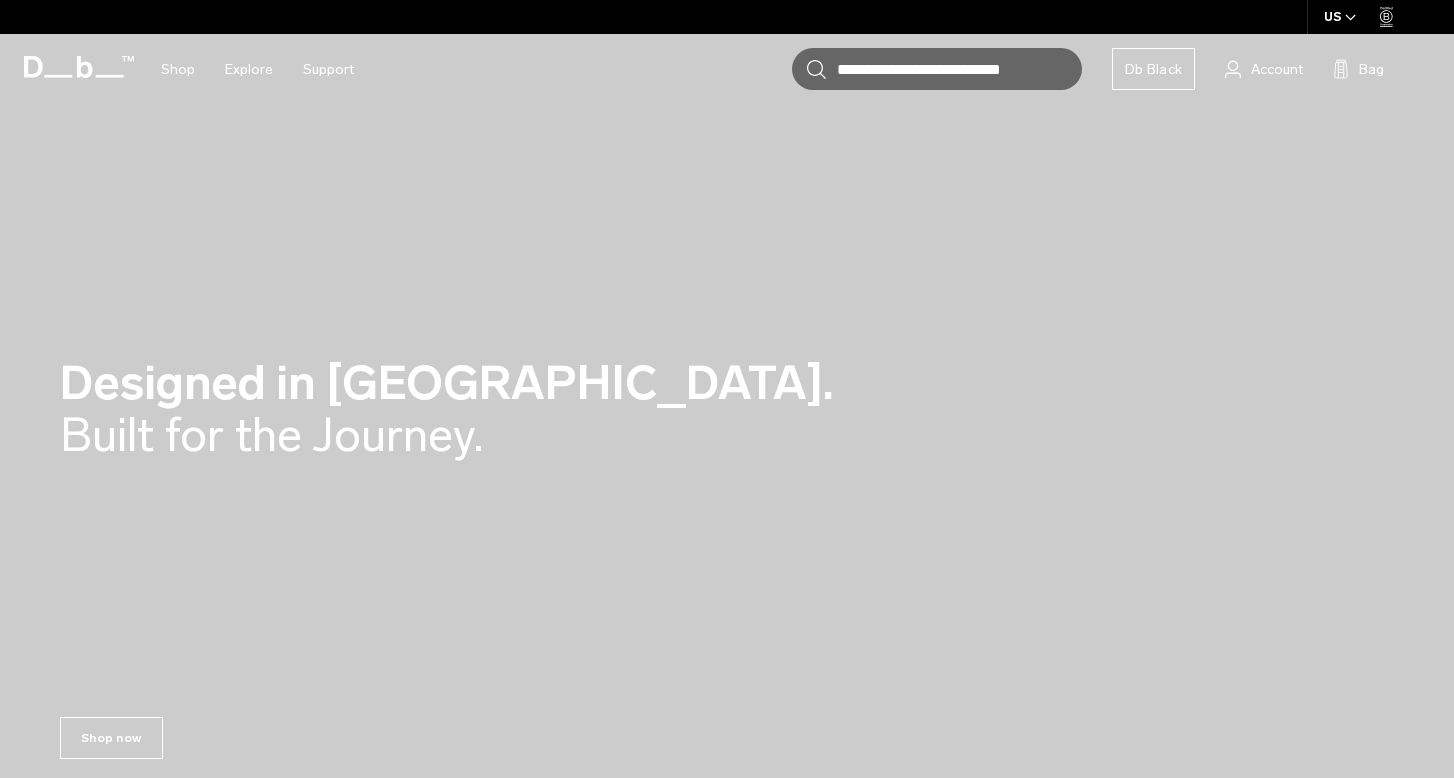 scroll, scrollTop: 0, scrollLeft: 0, axis: both 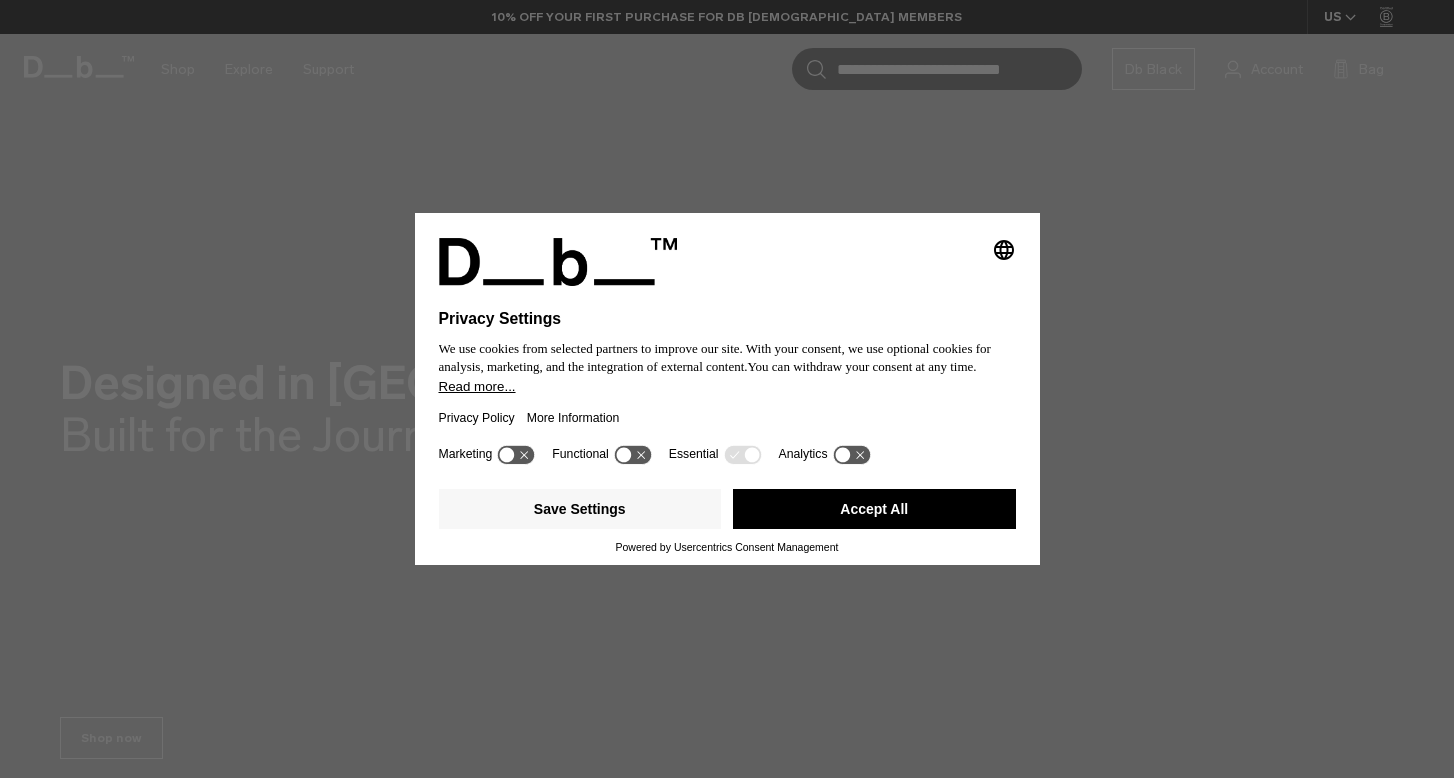 click 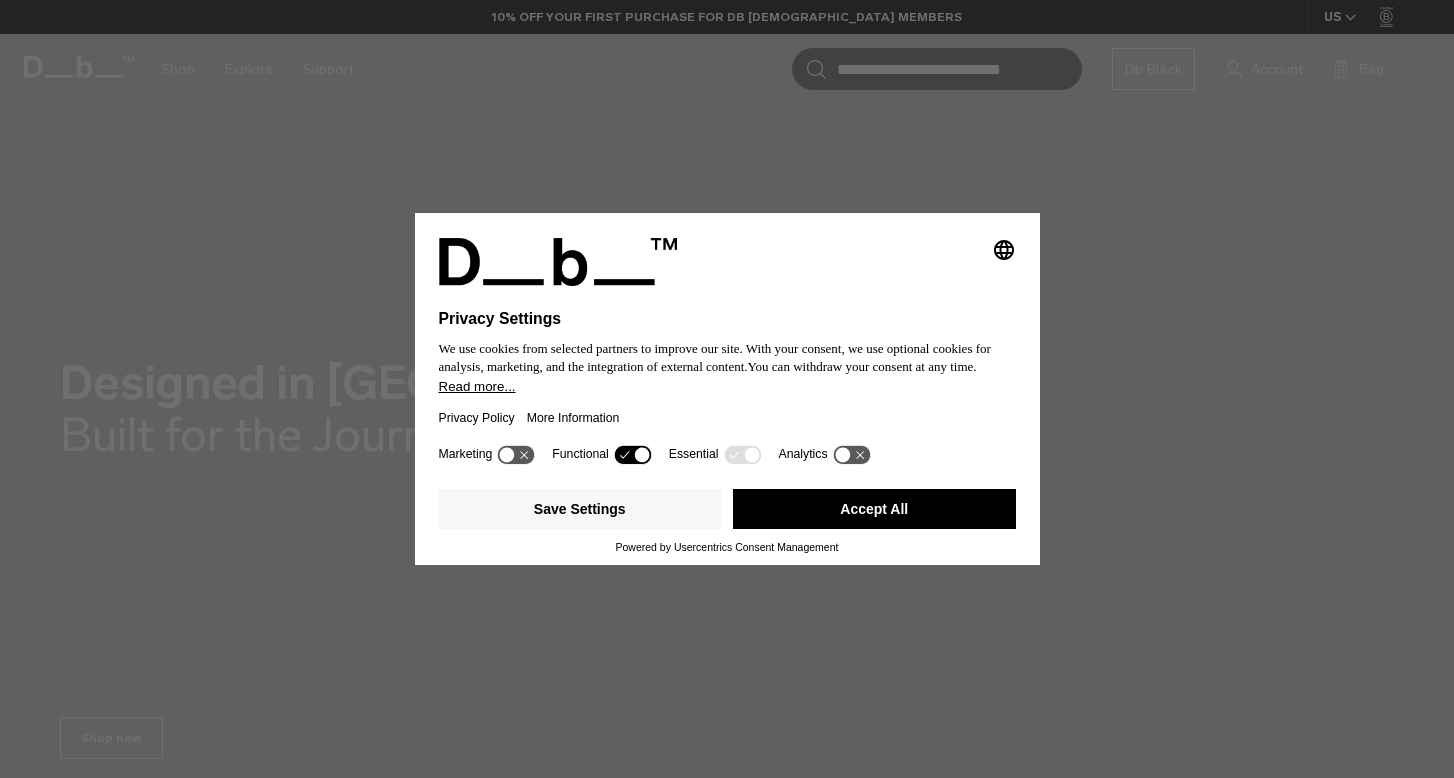 click 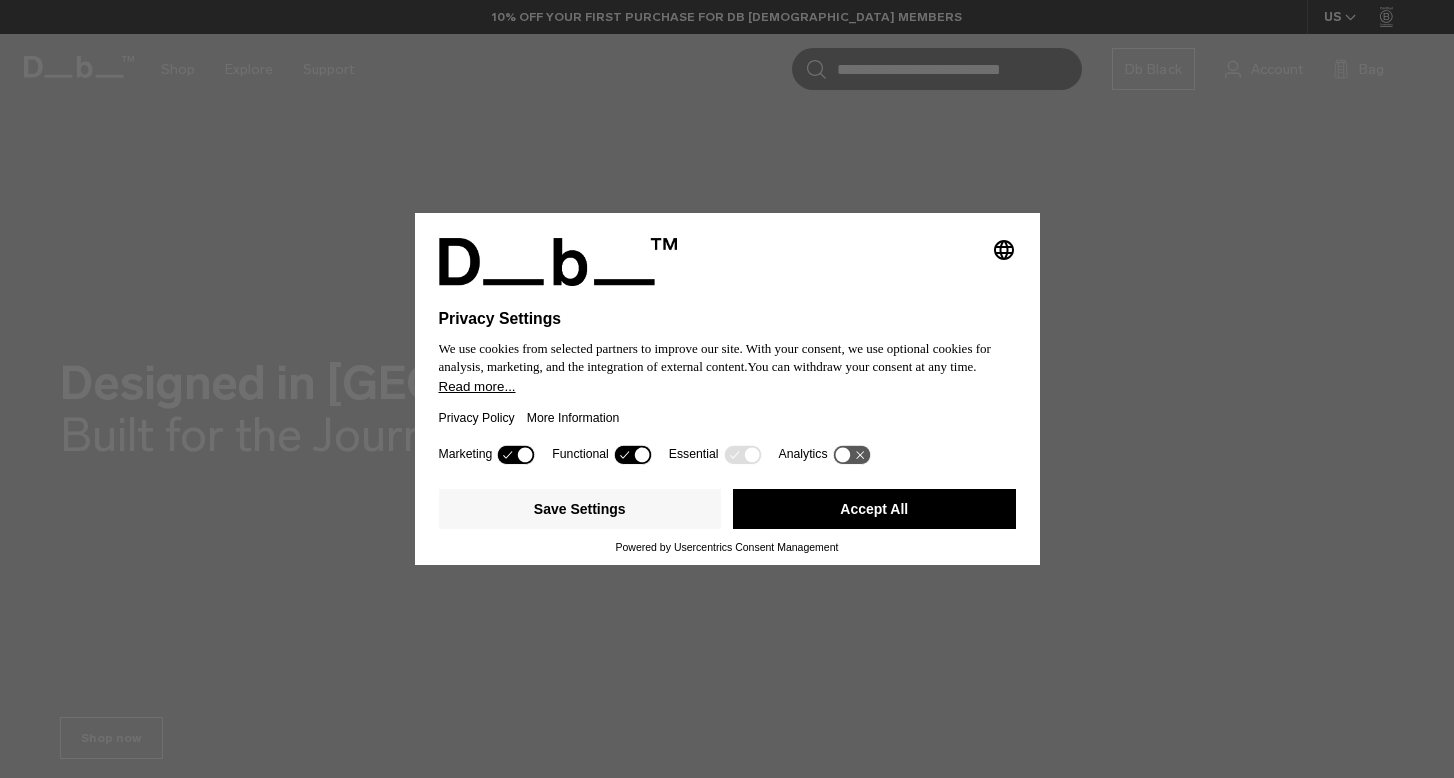 click 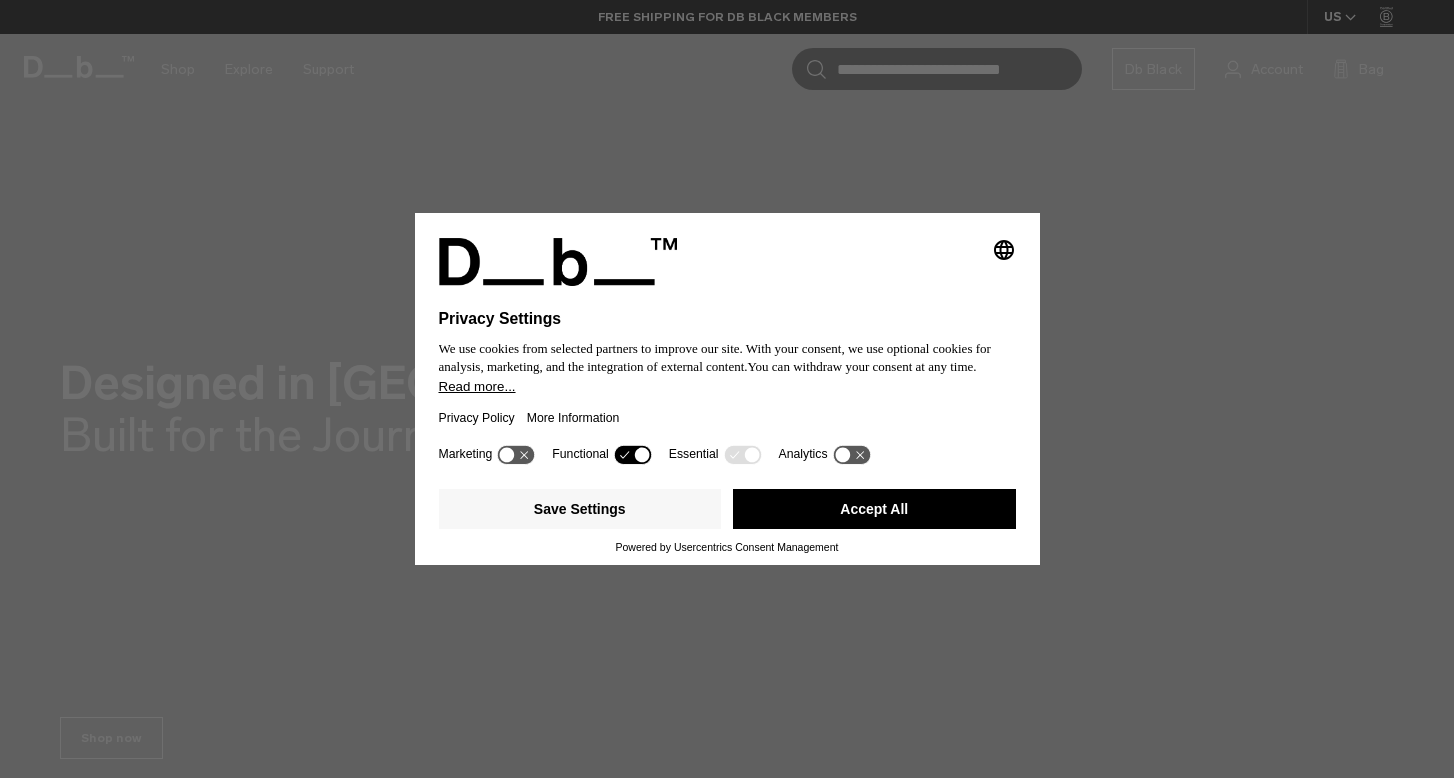 click 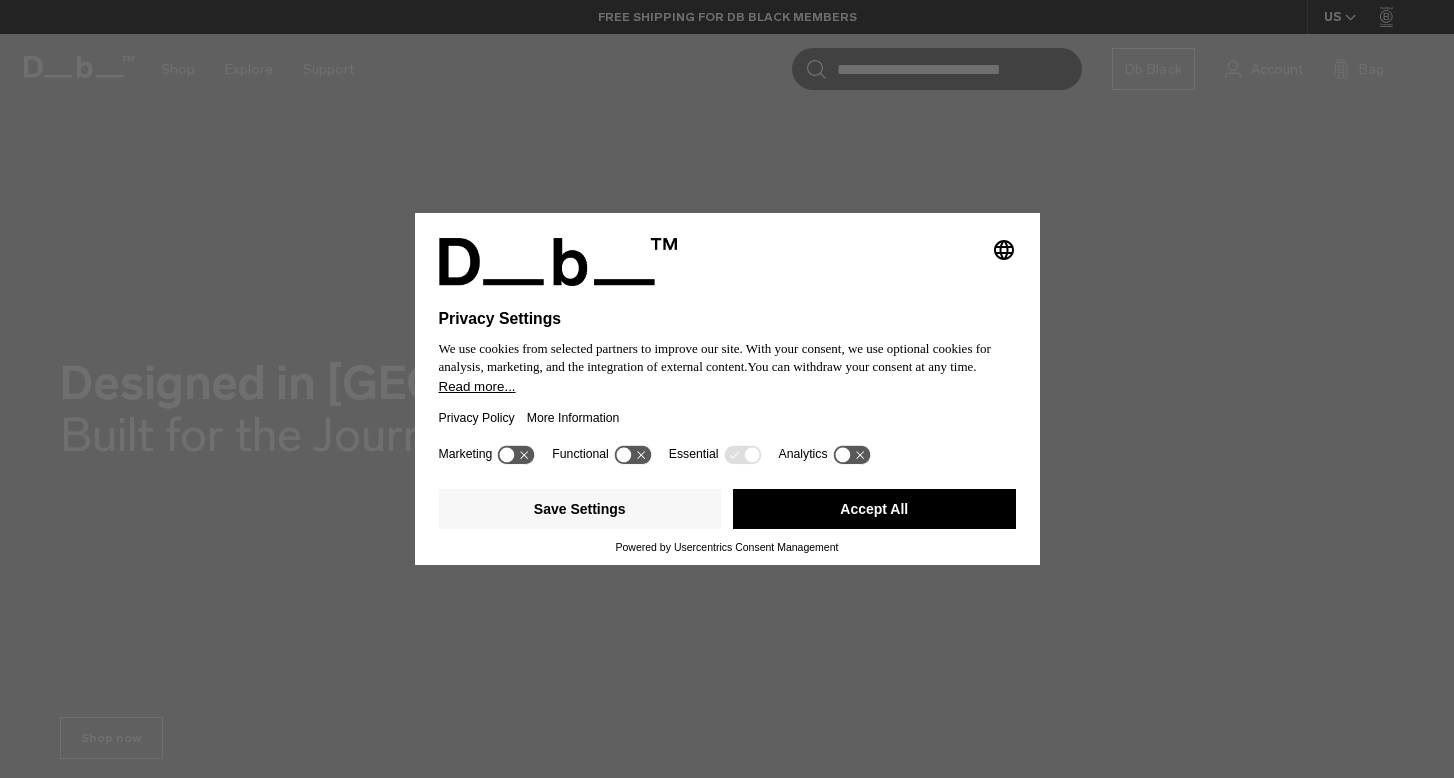 click 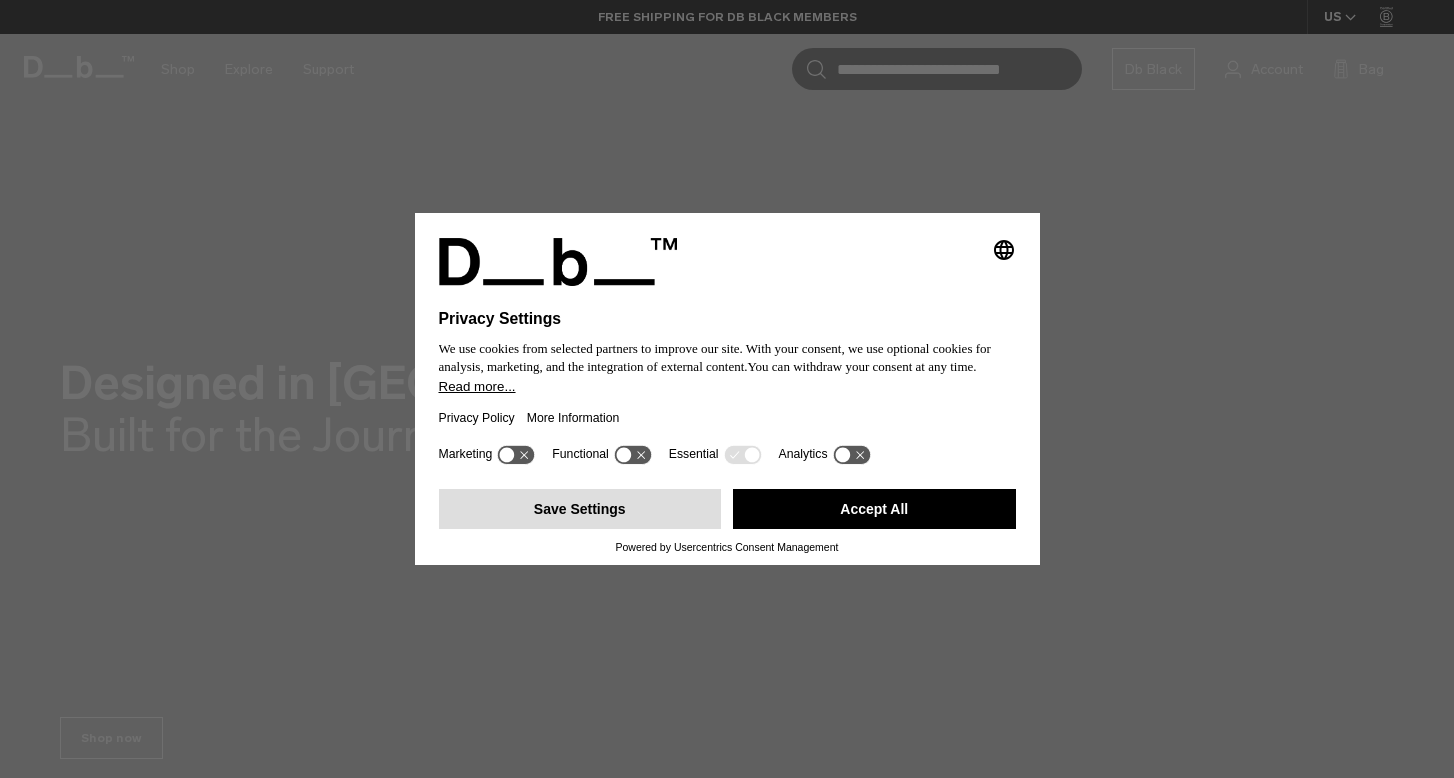 click on "Save Settings" at bounding box center (580, 509) 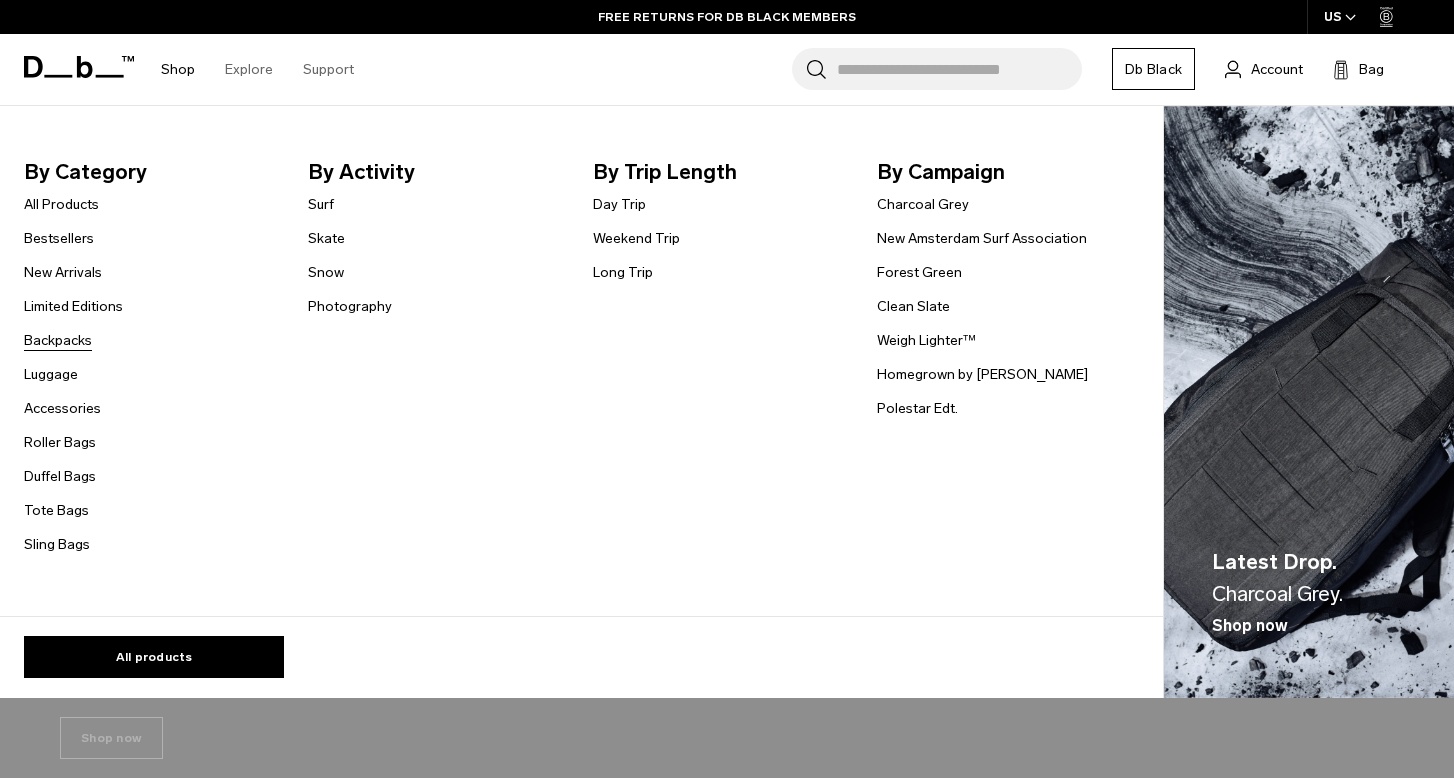 click on "Backpacks" at bounding box center [58, 340] 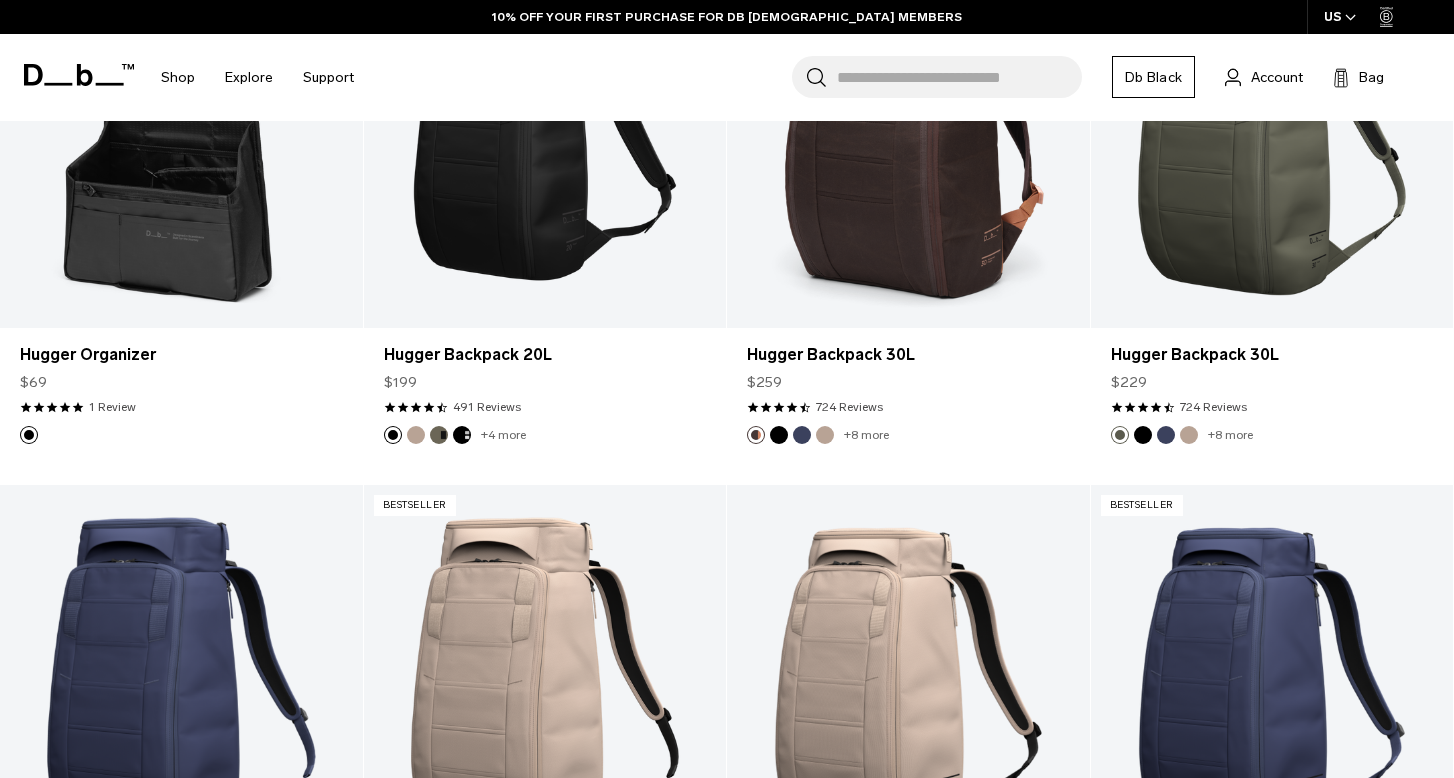 scroll, scrollTop: 0, scrollLeft: 0, axis: both 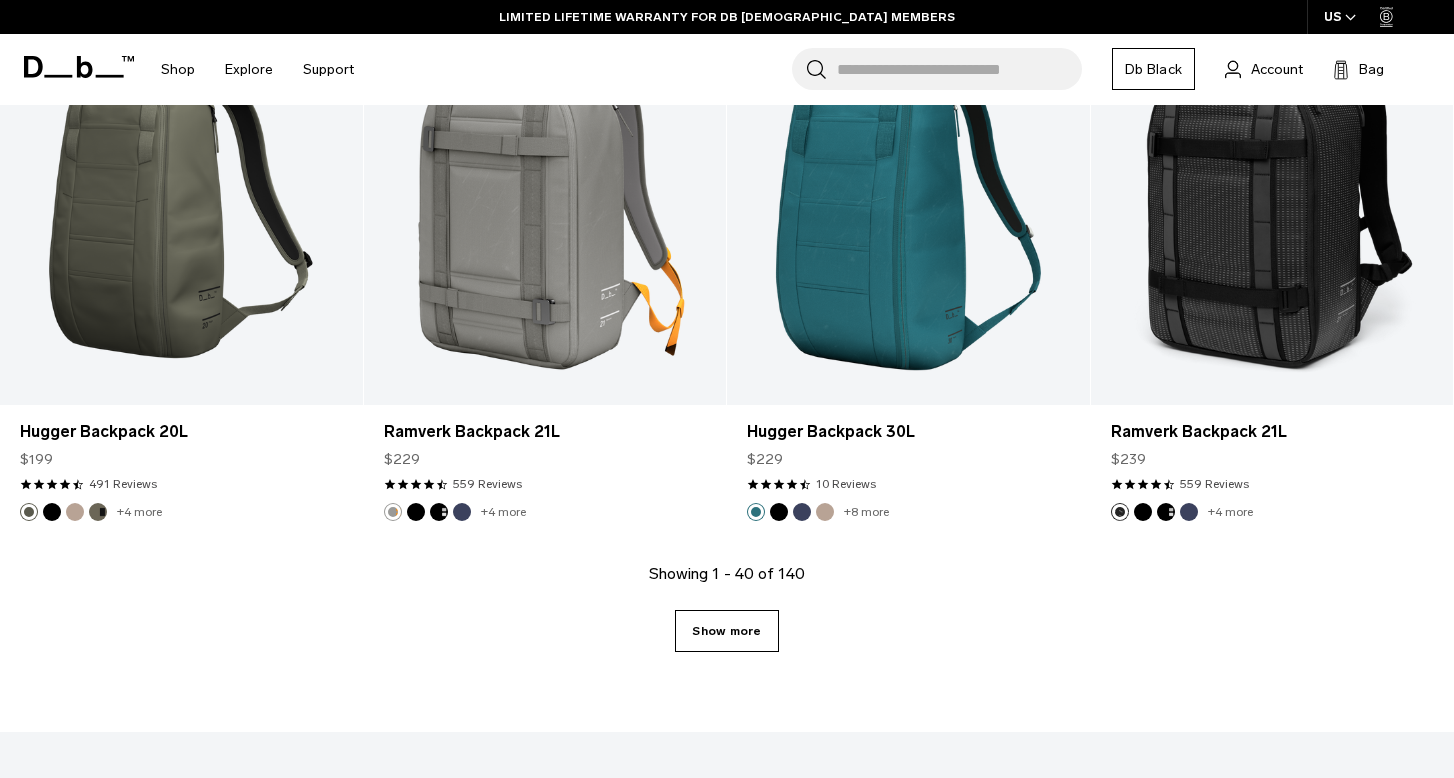 click on "Show more" at bounding box center [726, 631] 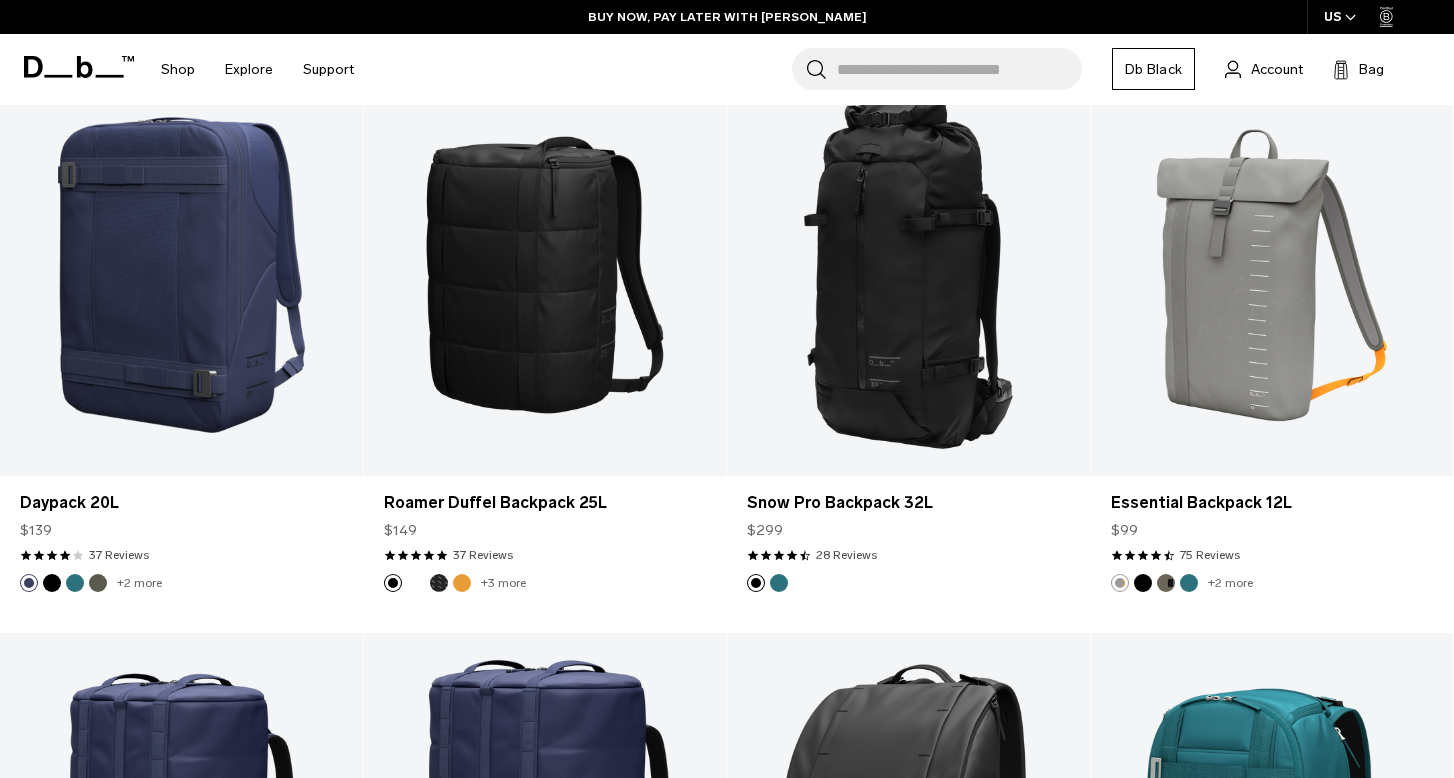 scroll, scrollTop: 6579, scrollLeft: 0, axis: vertical 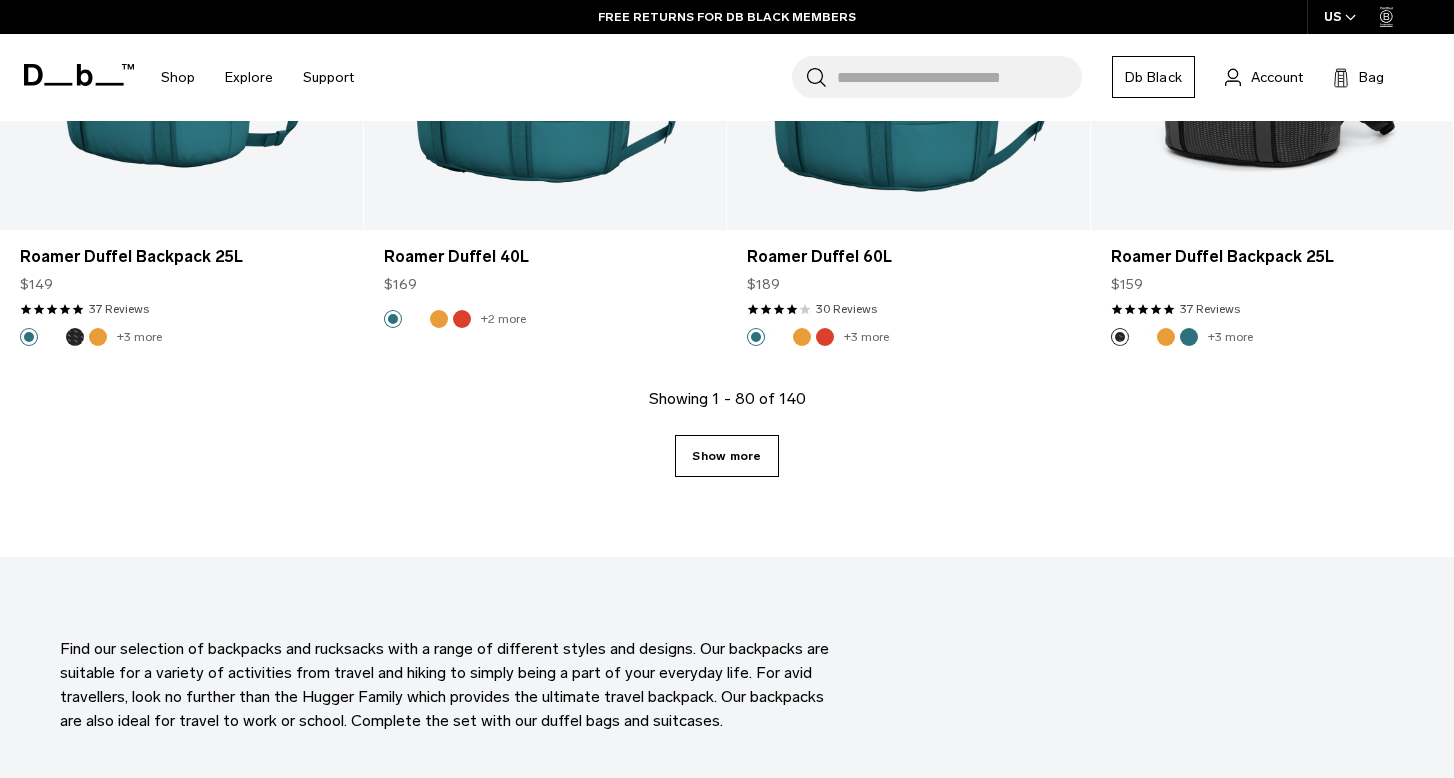 click on "Show more" at bounding box center [726, 456] 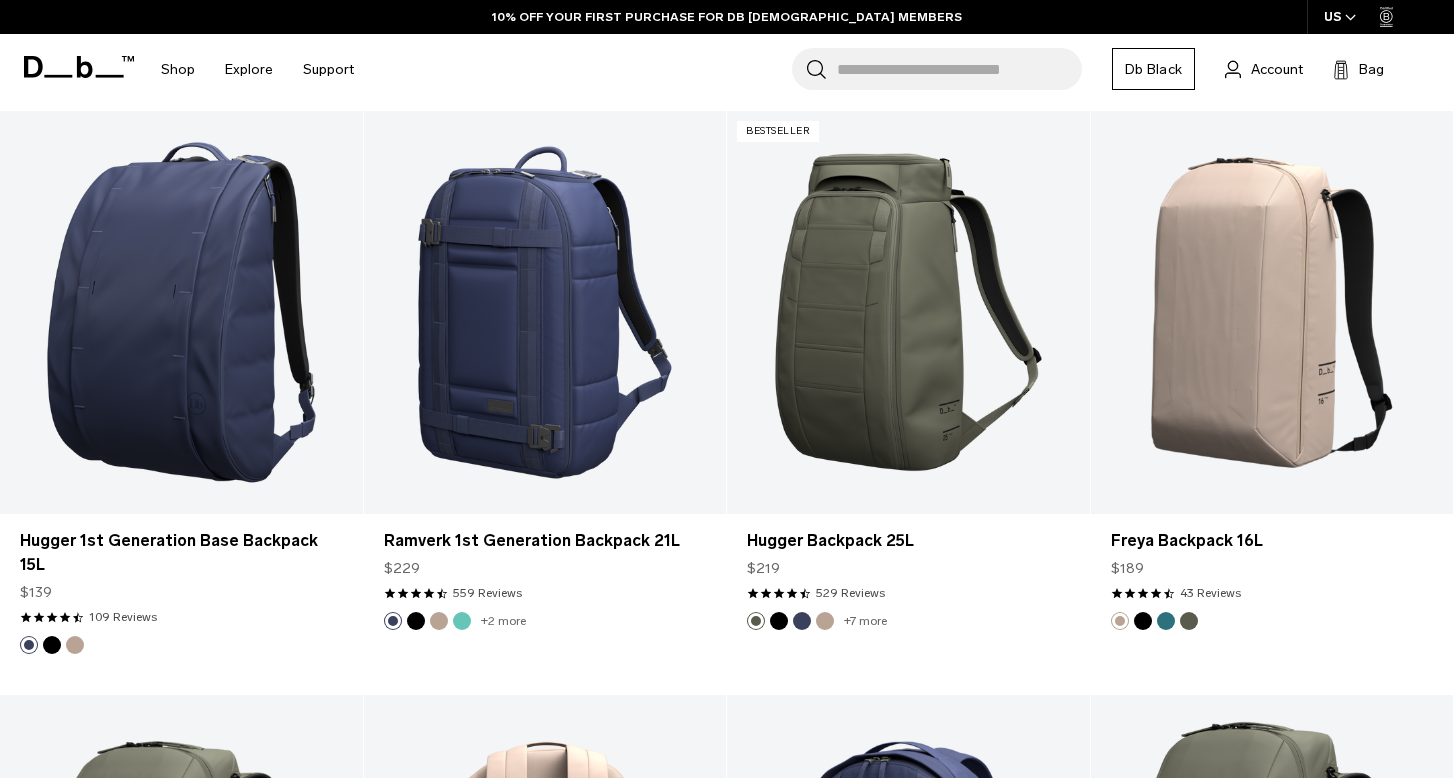 scroll, scrollTop: 15539, scrollLeft: 0, axis: vertical 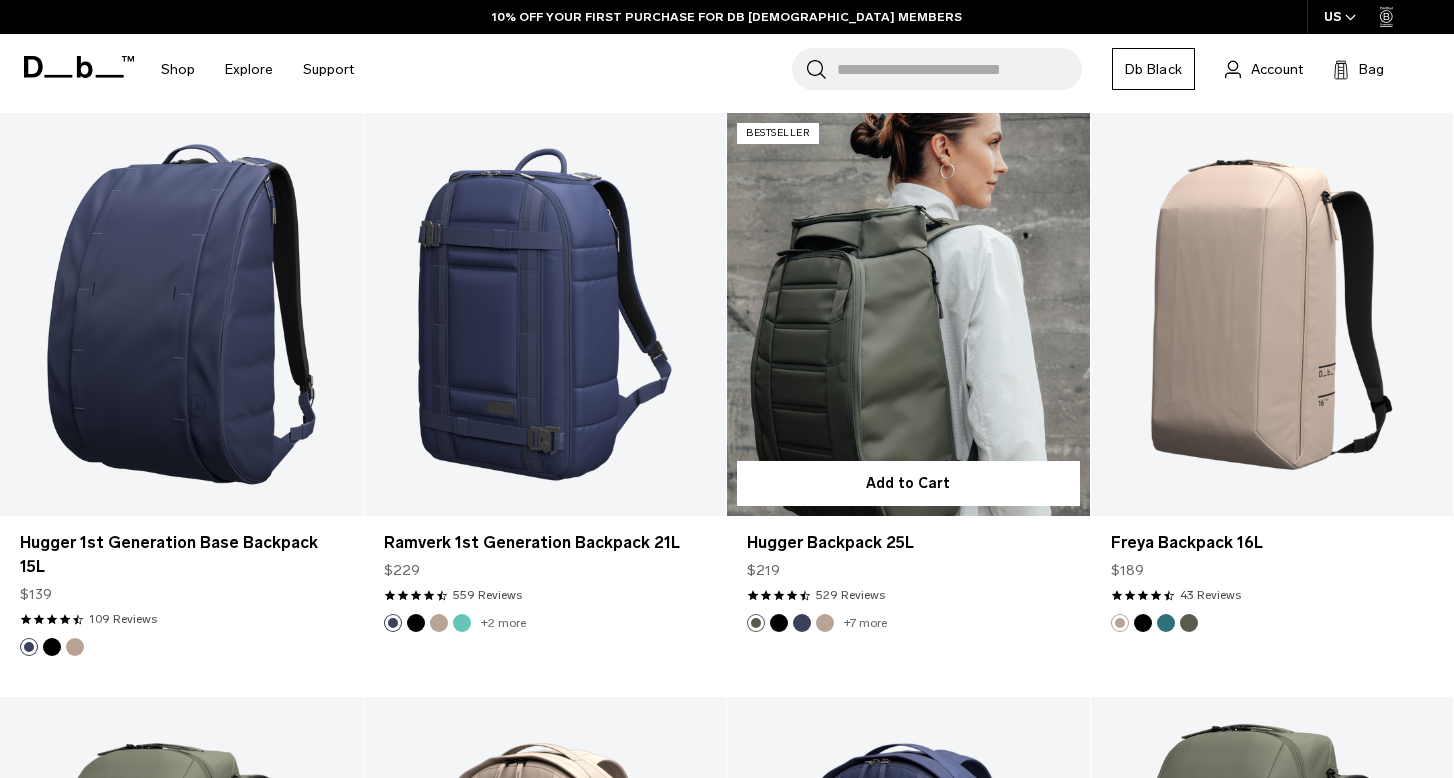 click at bounding box center (908, 314) 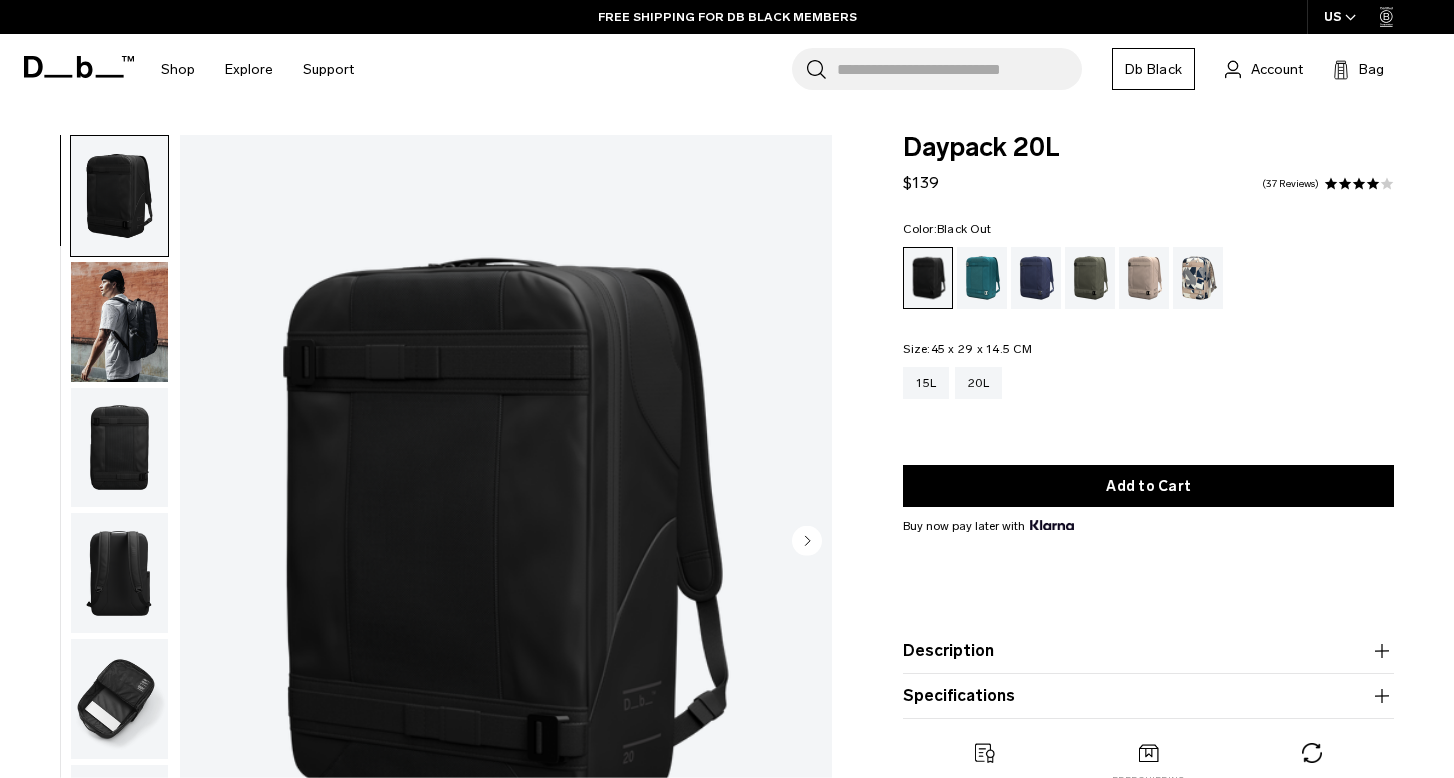 scroll, scrollTop: 0, scrollLeft: 0, axis: both 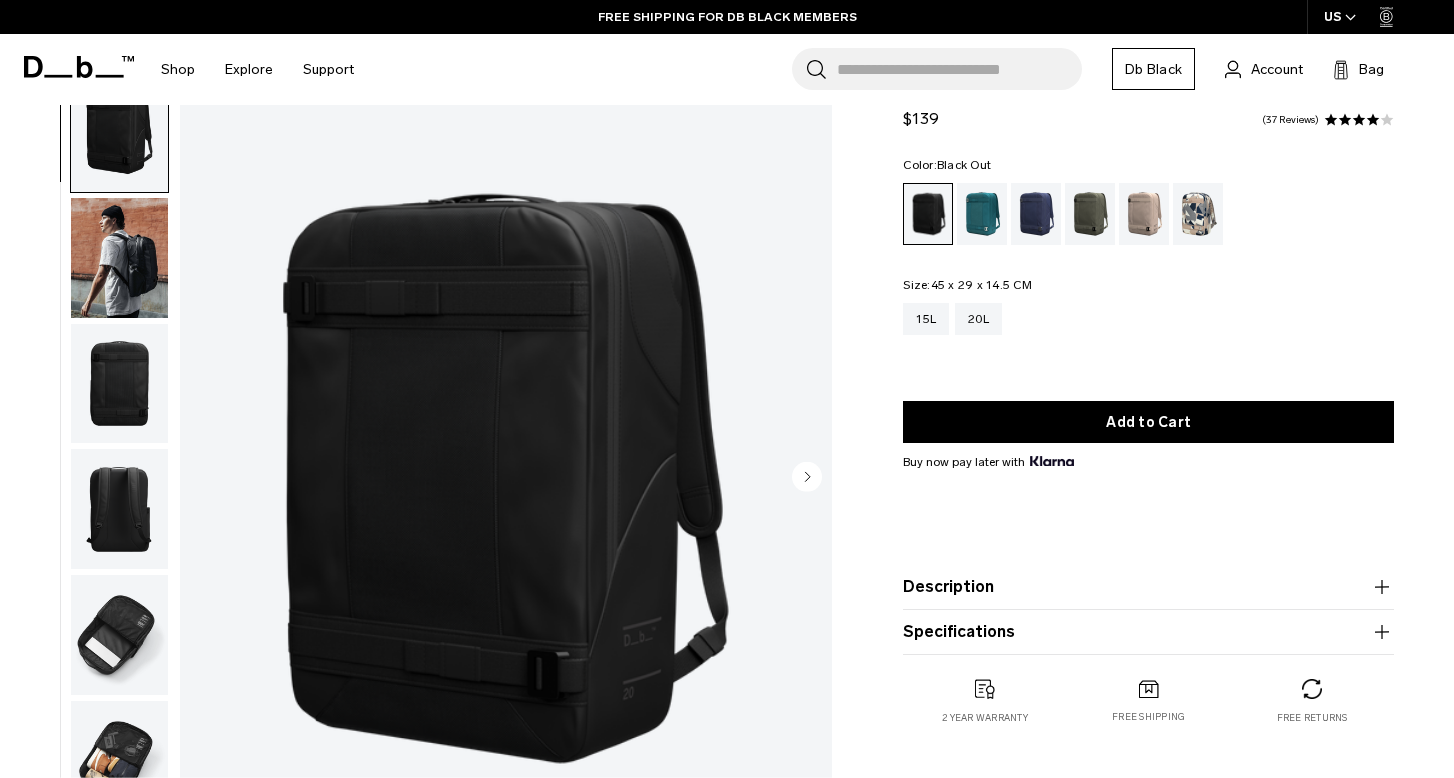click at bounding box center (119, 258) 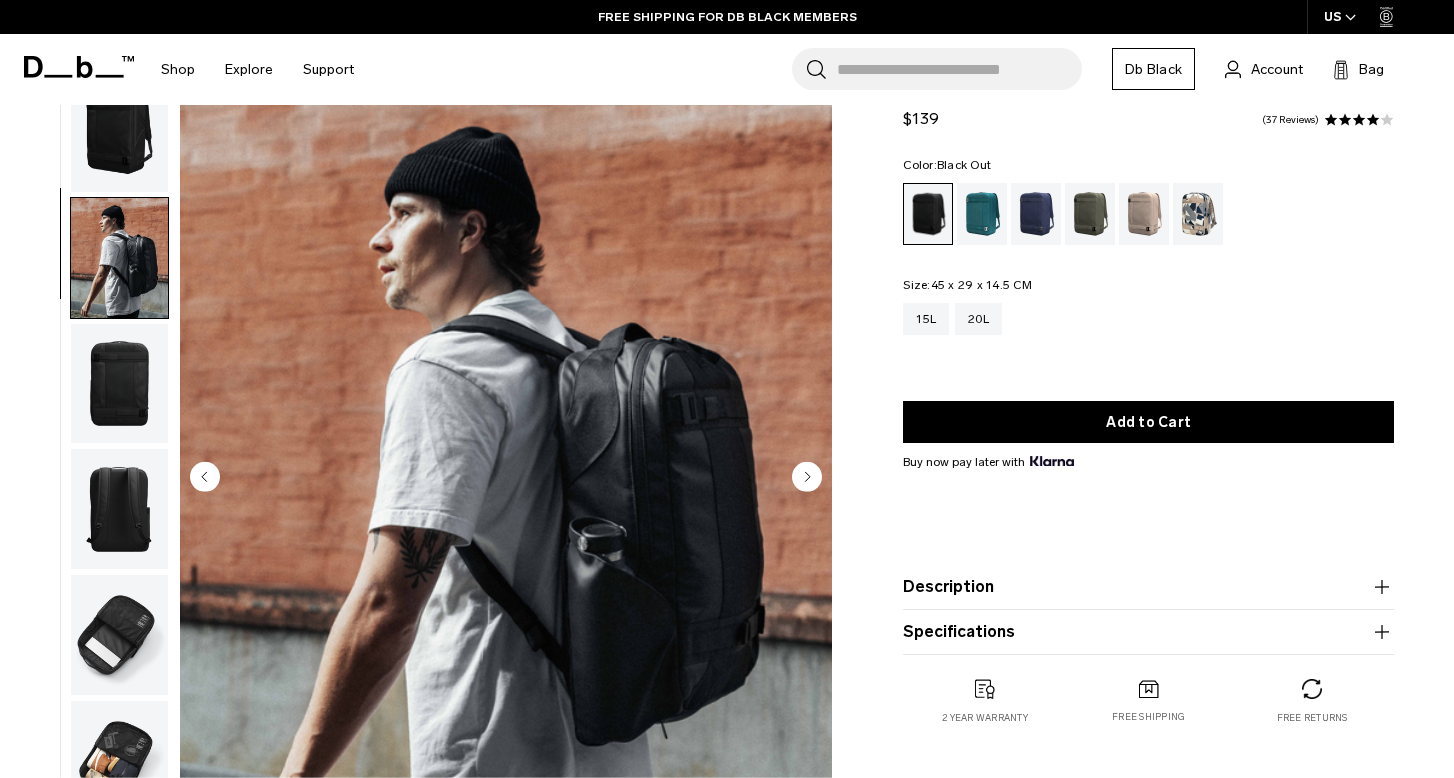 scroll, scrollTop: 68, scrollLeft: 0, axis: vertical 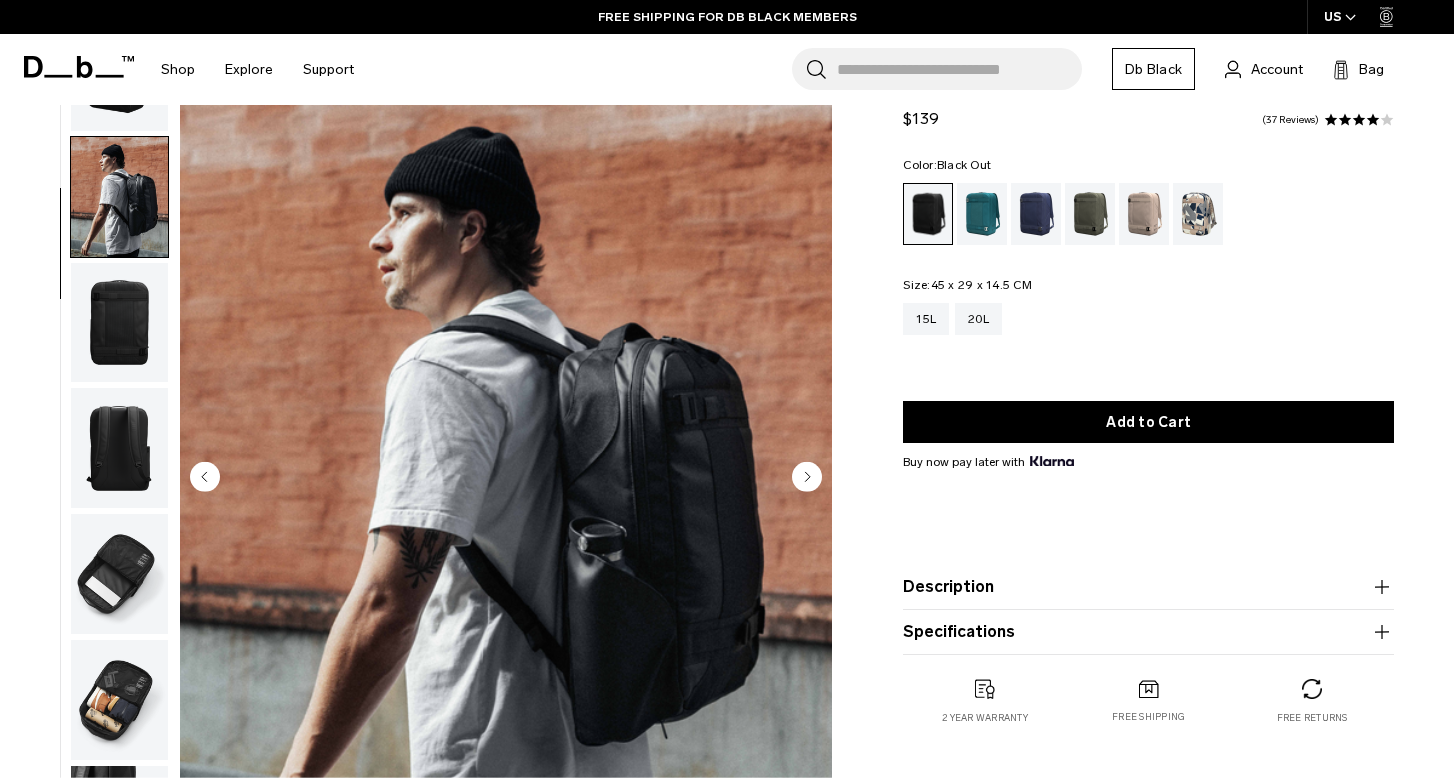 click at bounding box center [119, 323] 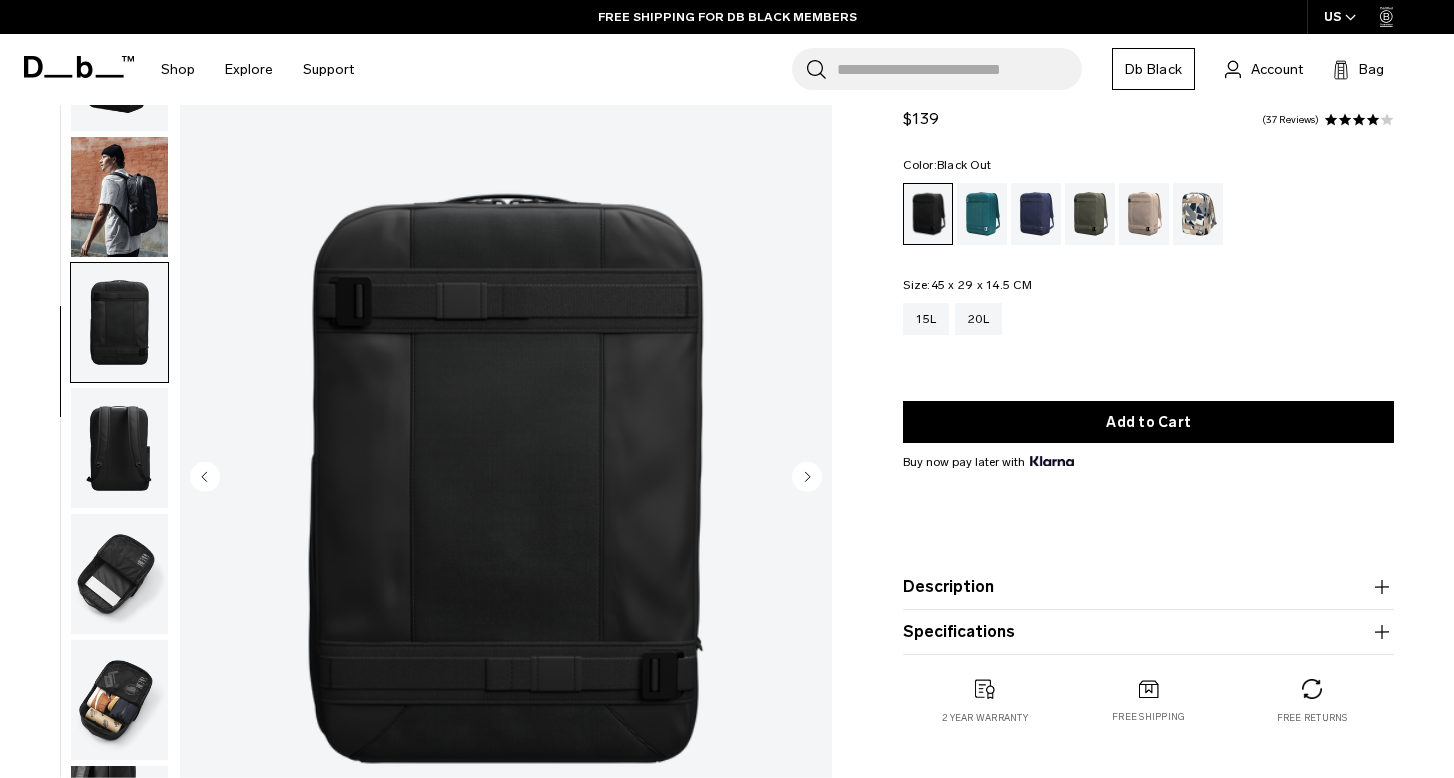click at bounding box center [119, 323] 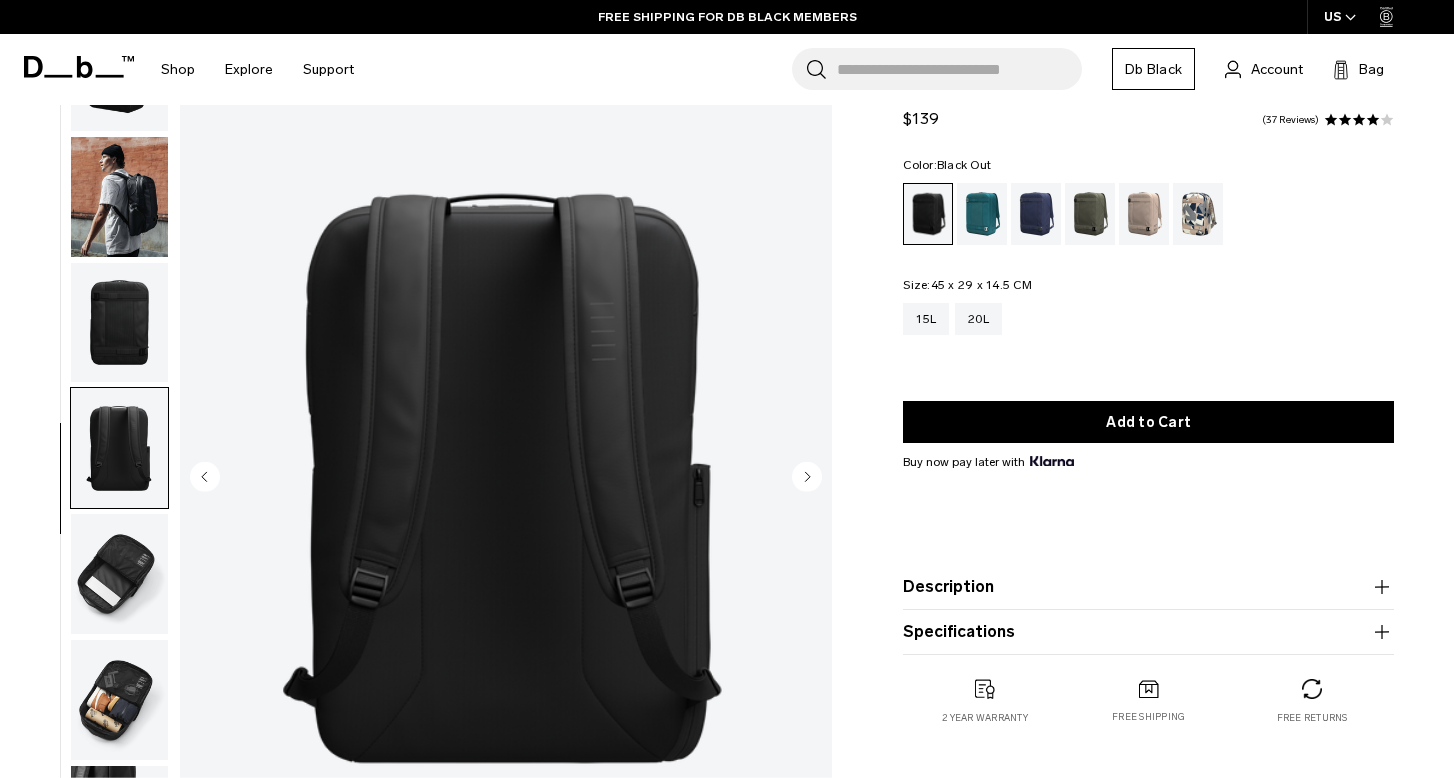 click at bounding box center [119, 574] 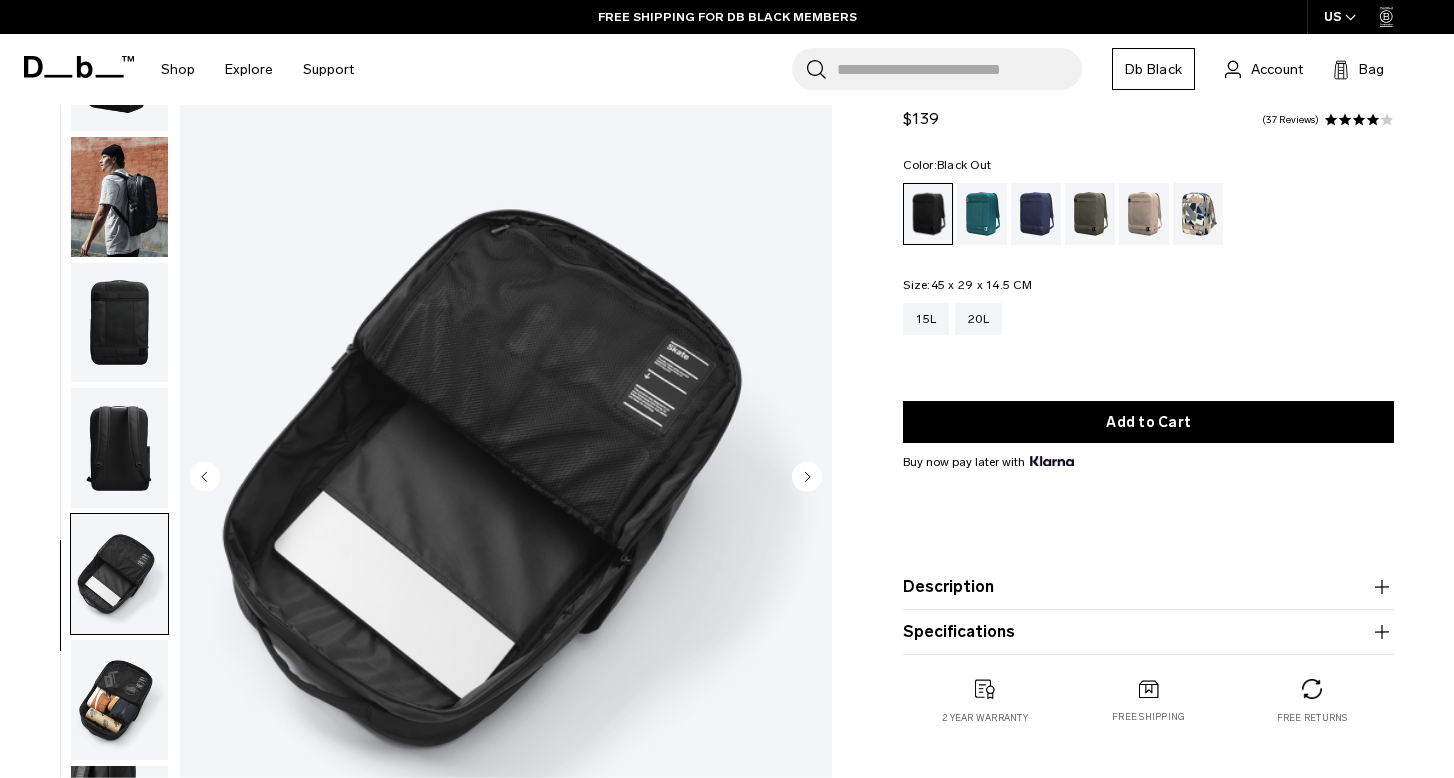 click at bounding box center (119, 574) 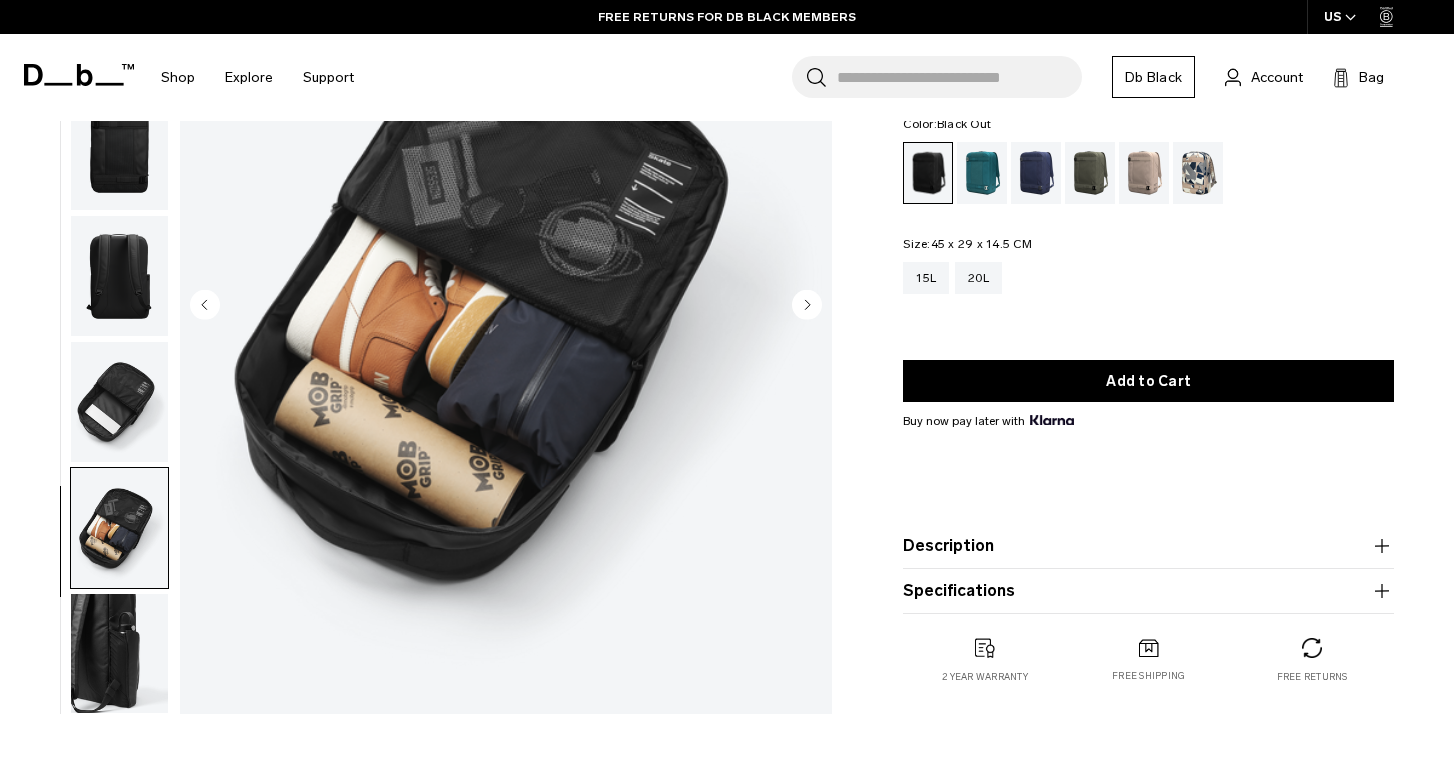 click at bounding box center (119, 654) 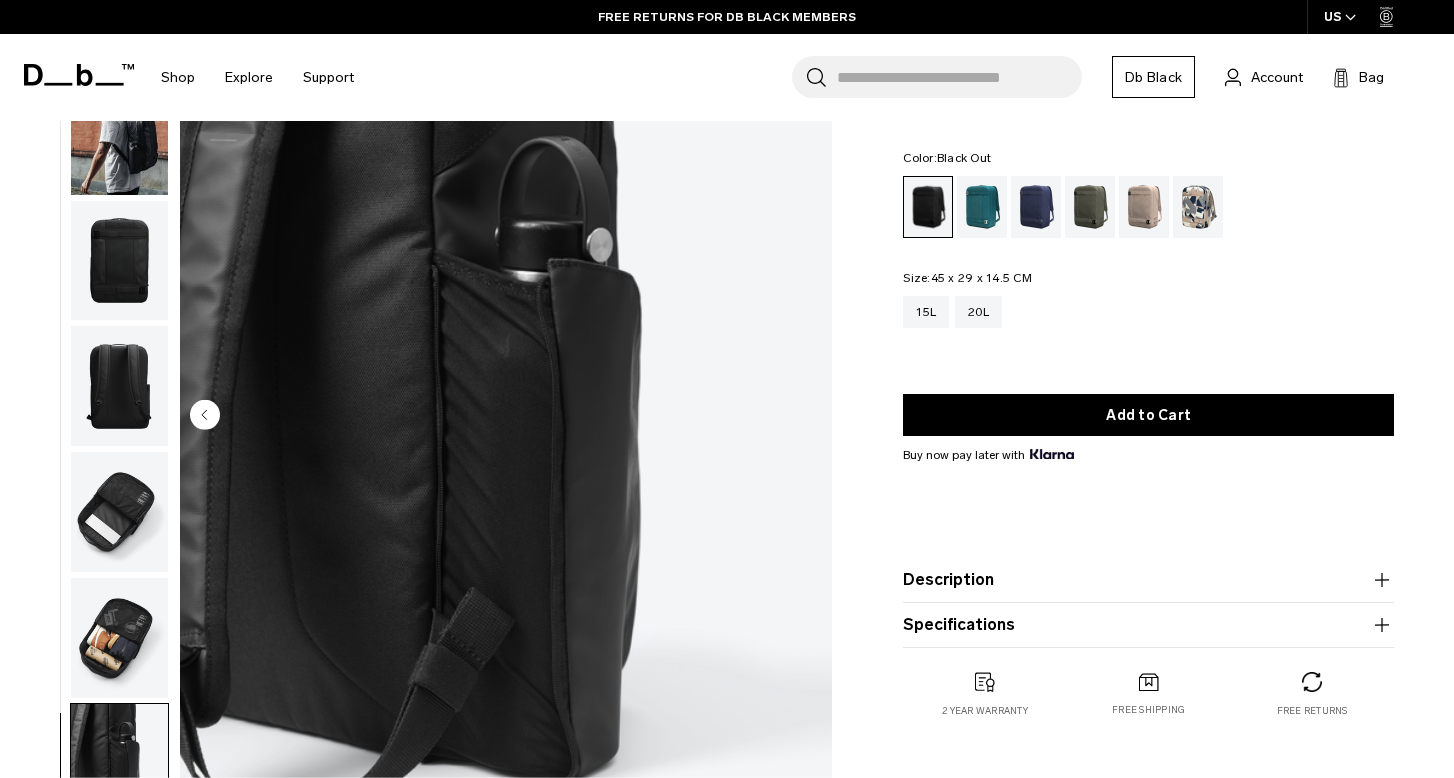 scroll, scrollTop: 43, scrollLeft: 0, axis: vertical 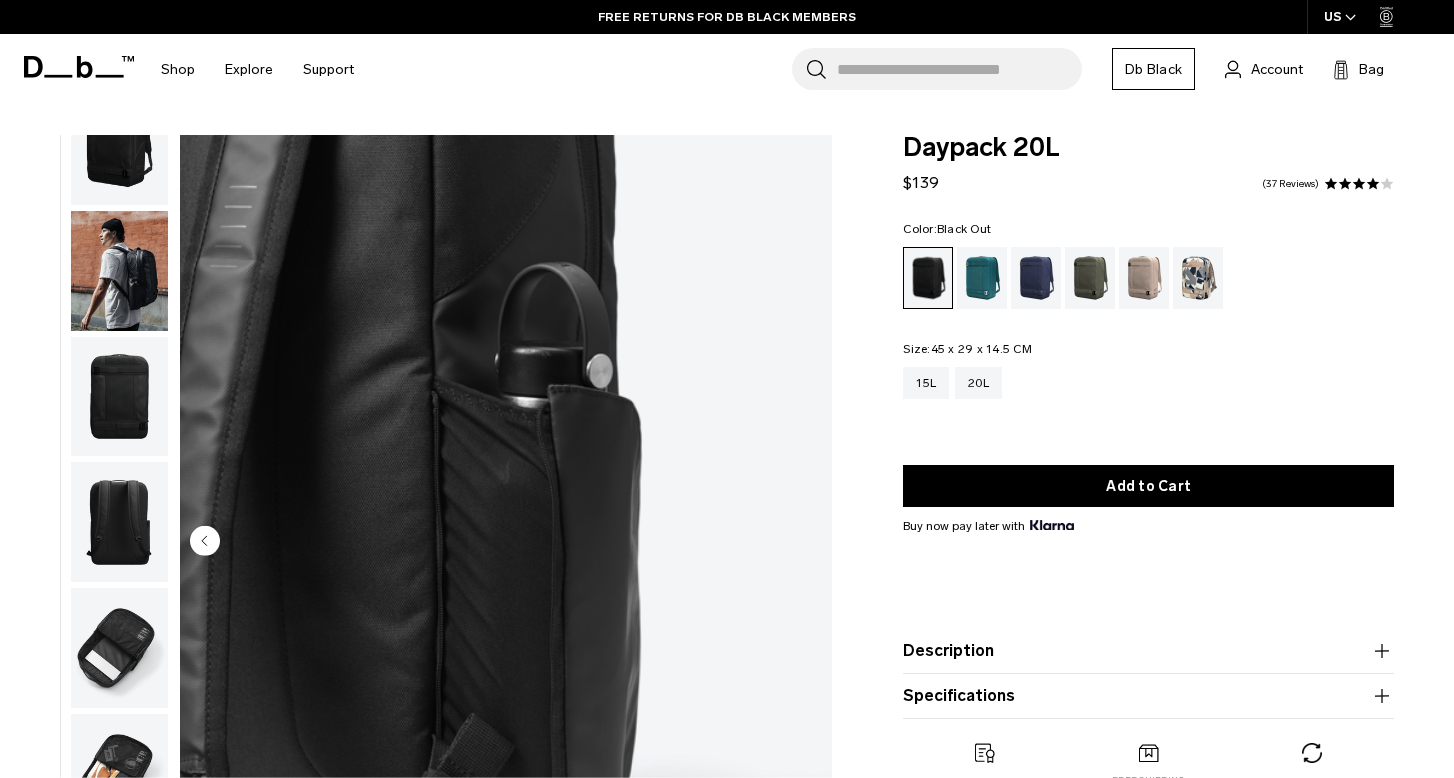 click at bounding box center (119, 271) 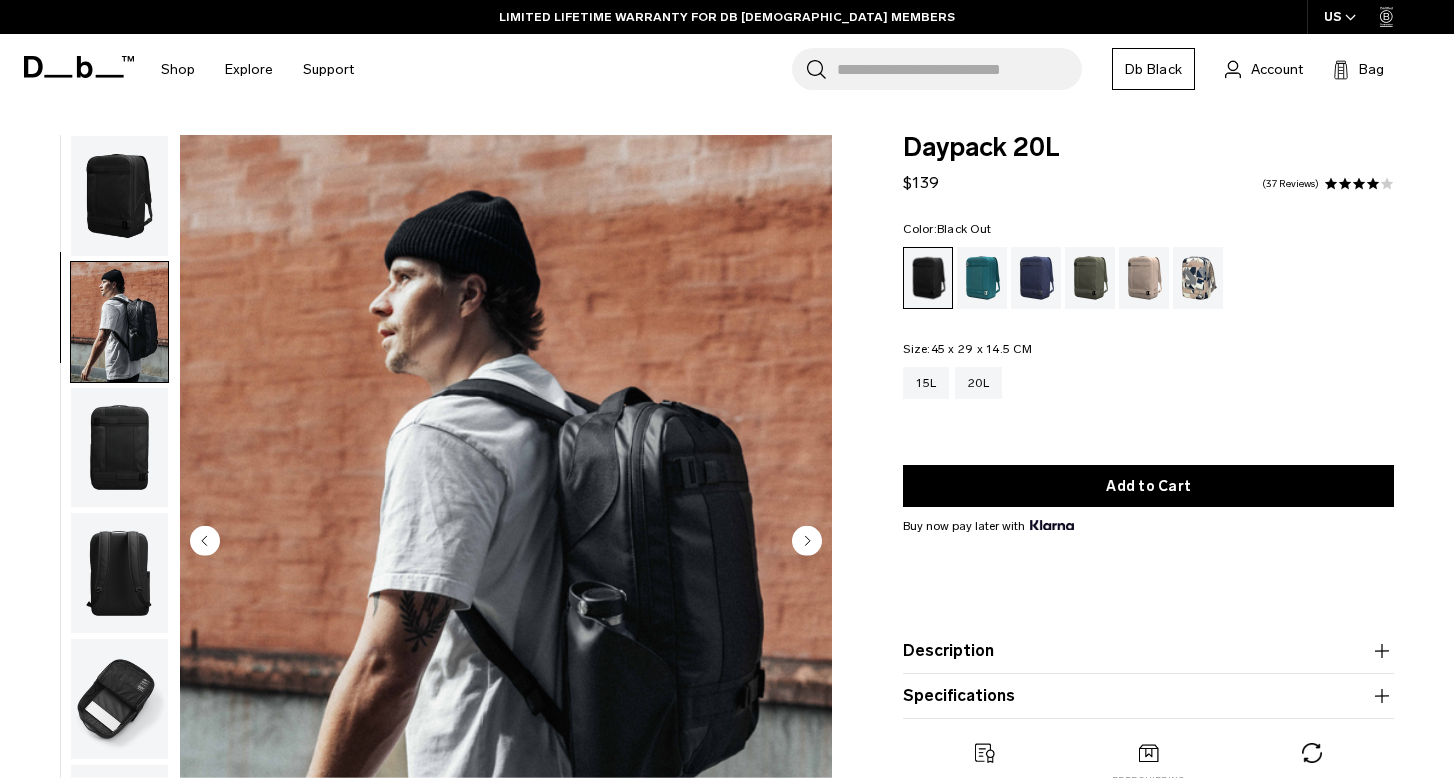 scroll, scrollTop: 0, scrollLeft: 0, axis: both 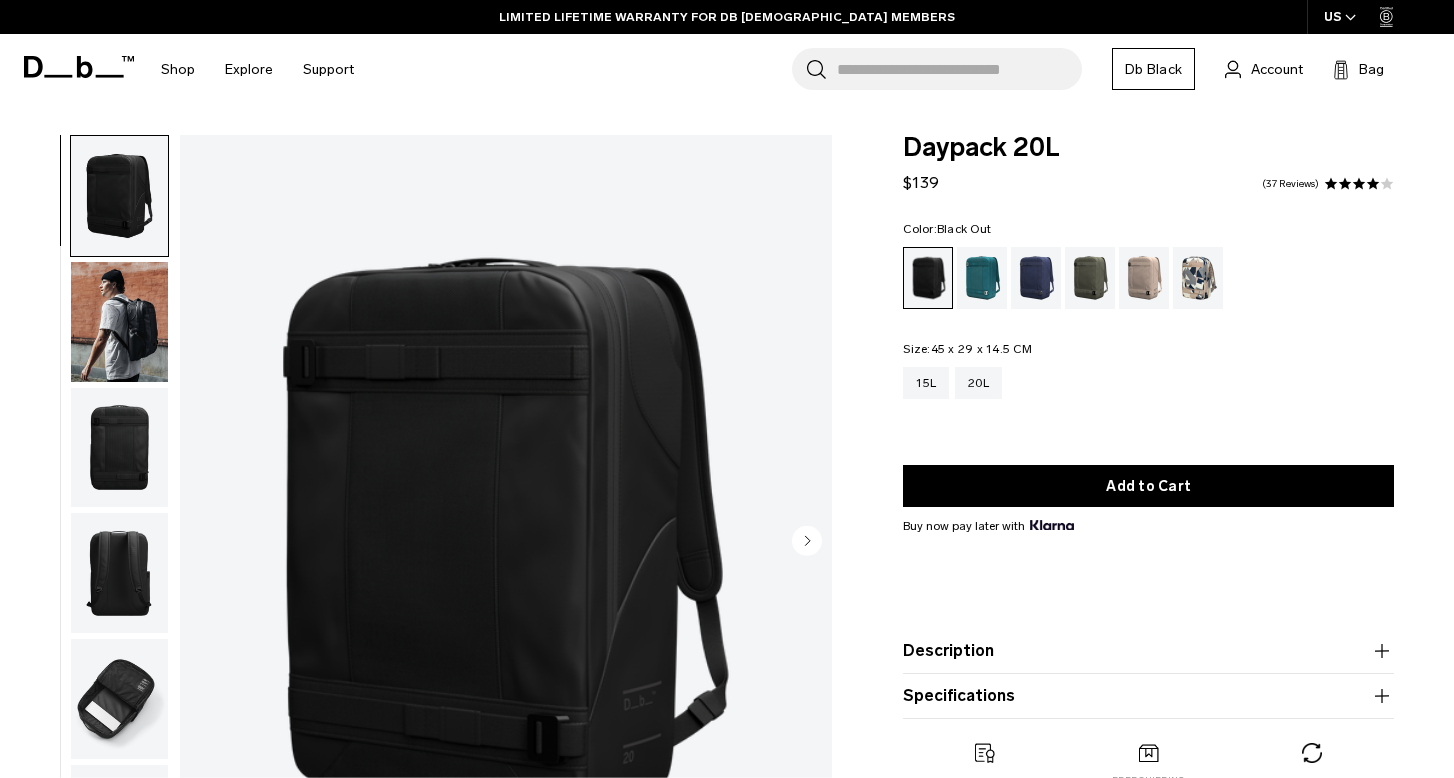click on "Description" at bounding box center (1148, 651) 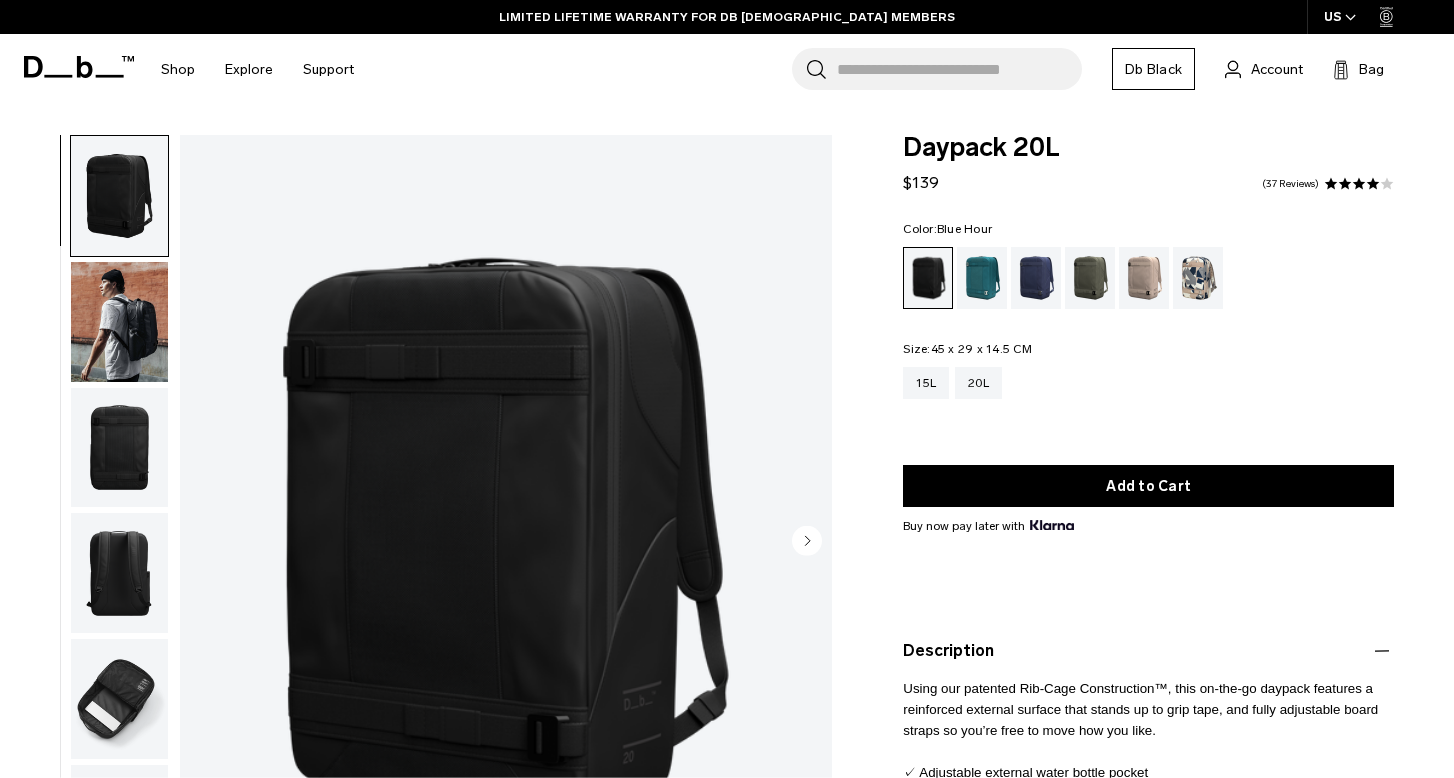 scroll, scrollTop: 0, scrollLeft: 0, axis: both 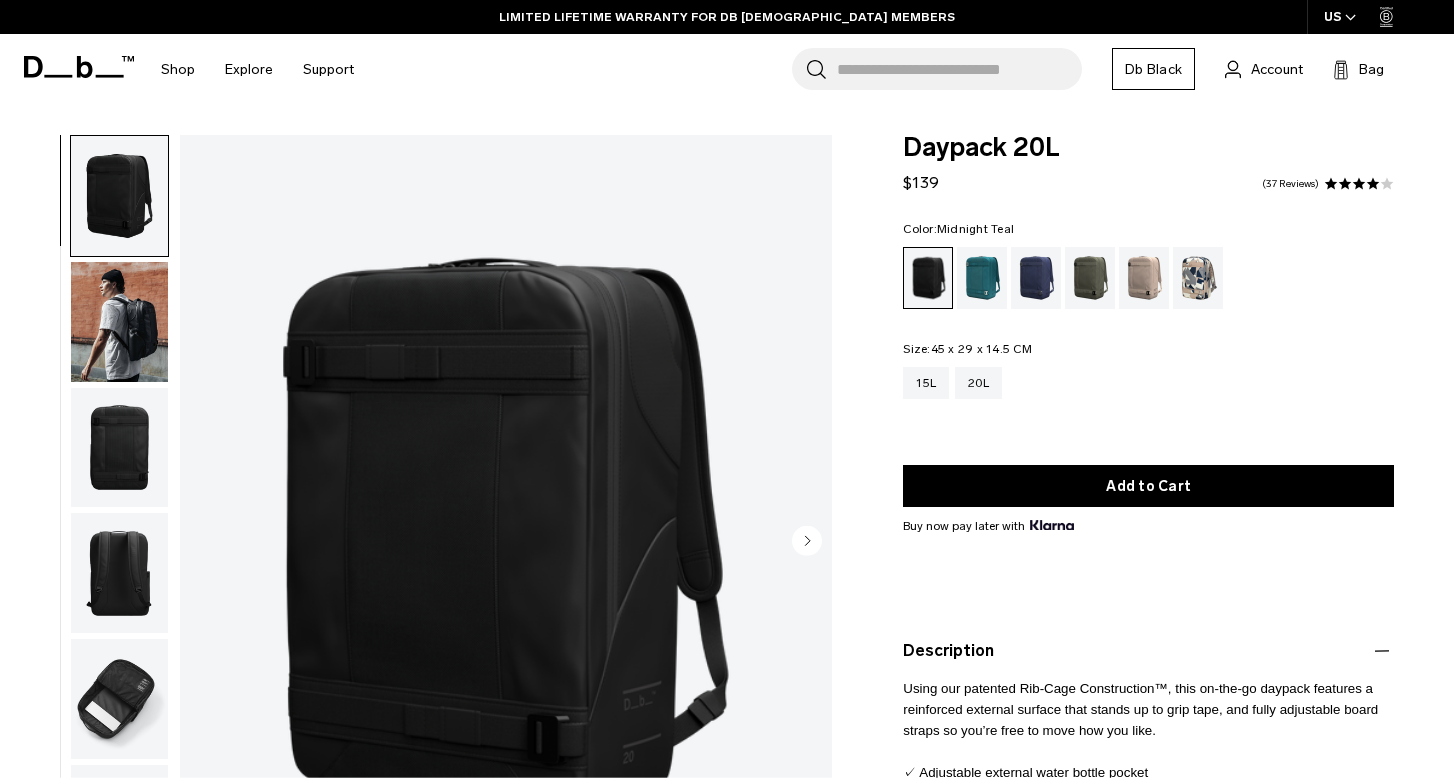 click at bounding box center (982, 278) 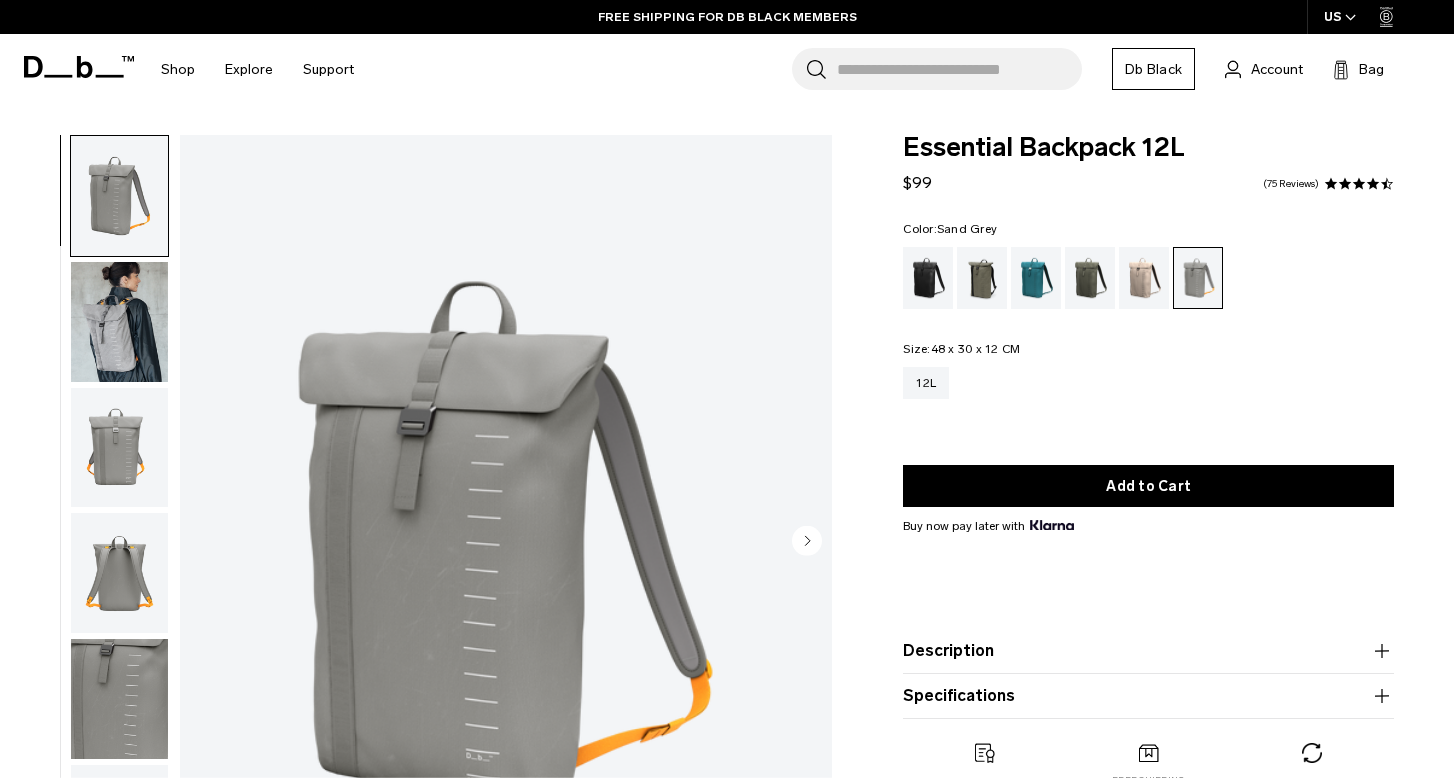 scroll, scrollTop: 0, scrollLeft: 0, axis: both 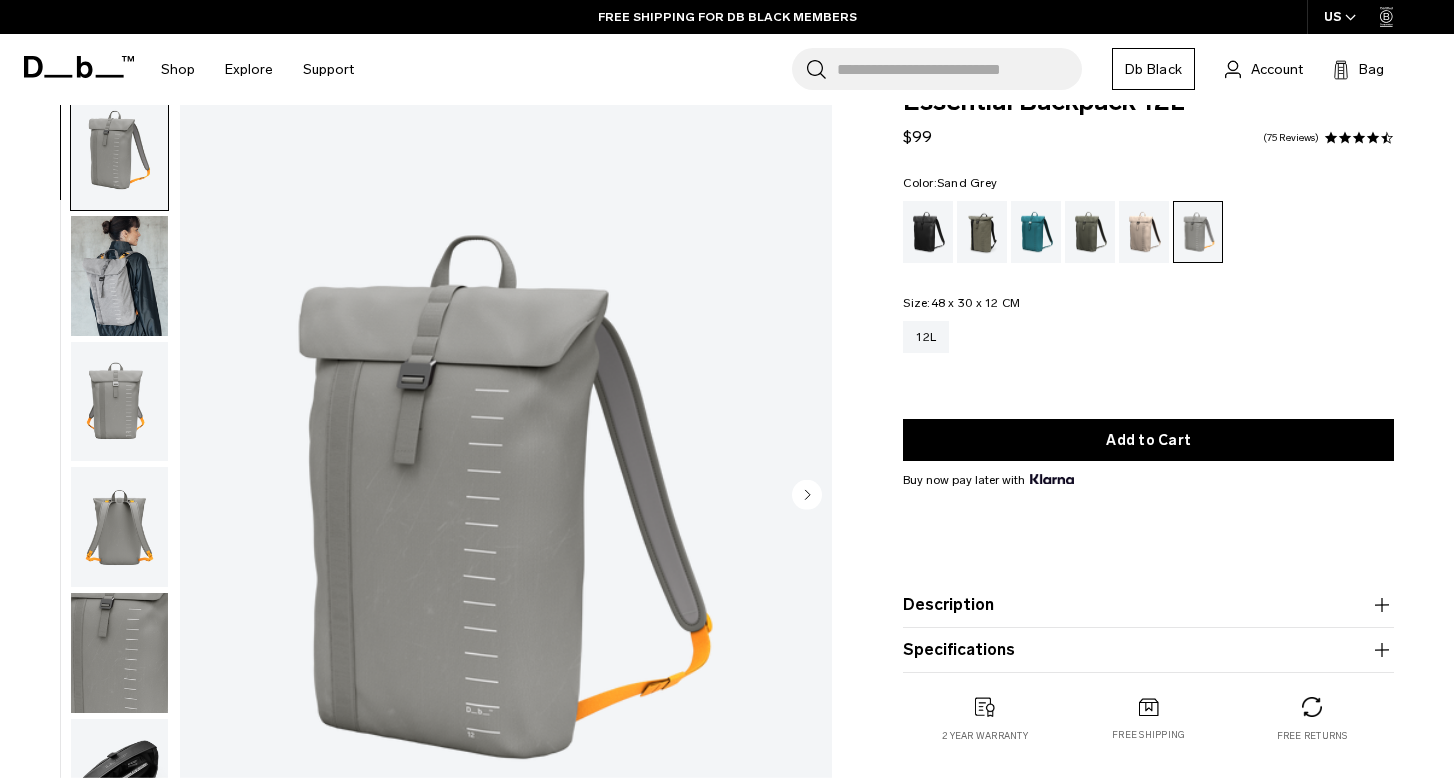 click at bounding box center [119, 276] 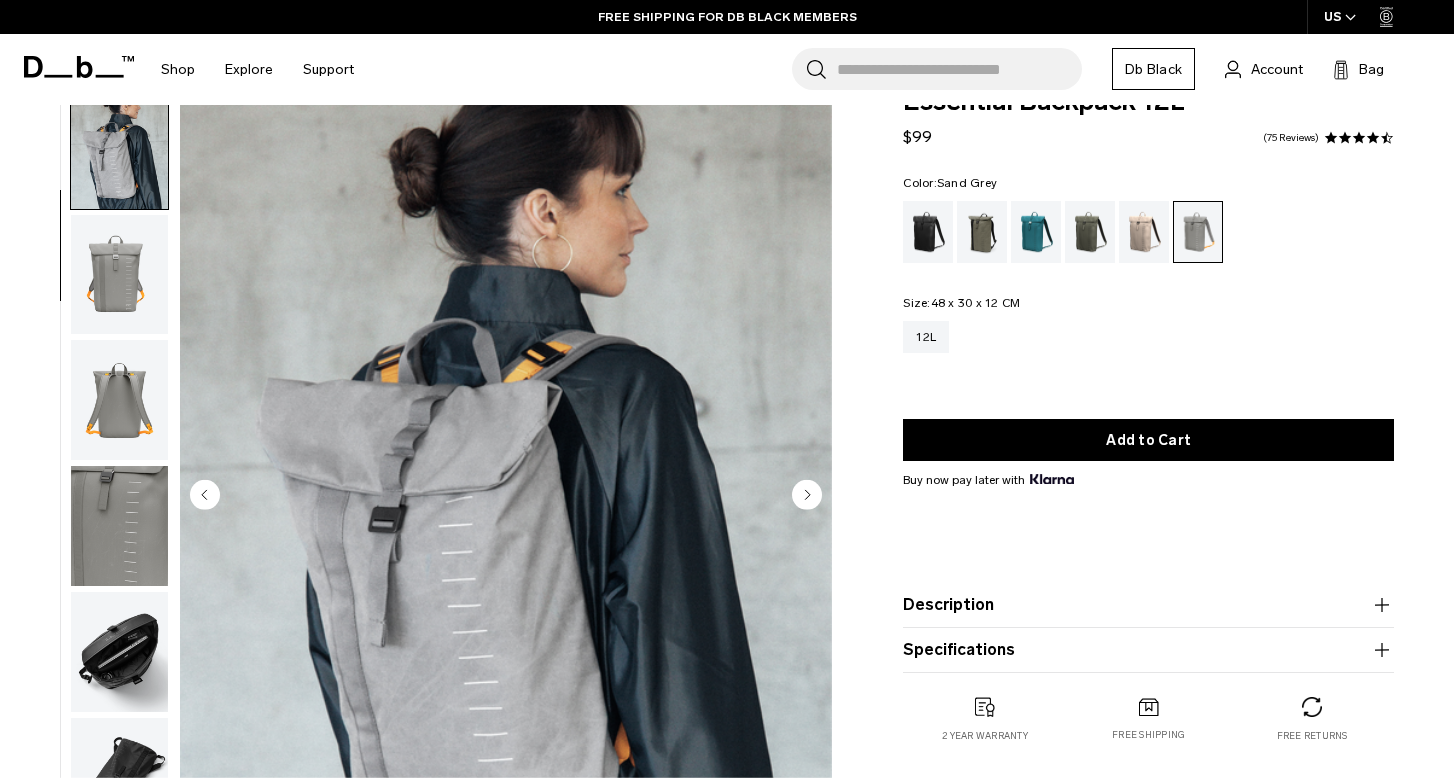 click at bounding box center [119, 400] 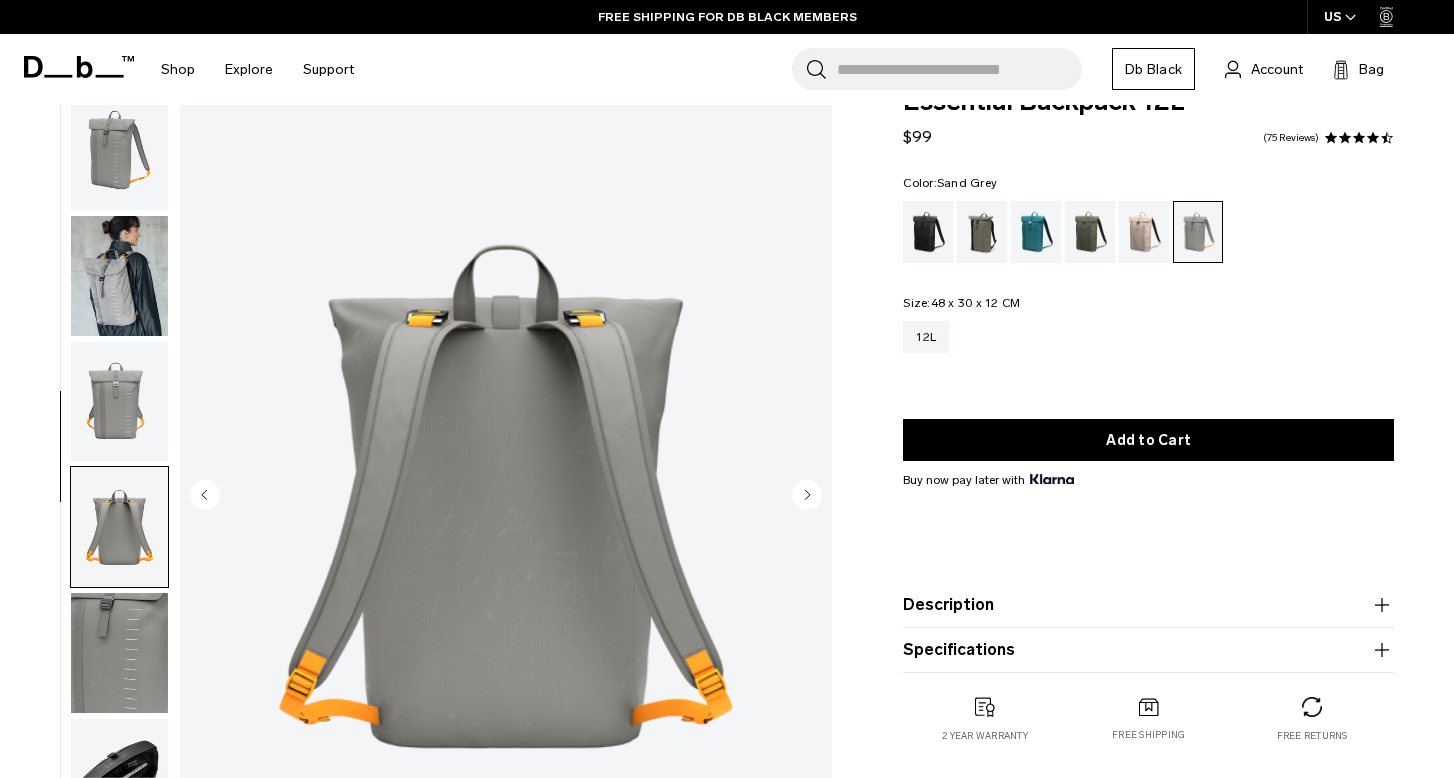scroll, scrollTop: 0, scrollLeft: 0, axis: both 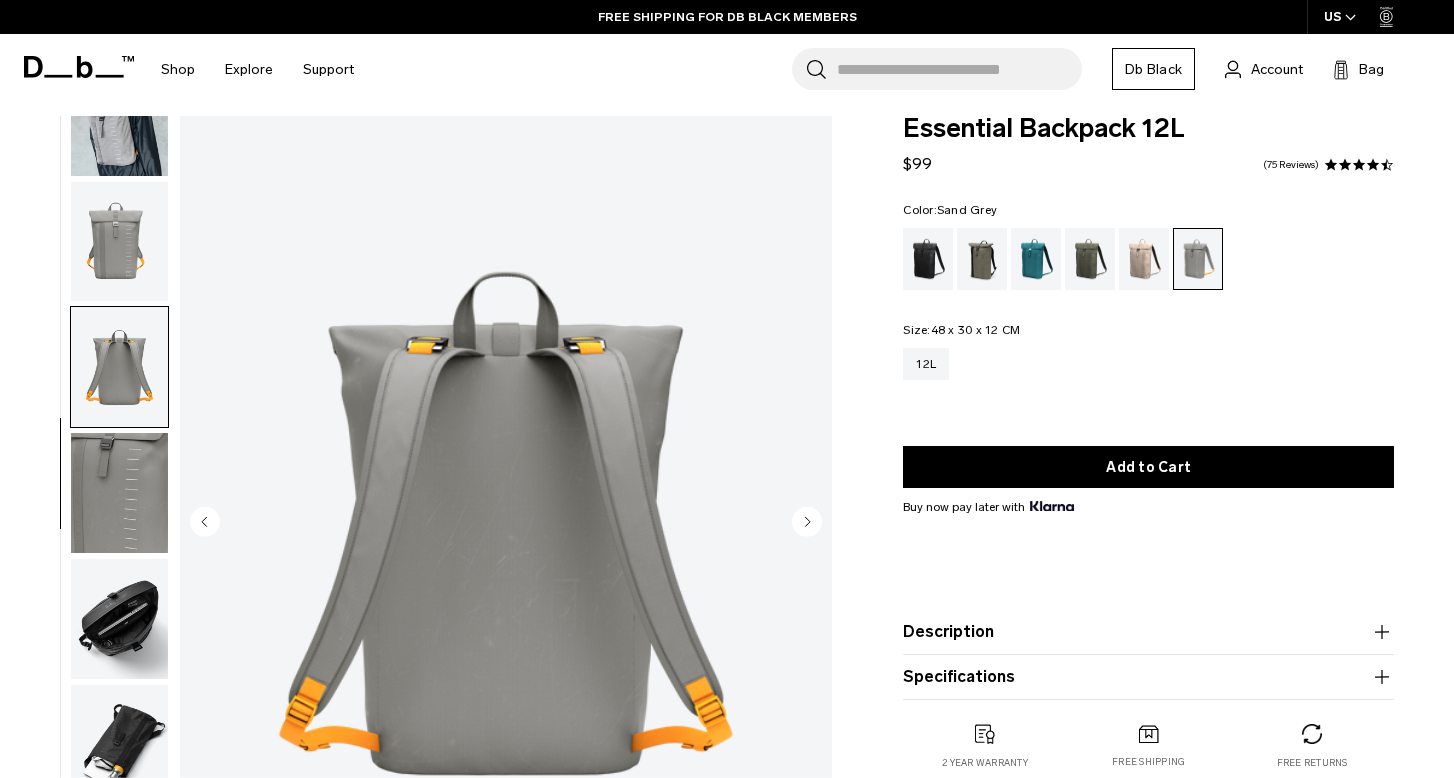click at bounding box center (119, 619) 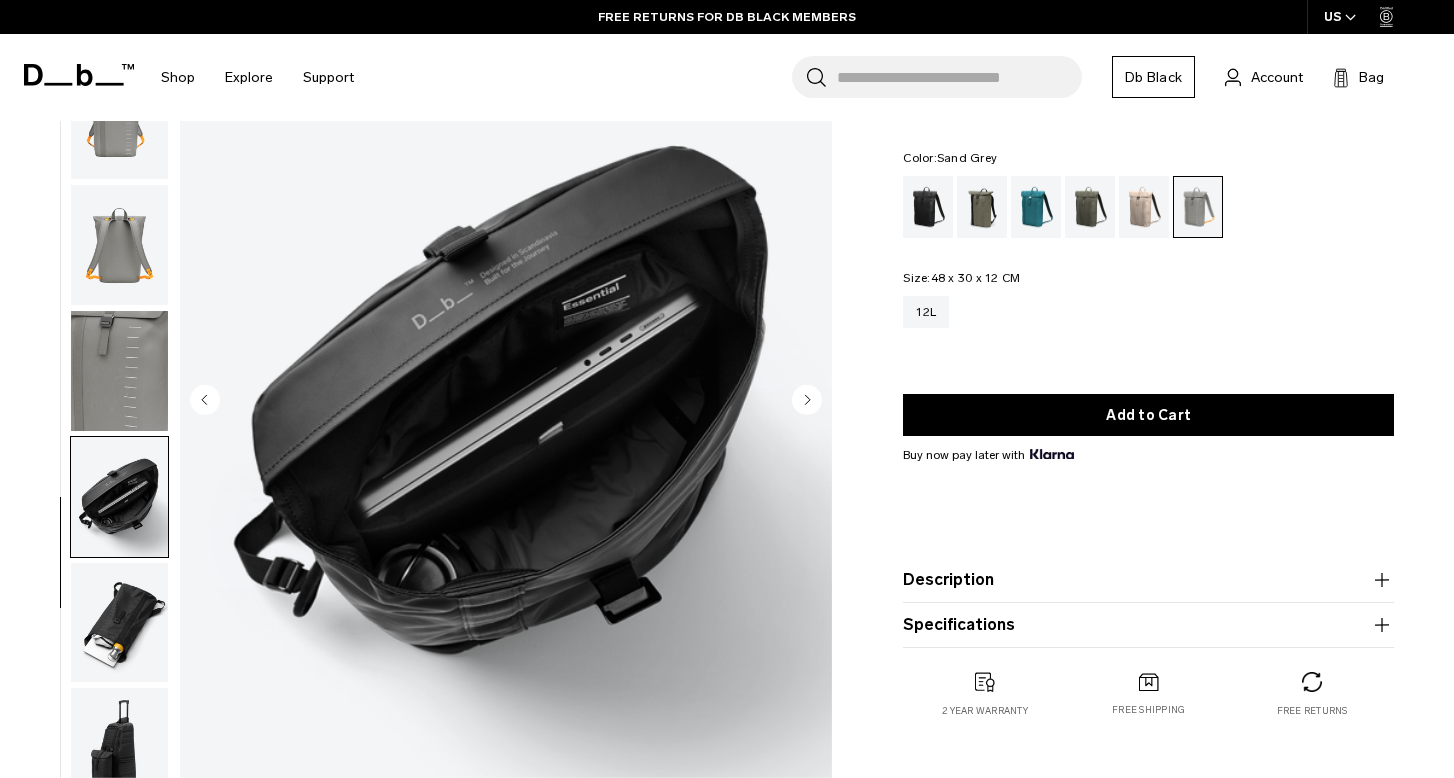 scroll, scrollTop: 217, scrollLeft: 0, axis: vertical 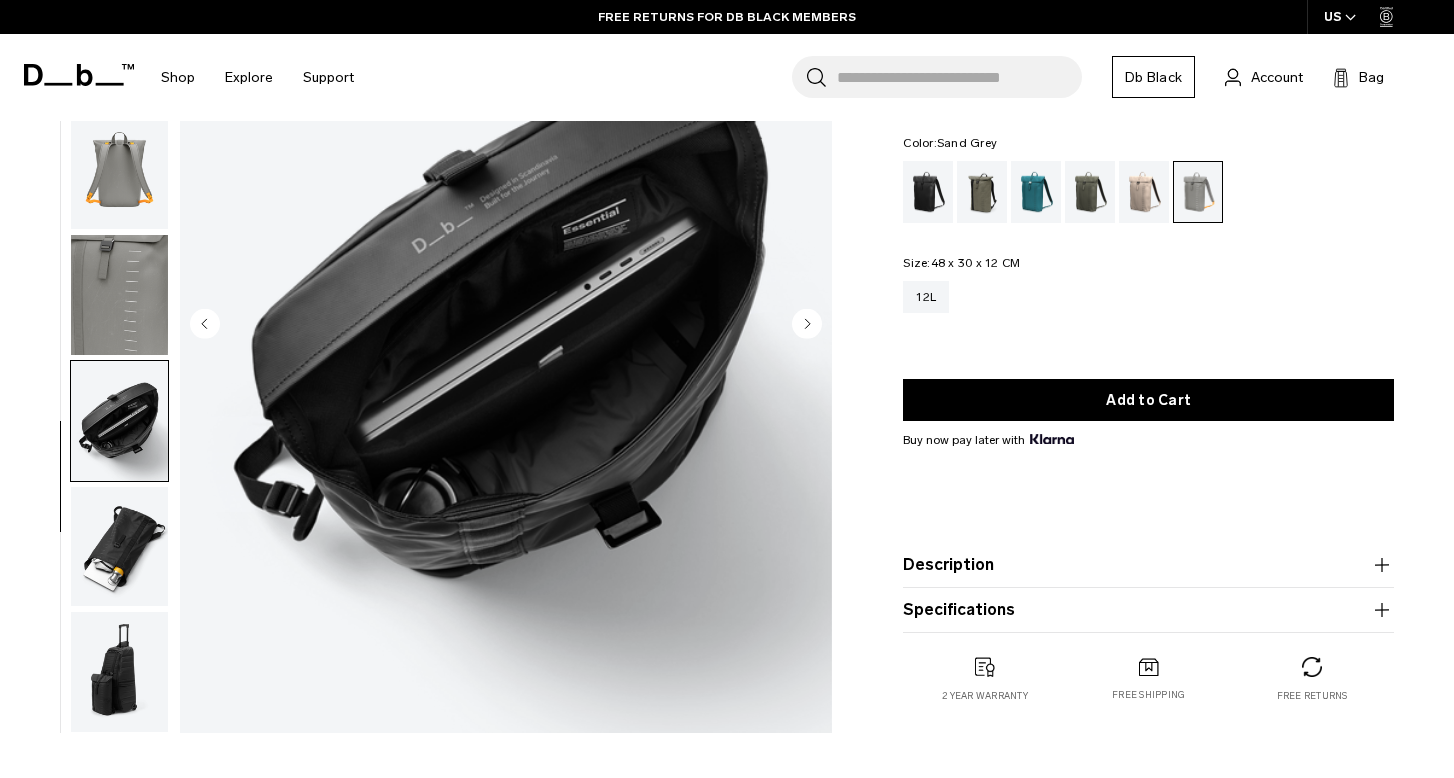 click at bounding box center [119, 672] 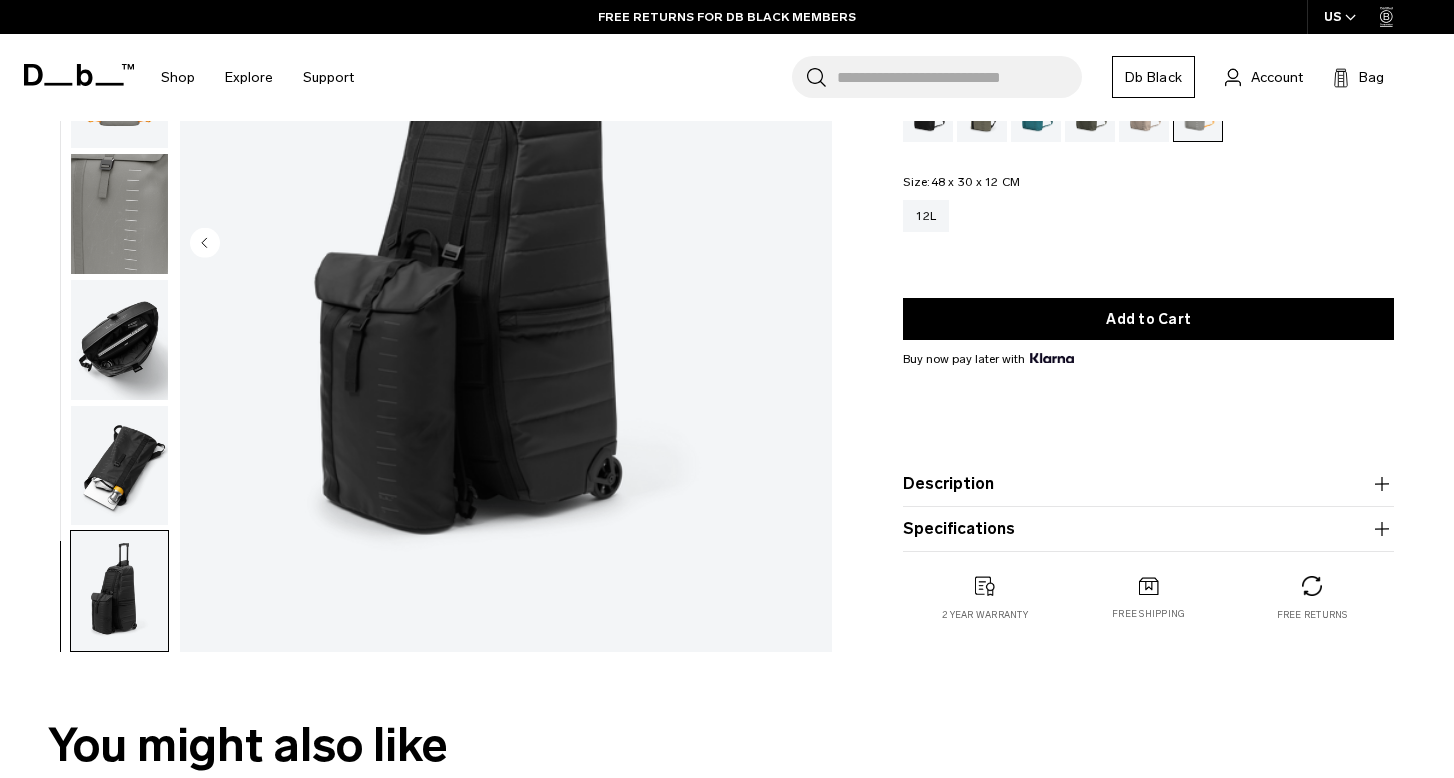 scroll, scrollTop: 299, scrollLeft: 0, axis: vertical 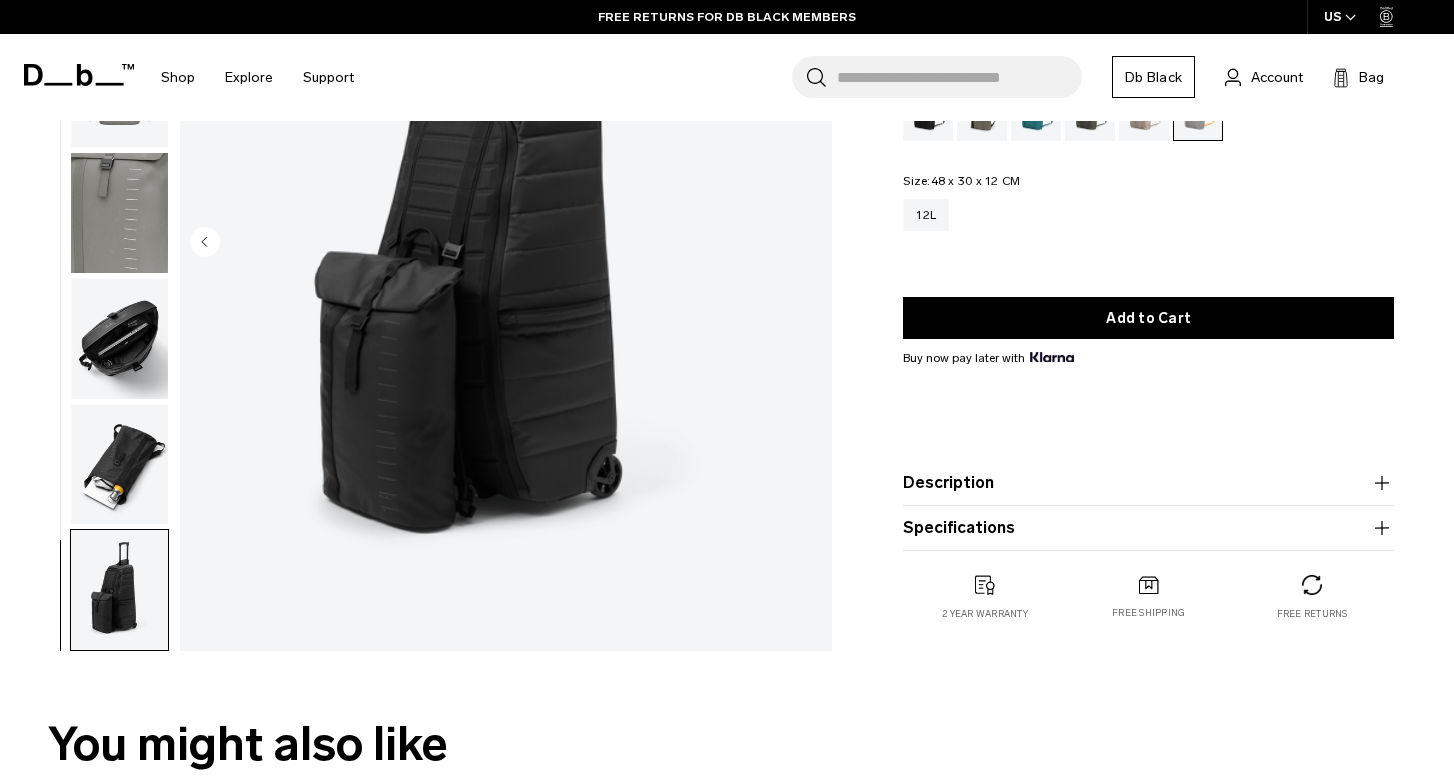 click at bounding box center [119, 590] 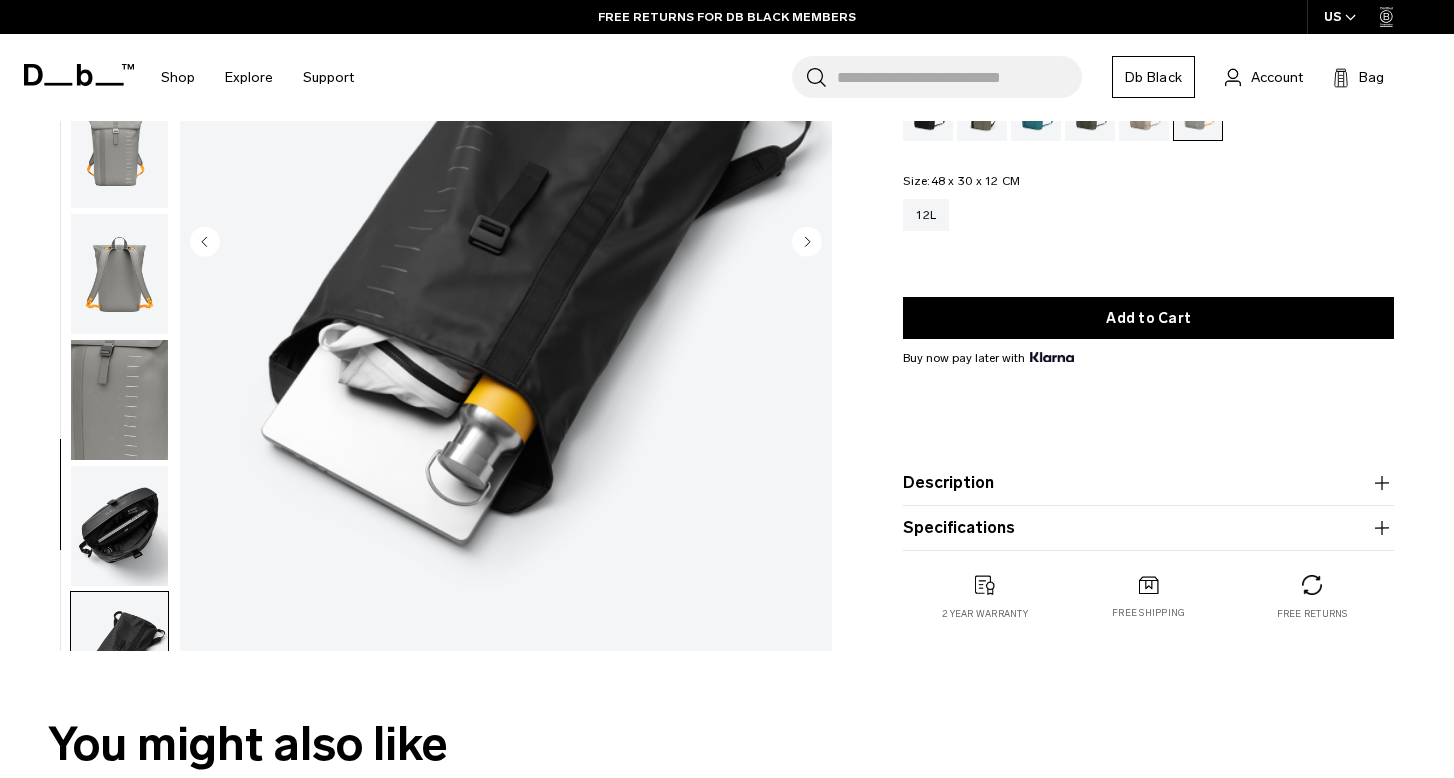 scroll, scrollTop: 0, scrollLeft: 0, axis: both 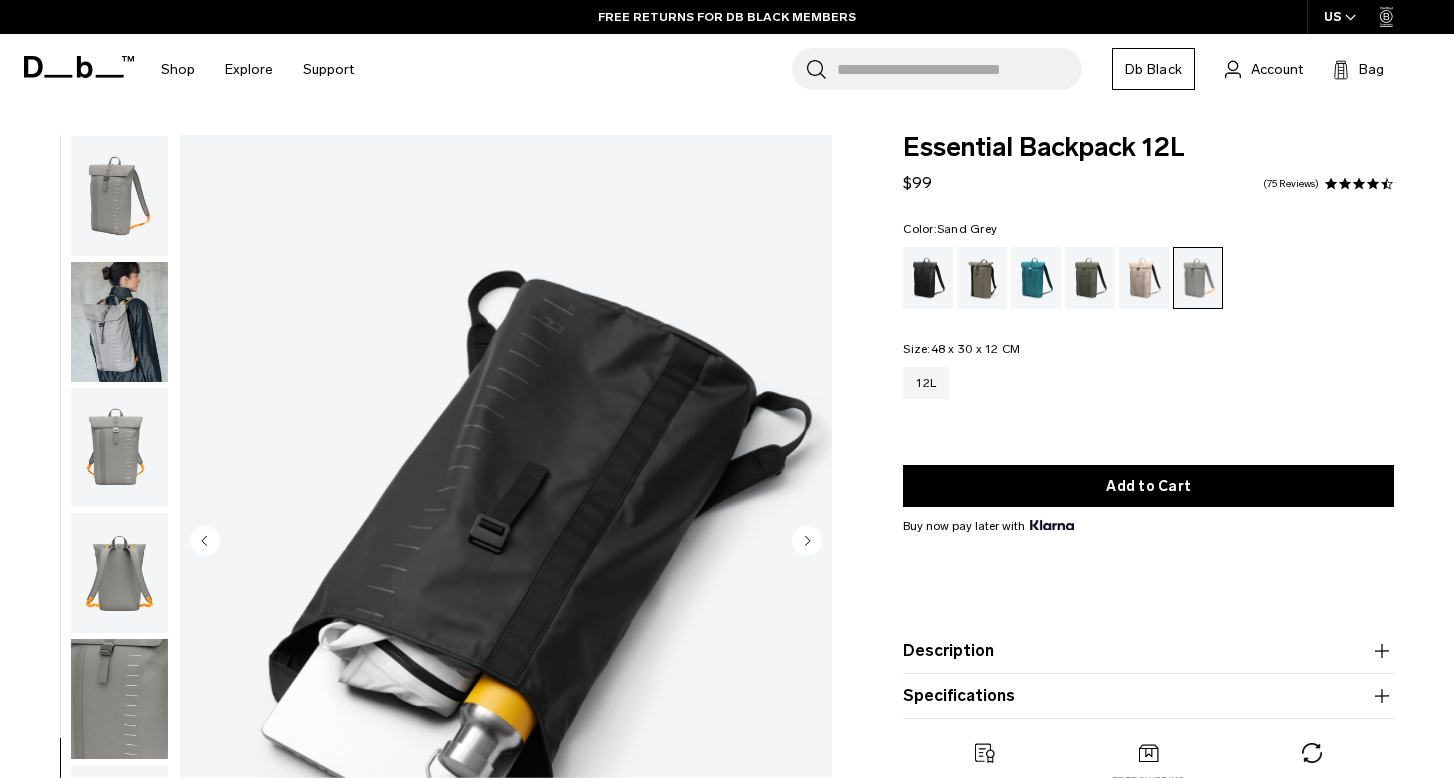 click at bounding box center (119, 196) 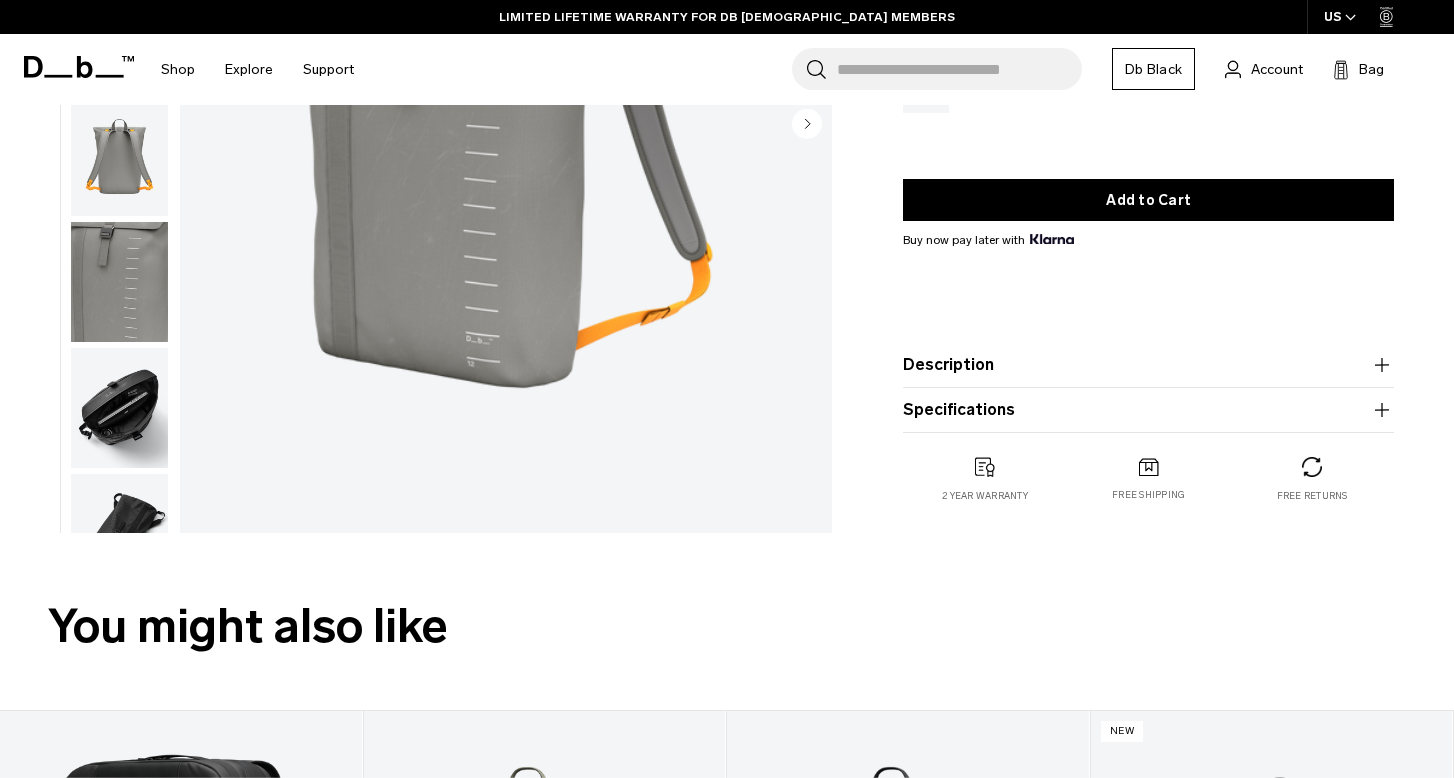scroll, scrollTop: 405, scrollLeft: 0, axis: vertical 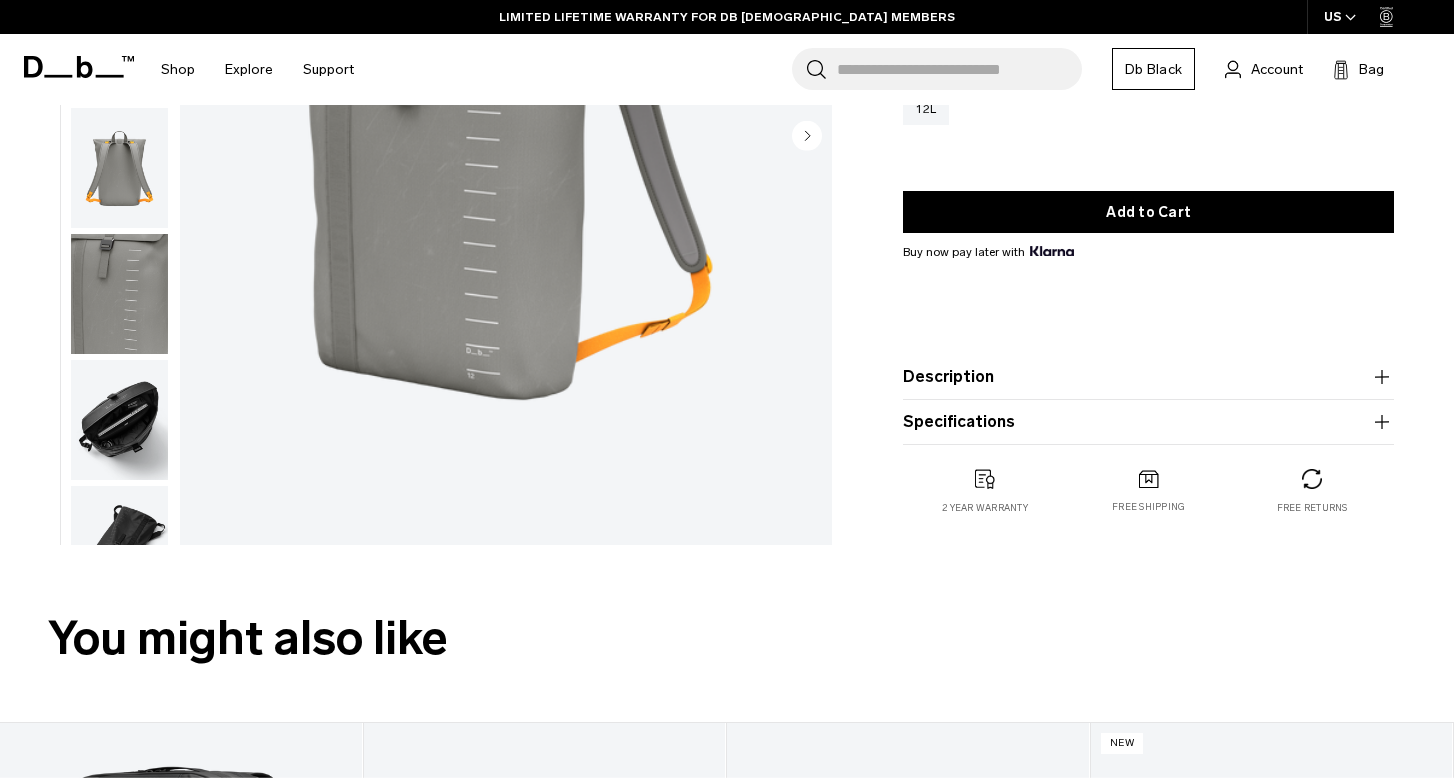 click on "Description" at bounding box center (1148, 377) 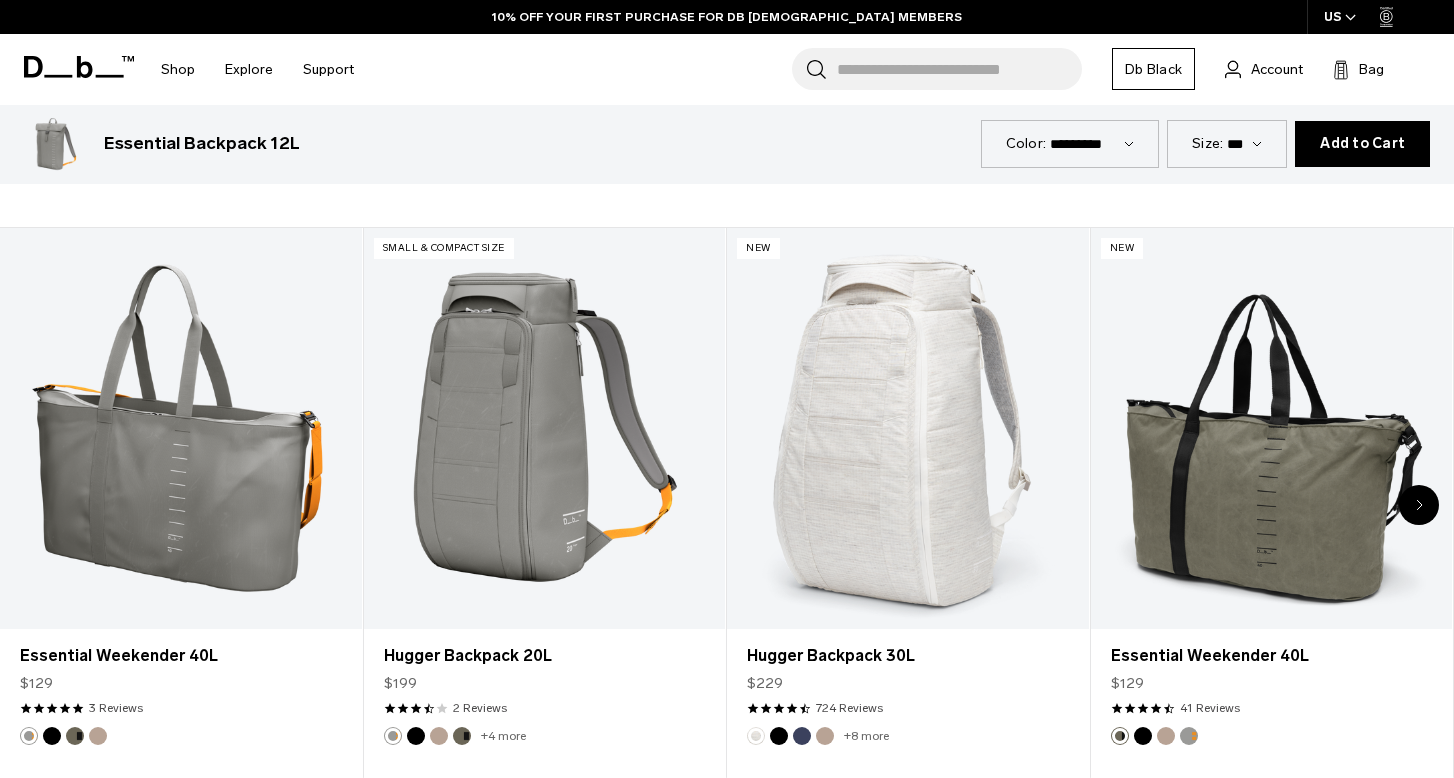 scroll, scrollTop: 3362, scrollLeft: 0, axis: vertical 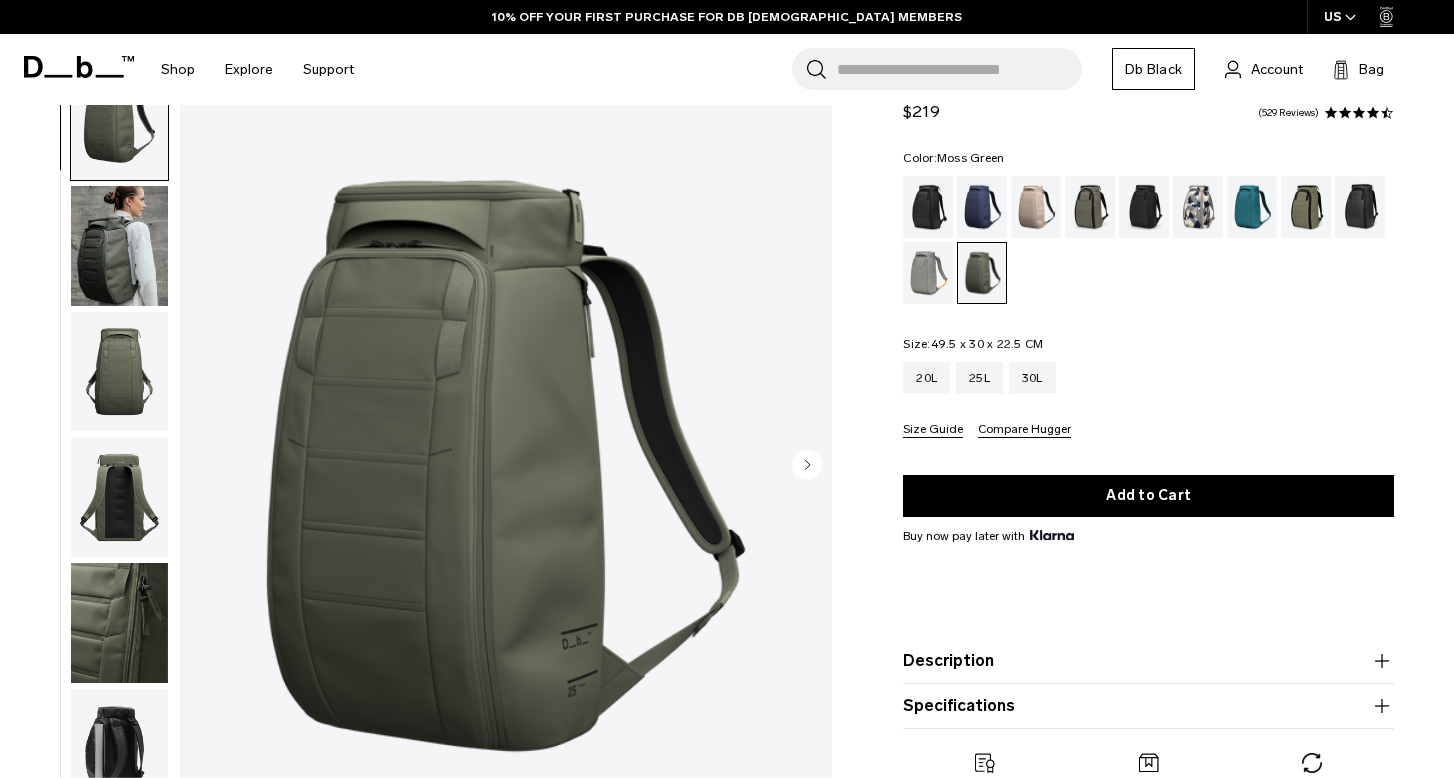 click at bounding box center [119, 246] 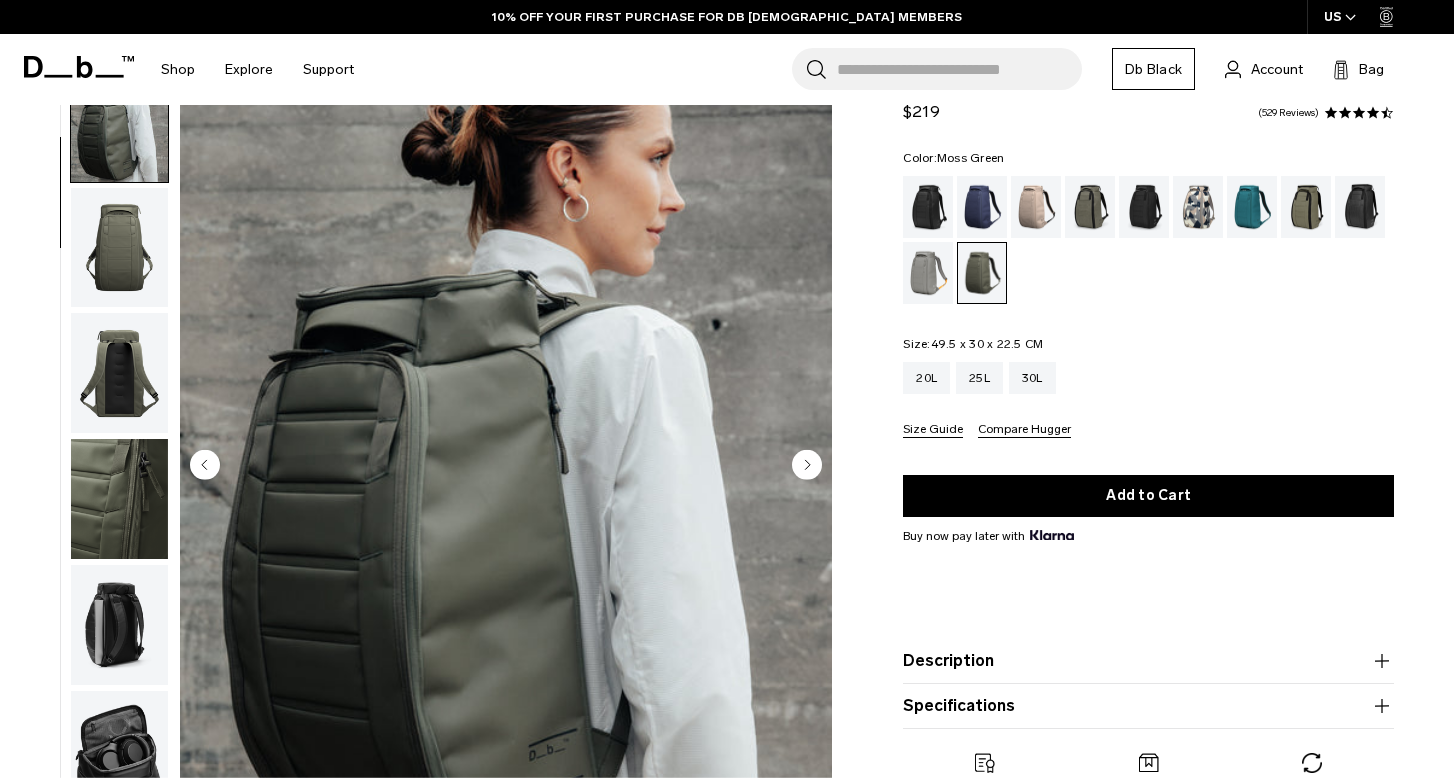 scroll, scrollTop: 127, scrollLeft: 0, axis: vertical 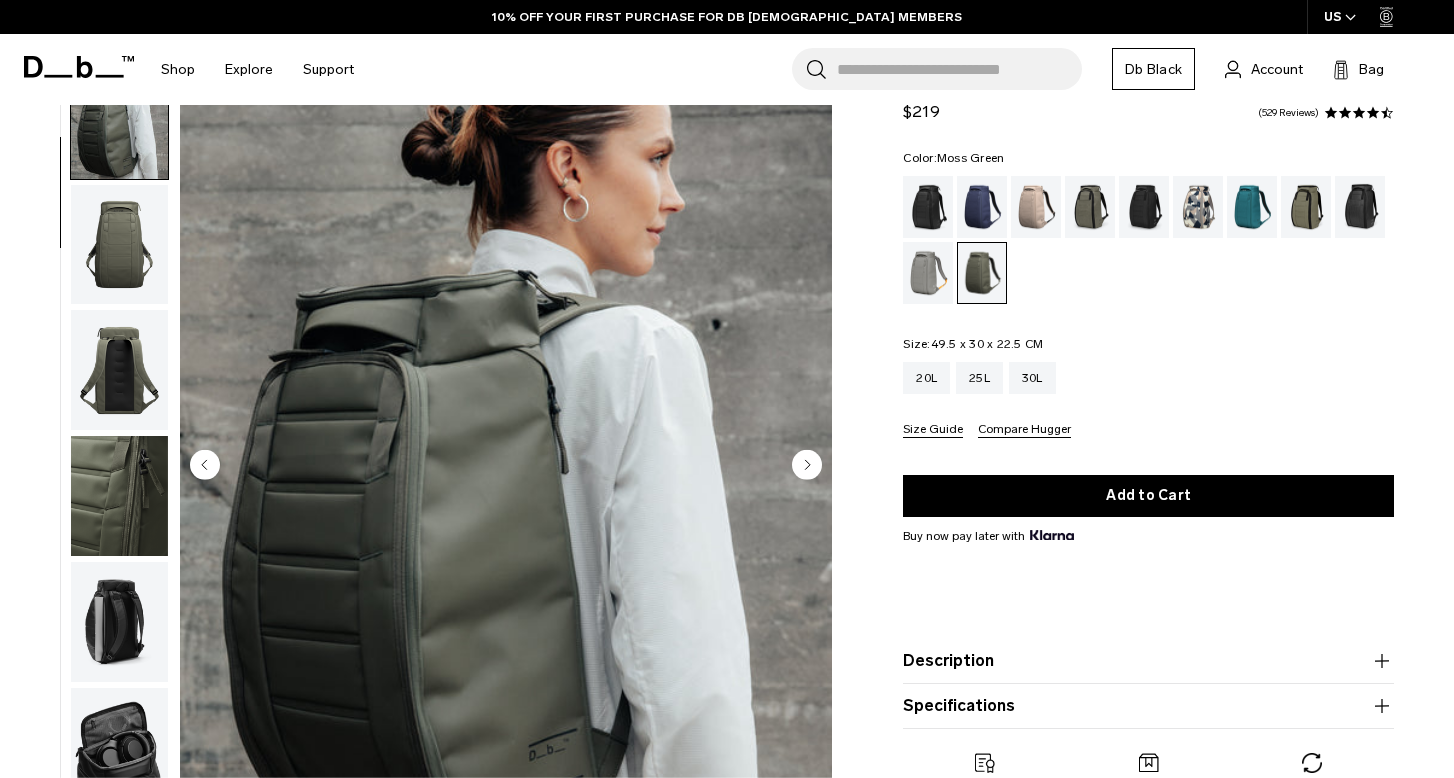 click at bounding box center (119, 466) 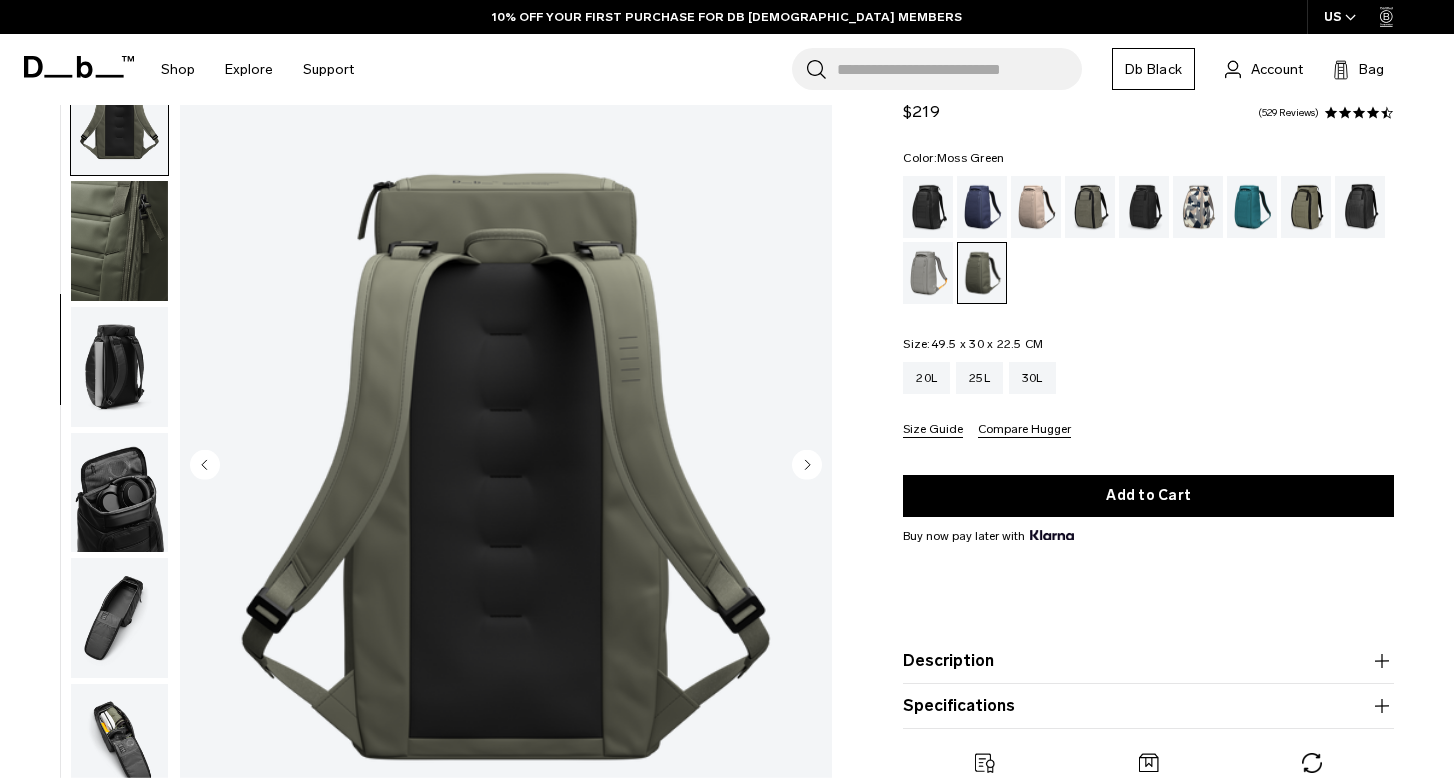 click at bounding box center (119, 367) 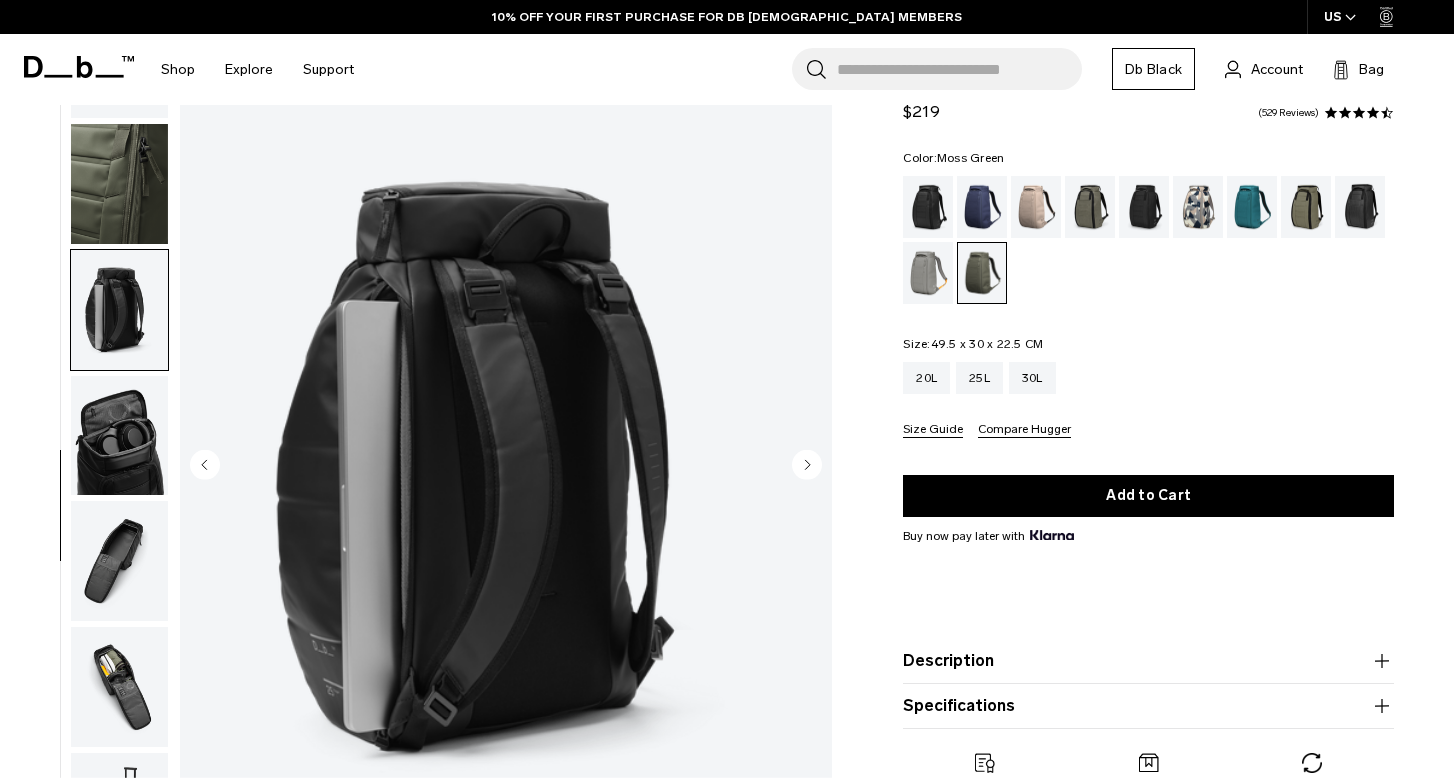 click at bounding box center [119, 436] 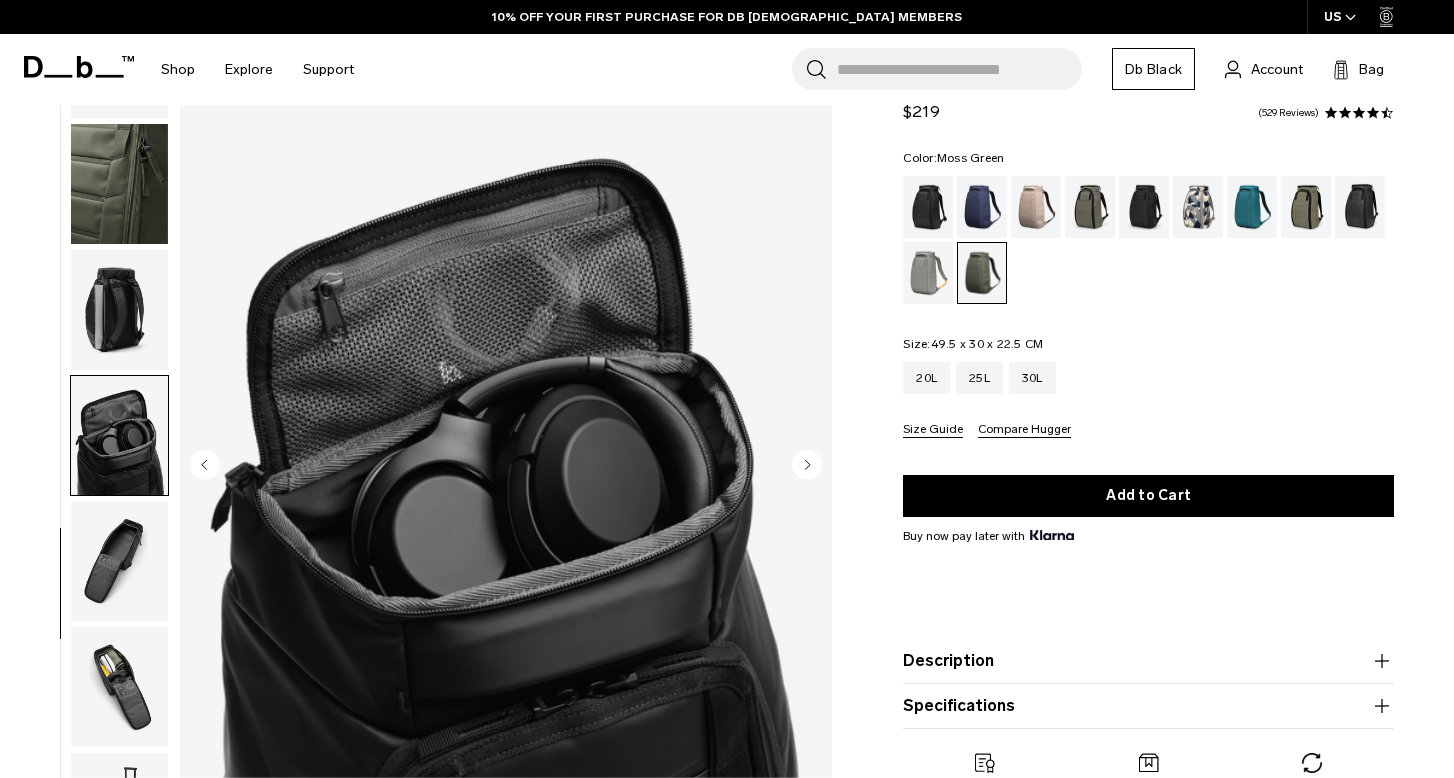 click at bounding box center [119, 561] 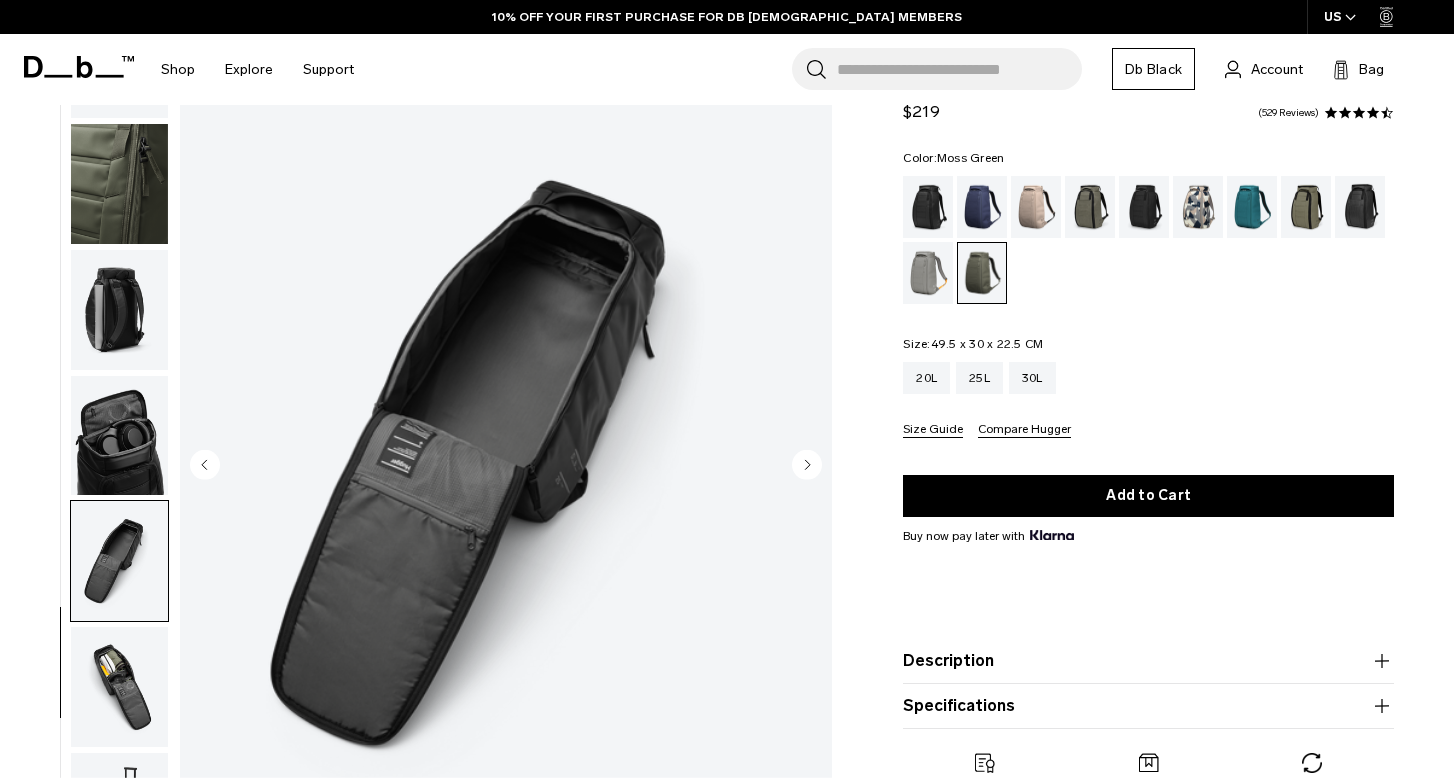 click at bounding box center (119, 561) 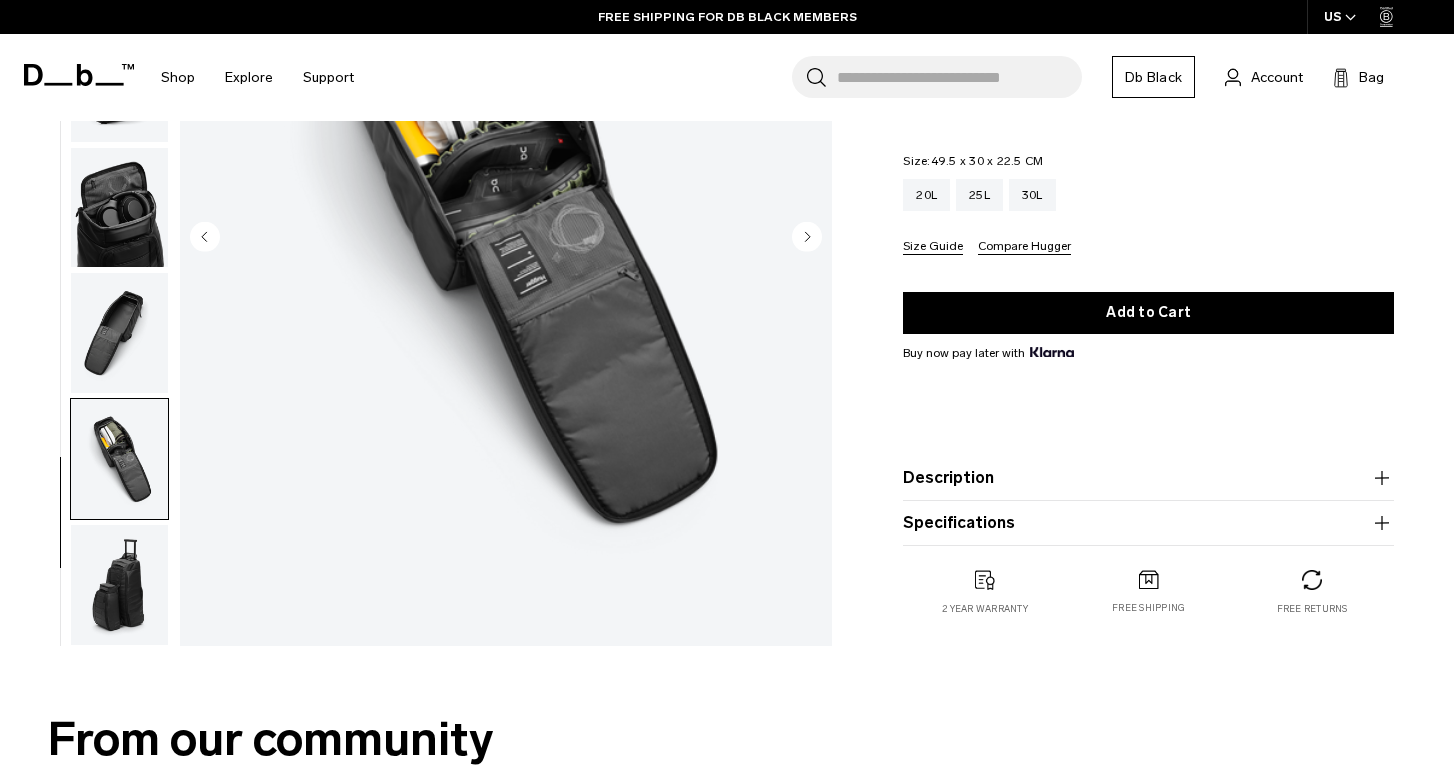 scroll, scrollTop: 413, scrollLeft: 0, axis: vertical 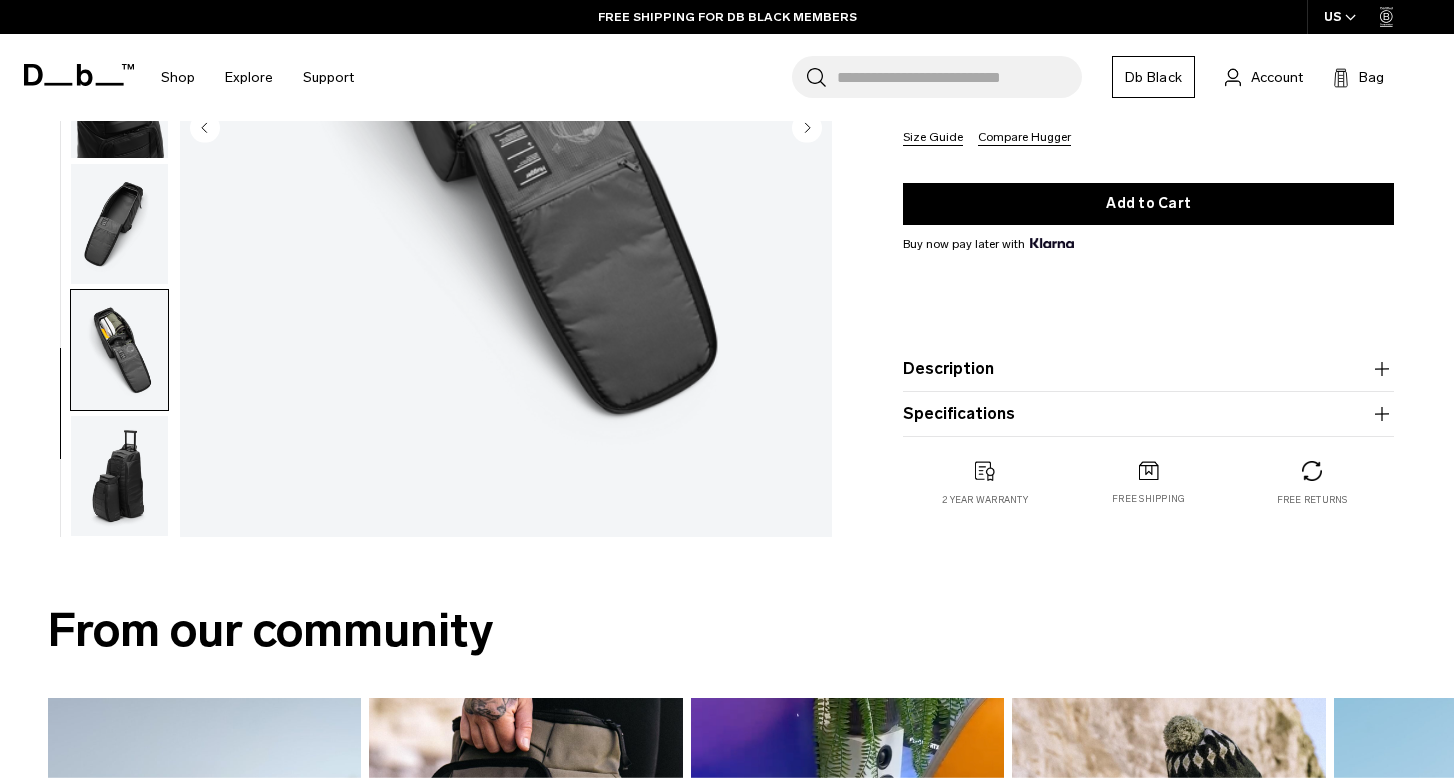 click at bounding box center (119, 476) 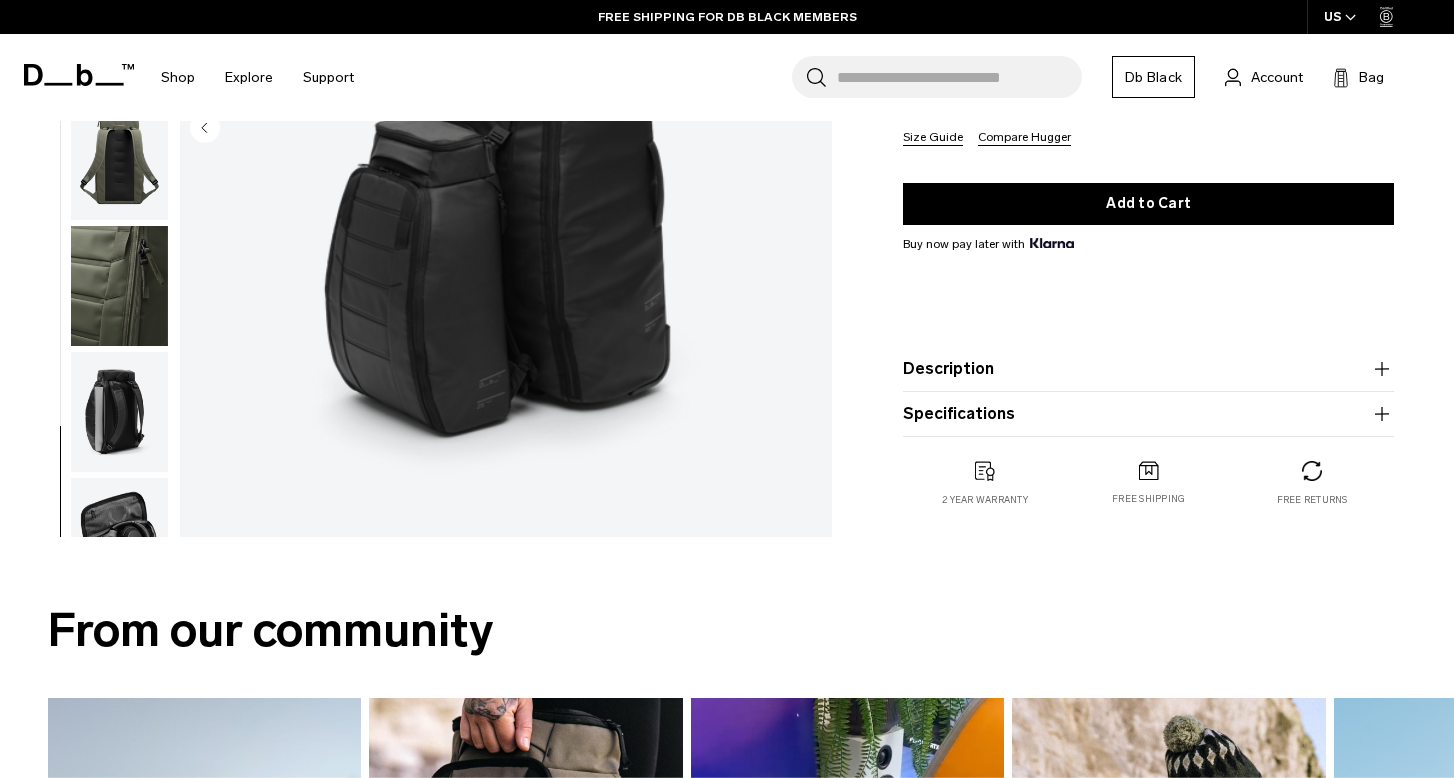 scroll, scrollTop: 0, scrollLeft: 0, axis: both 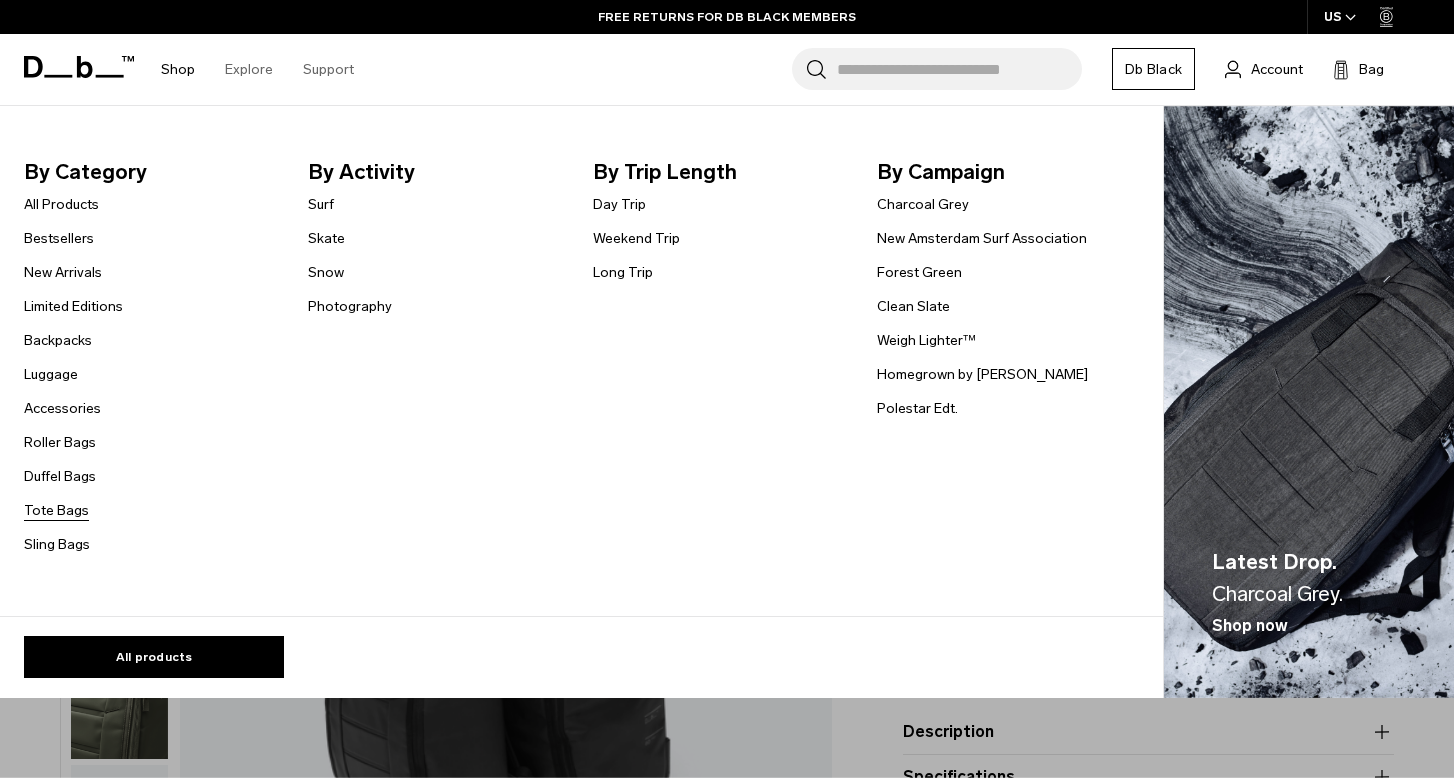 click on "Tote Bags" at bounding box center (56, 510) 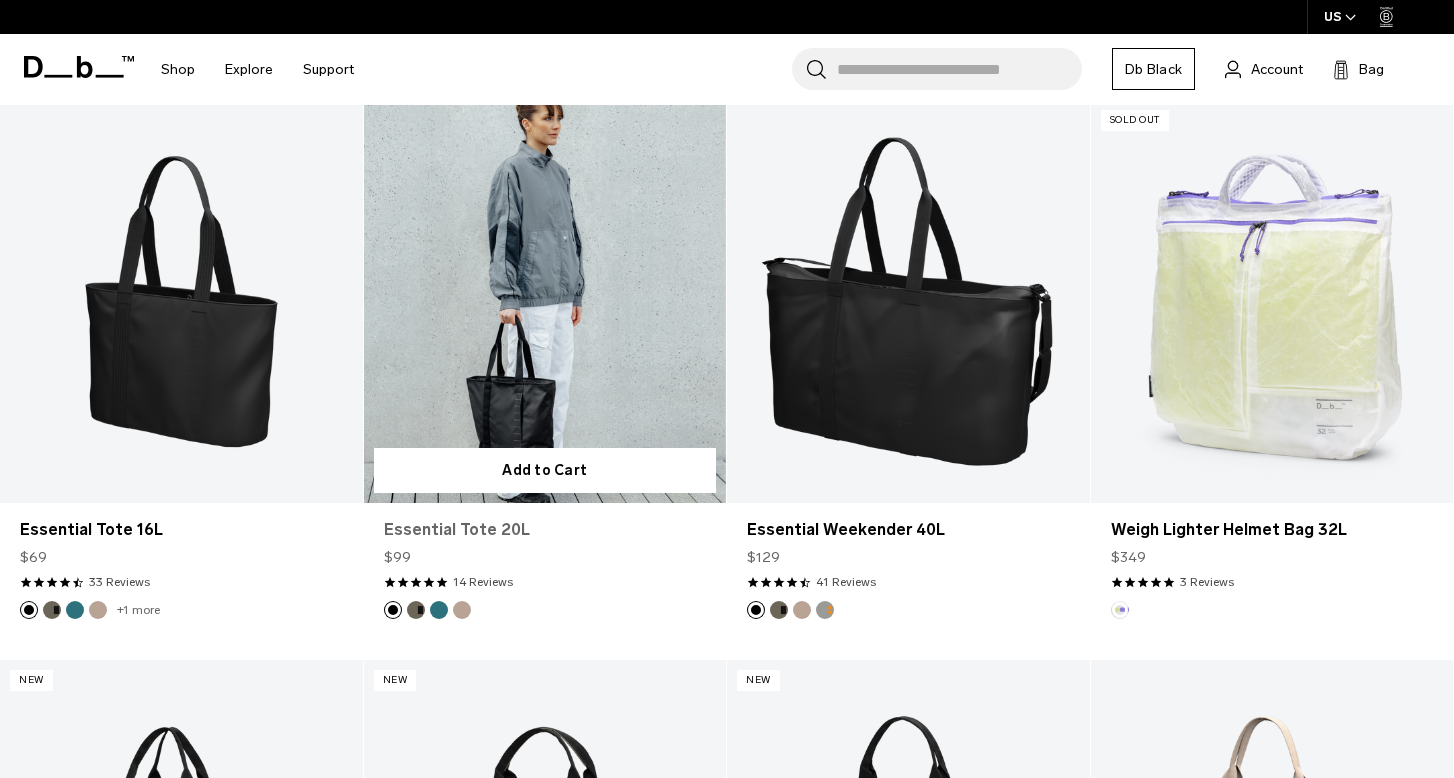 scroll, scrollTop: 400, scrollLeft: 0, axis: vertical 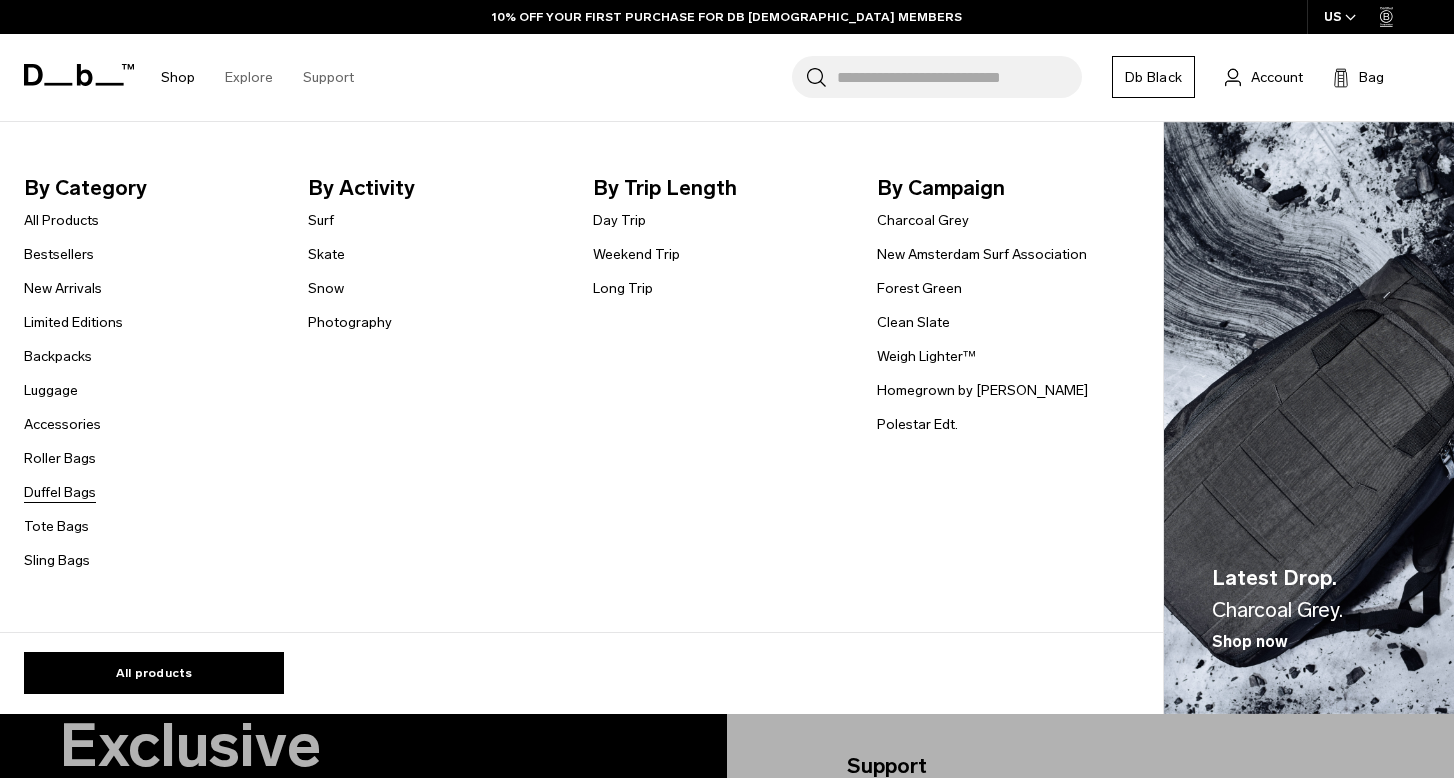 click on "Duffel Bags" at bounding box center [60, 492] 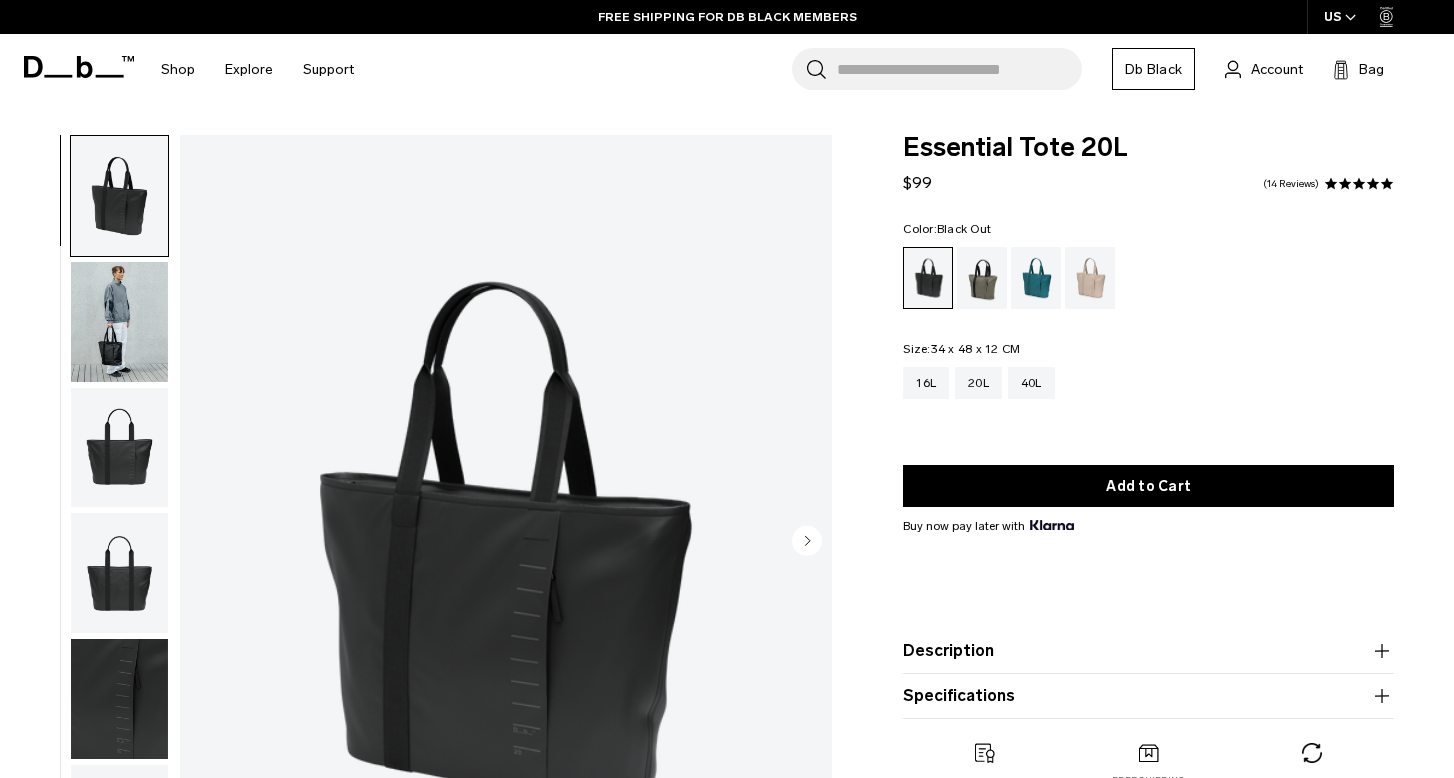 scroll, scrollTop: 0, scrollLeft: 0, axis: both 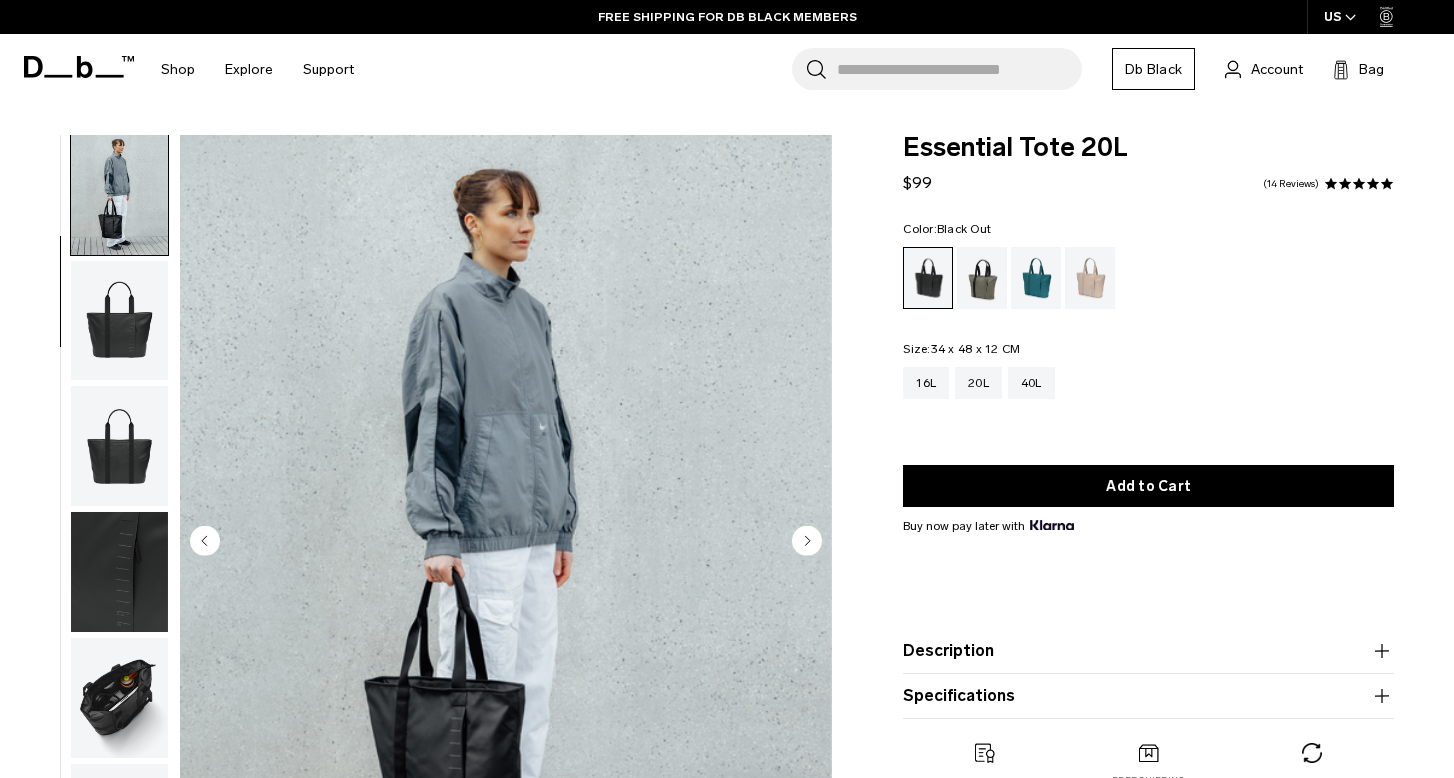 click at bounding box center (119, 446) 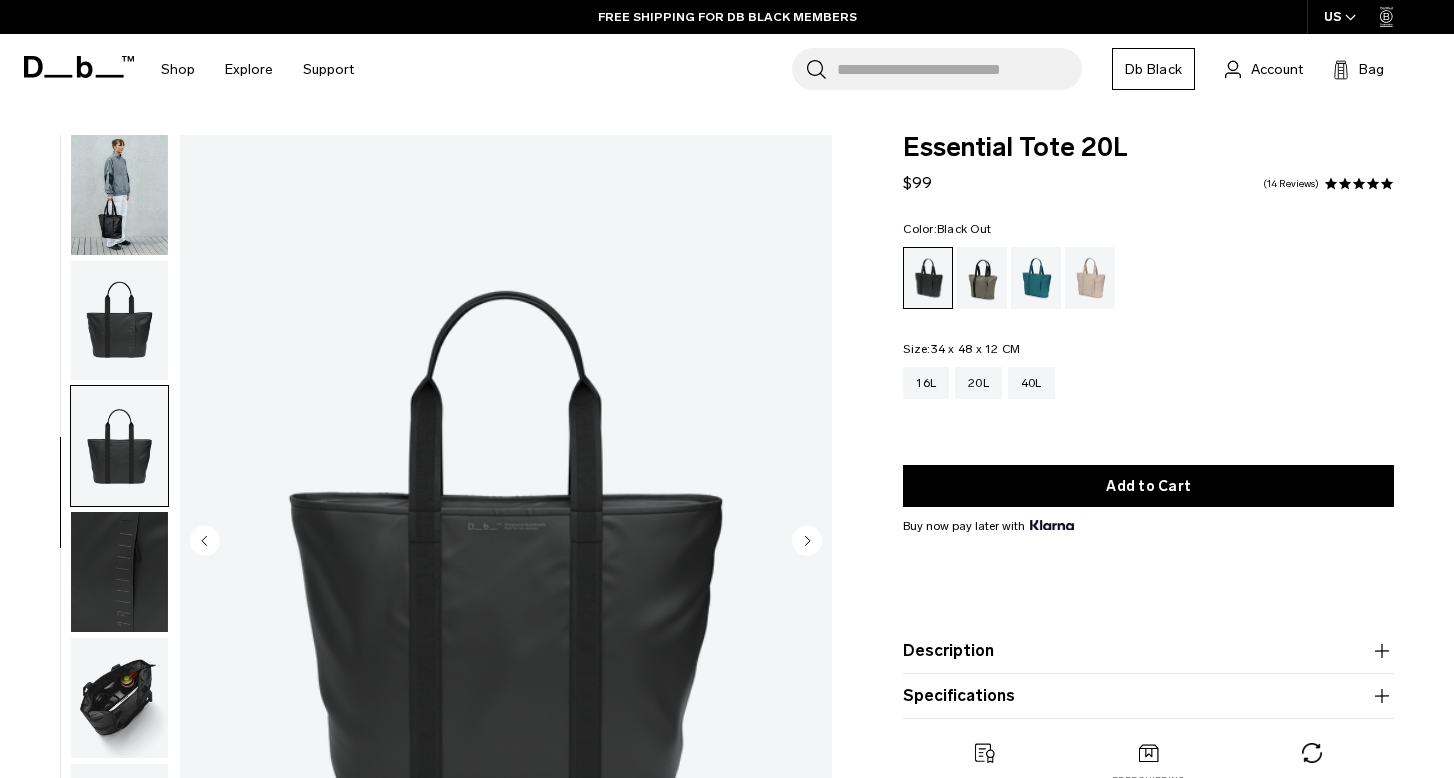 scroll, scrollTop: 199, scrollLeft: 0, axis: vertical 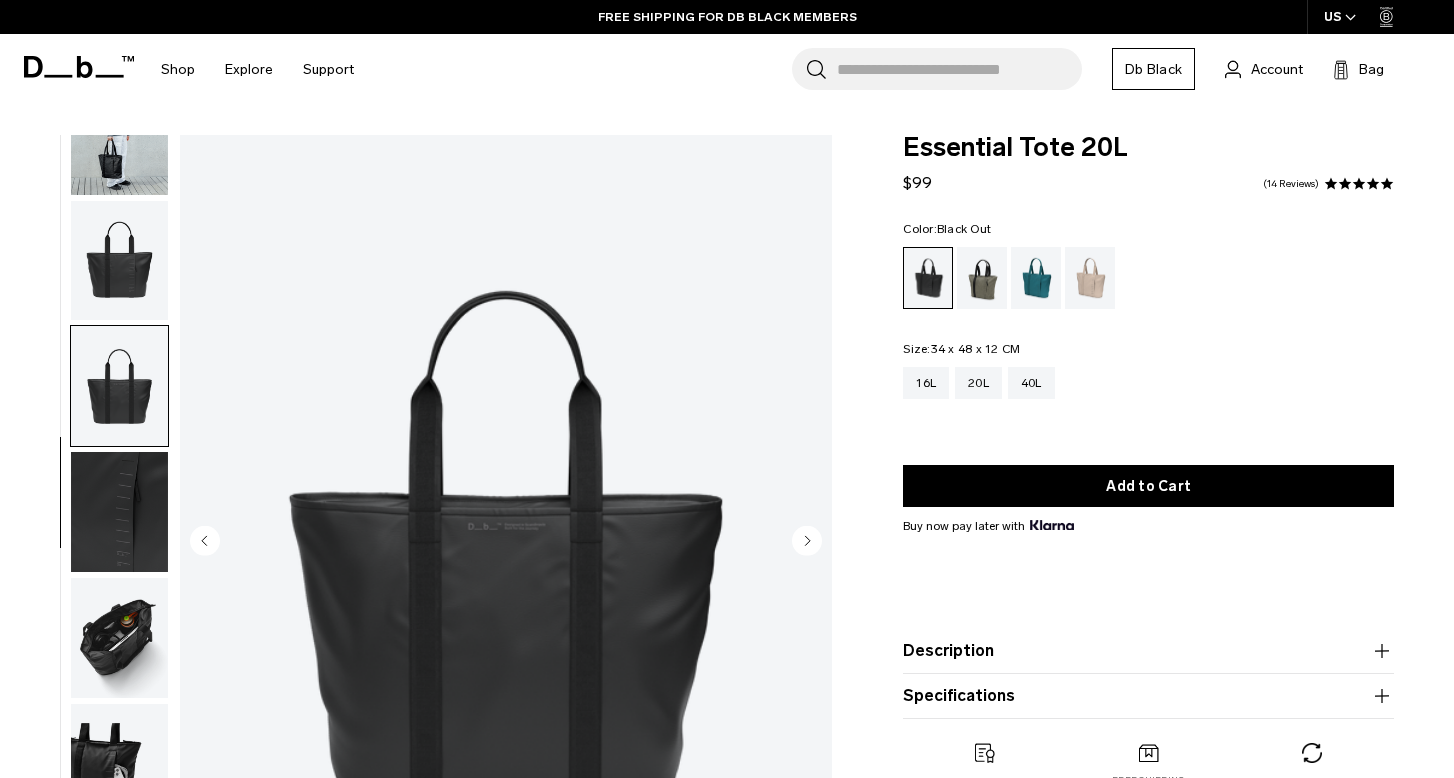 click at bounding box center (119, 512) 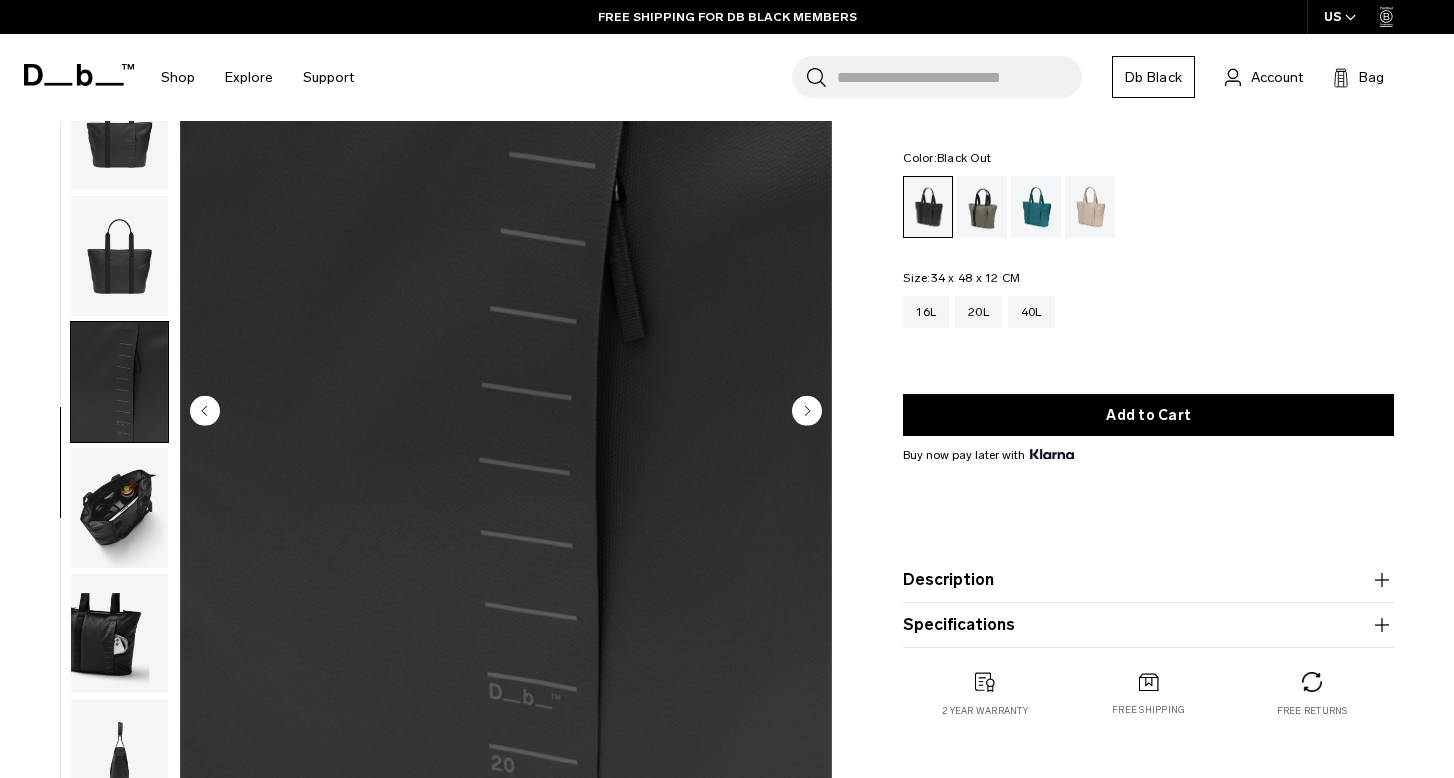 scroll, scrollTop: 130, scrollLeft: 0, axis: vertical 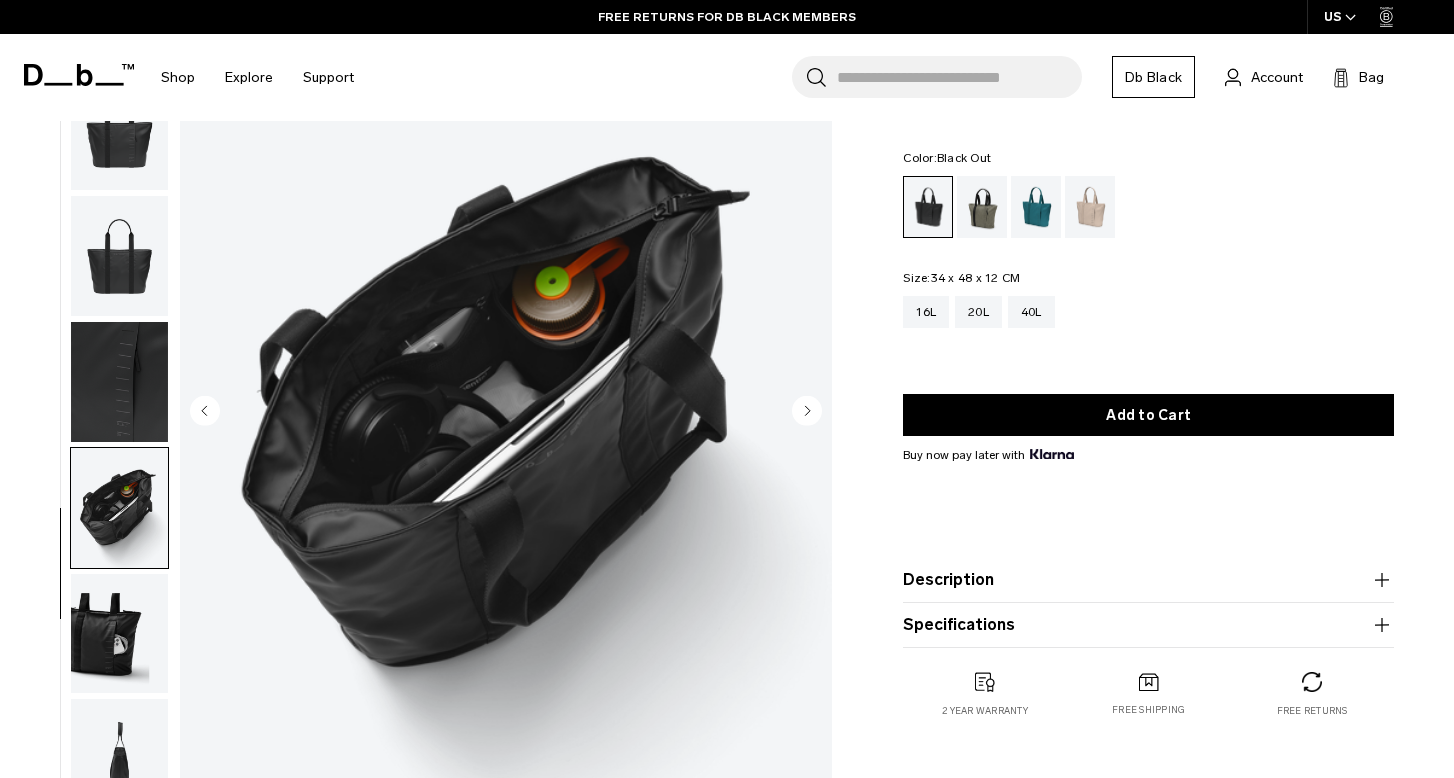 click at bounding box center [119, 634] 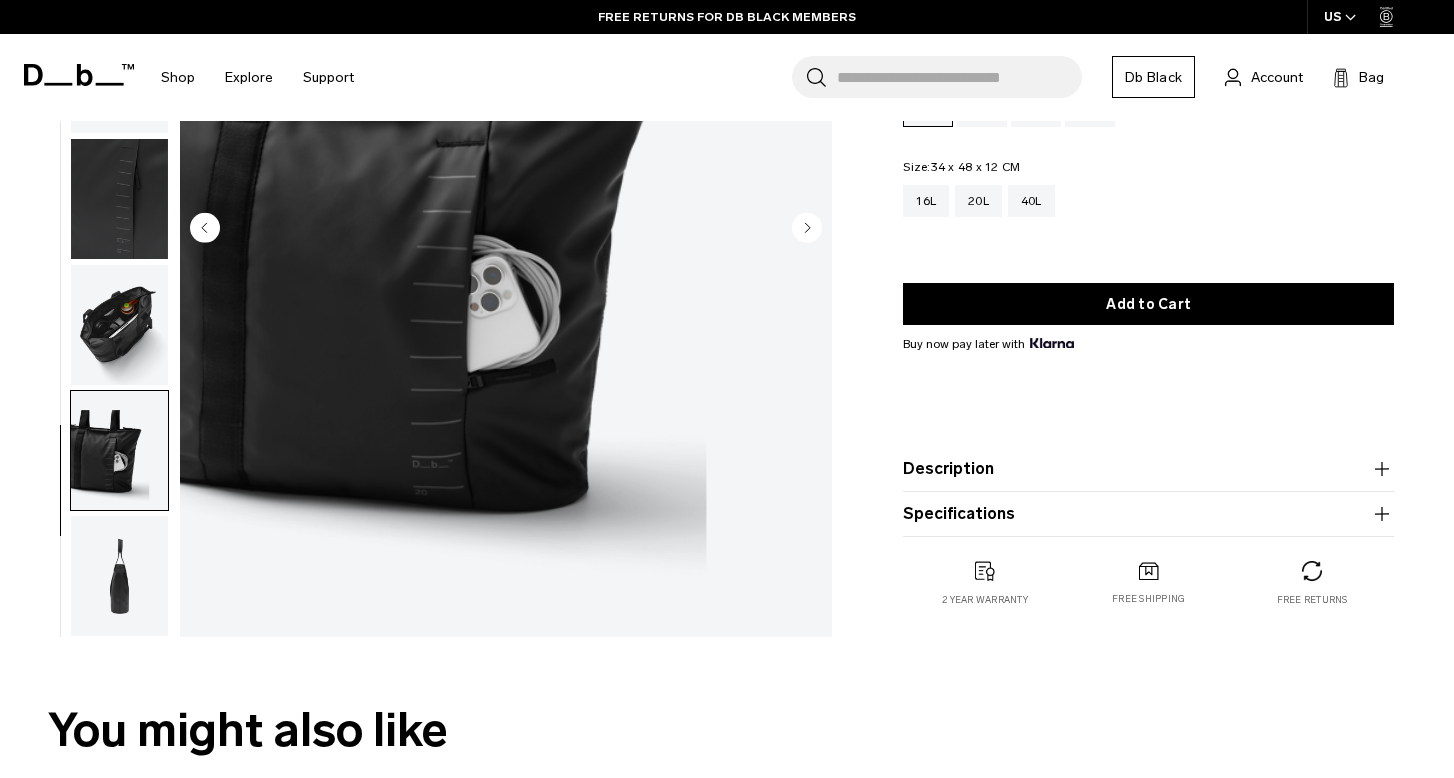 scroll, scrollTop: 343, scrollLeft: 0, axis: vertical 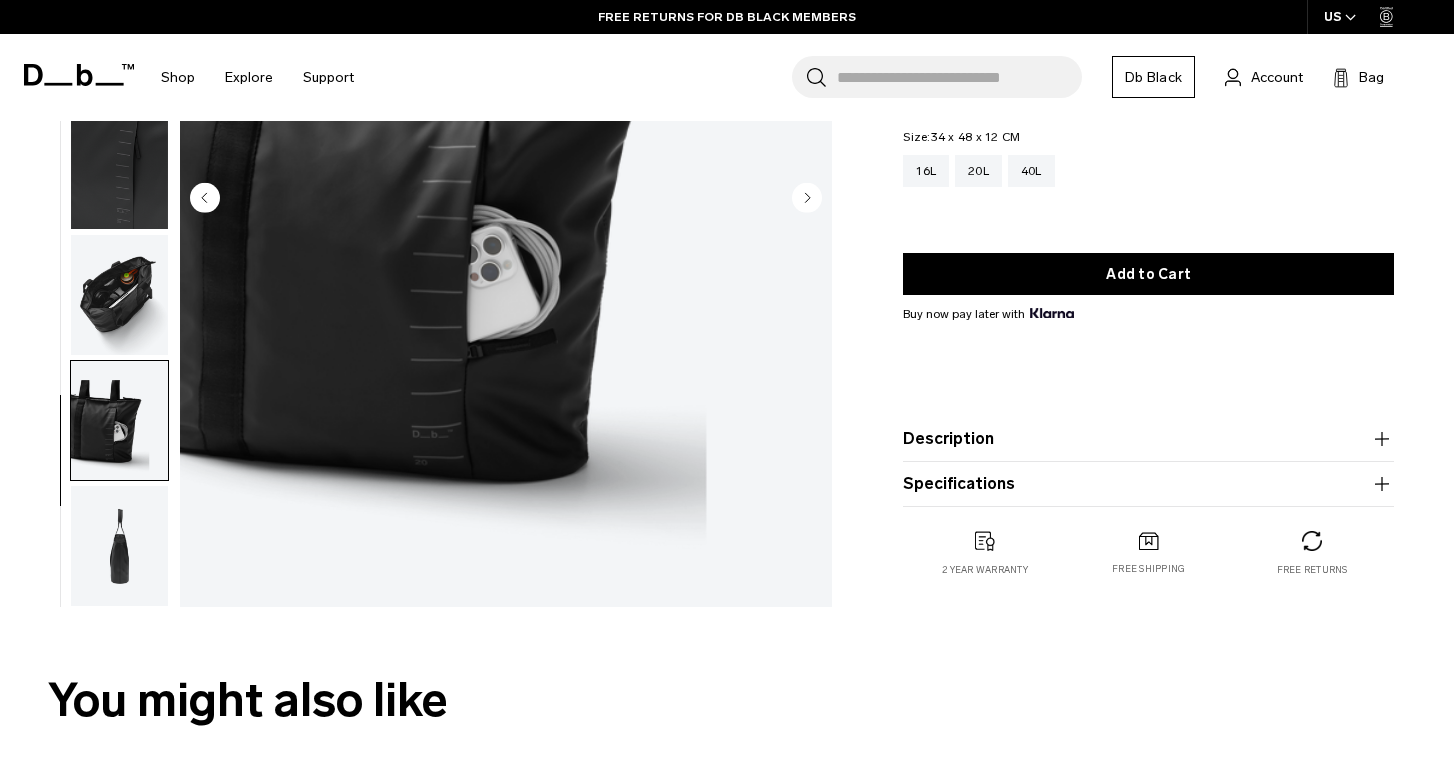 click at bounding box center (119, 546) 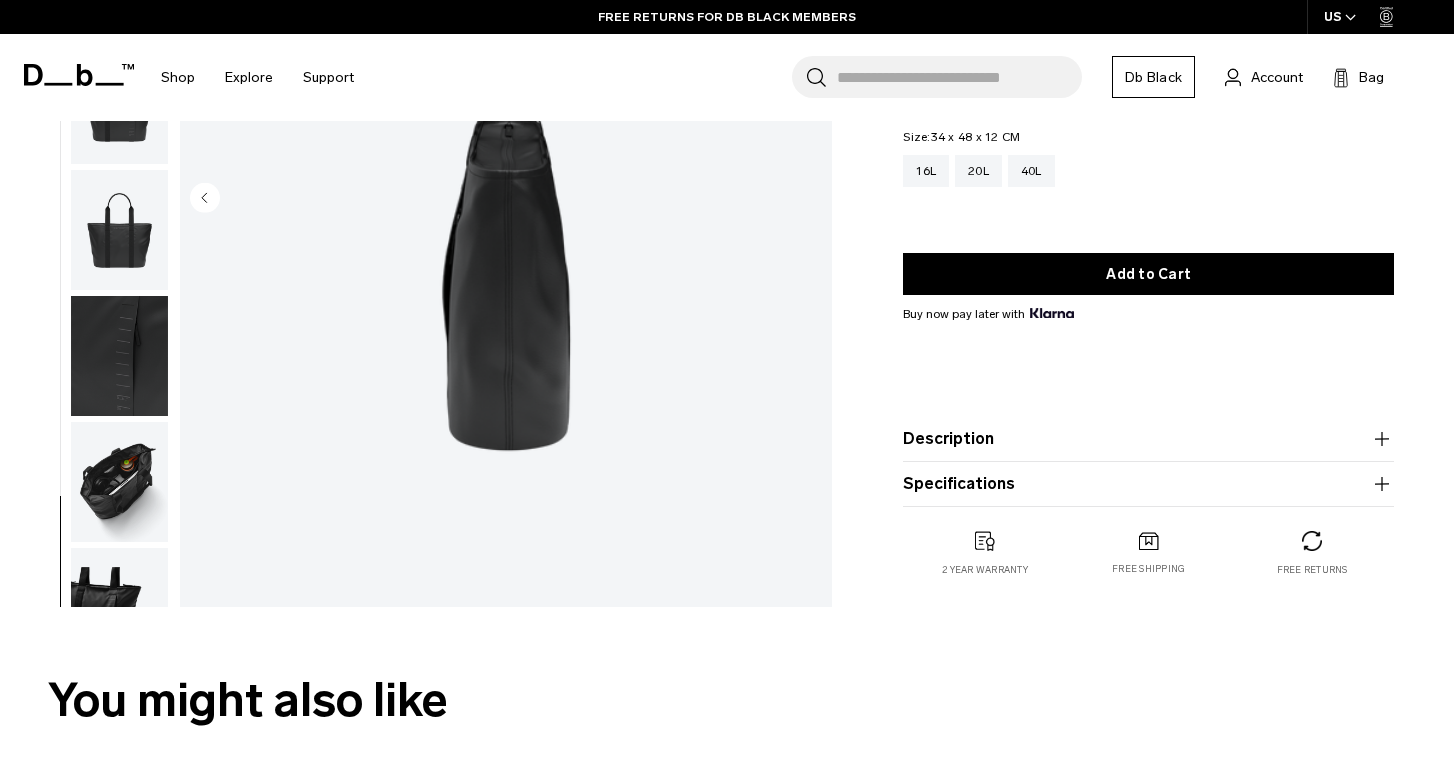 scroll, scrollTop: 0, scrollLeft: 0, axis: both 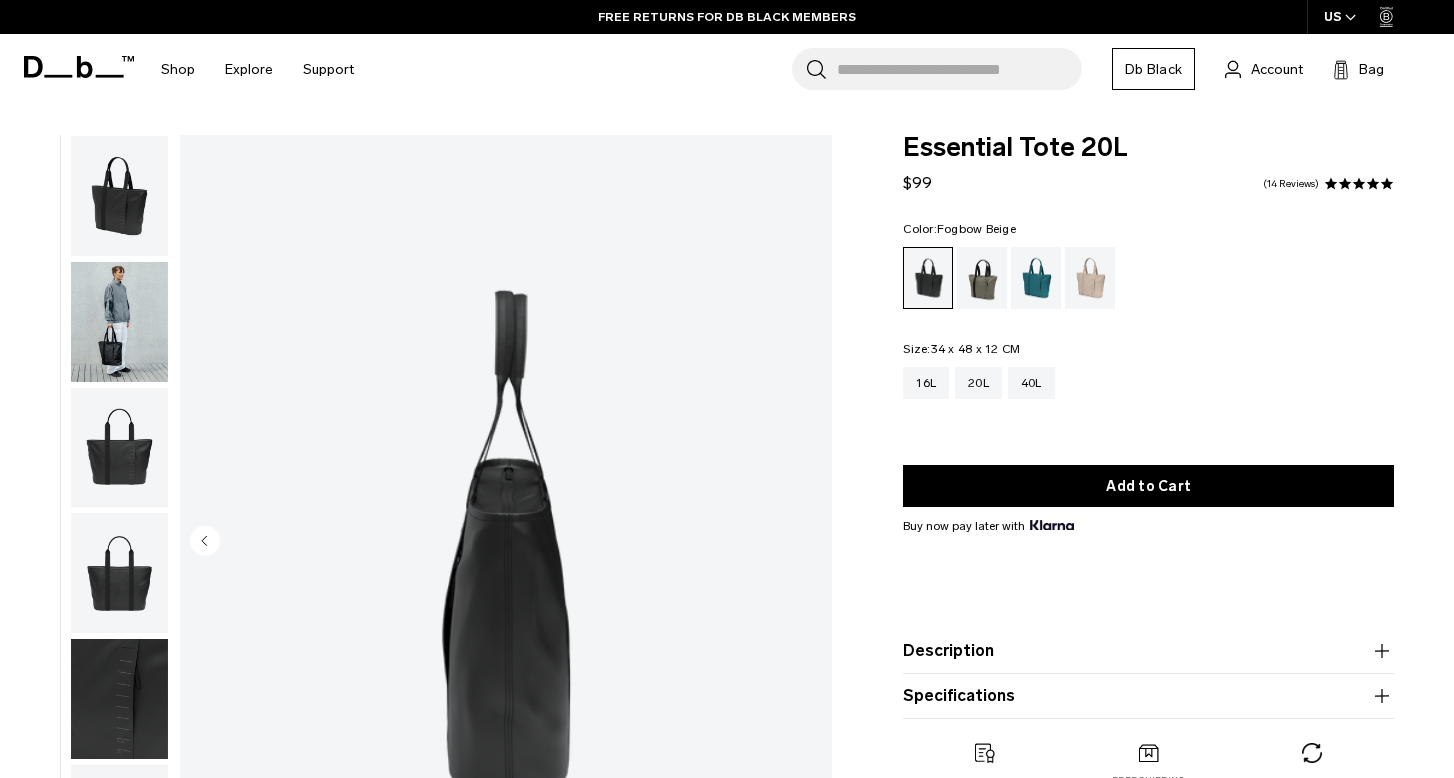click at bounding box center [1090, 278] 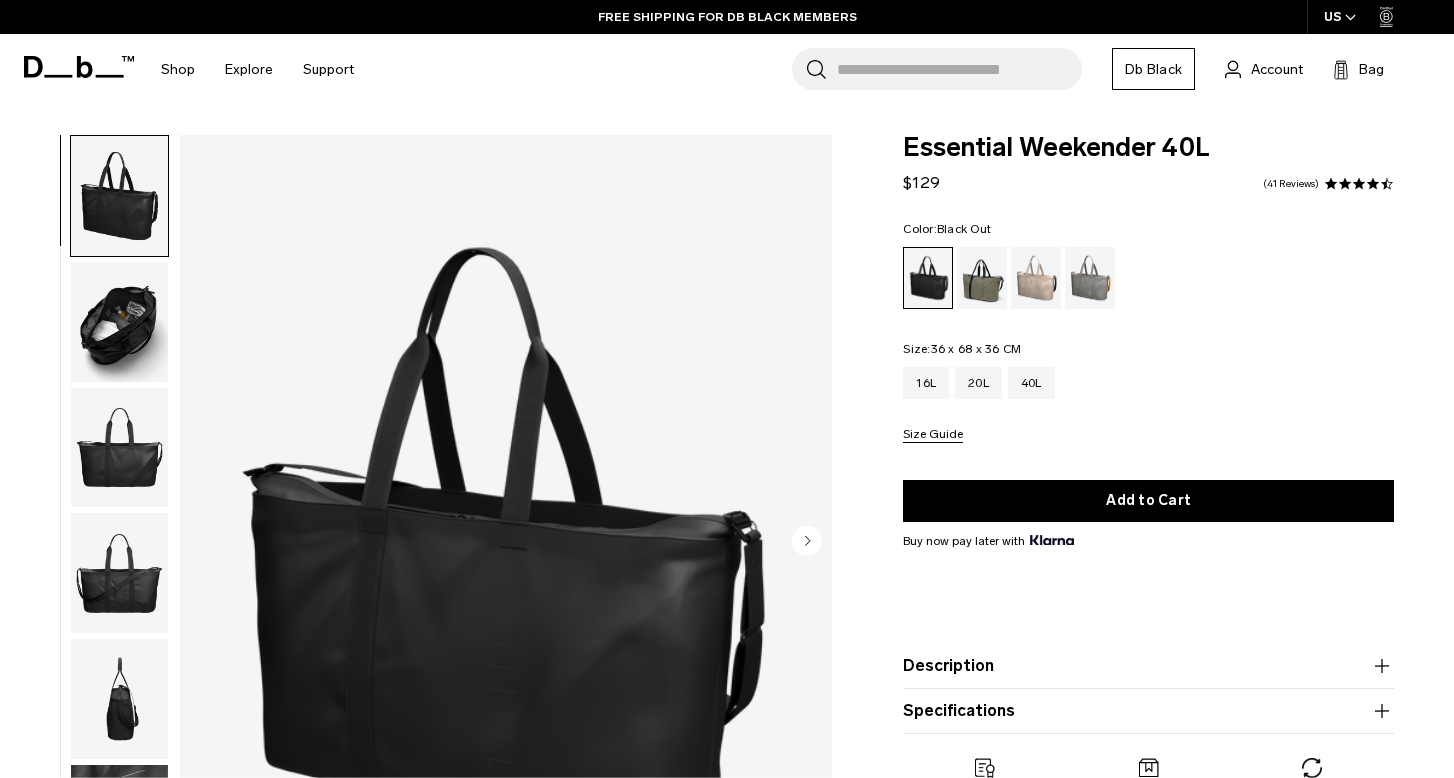 scroll, scrollTop: 0, scrollLeft: 0, axis: both 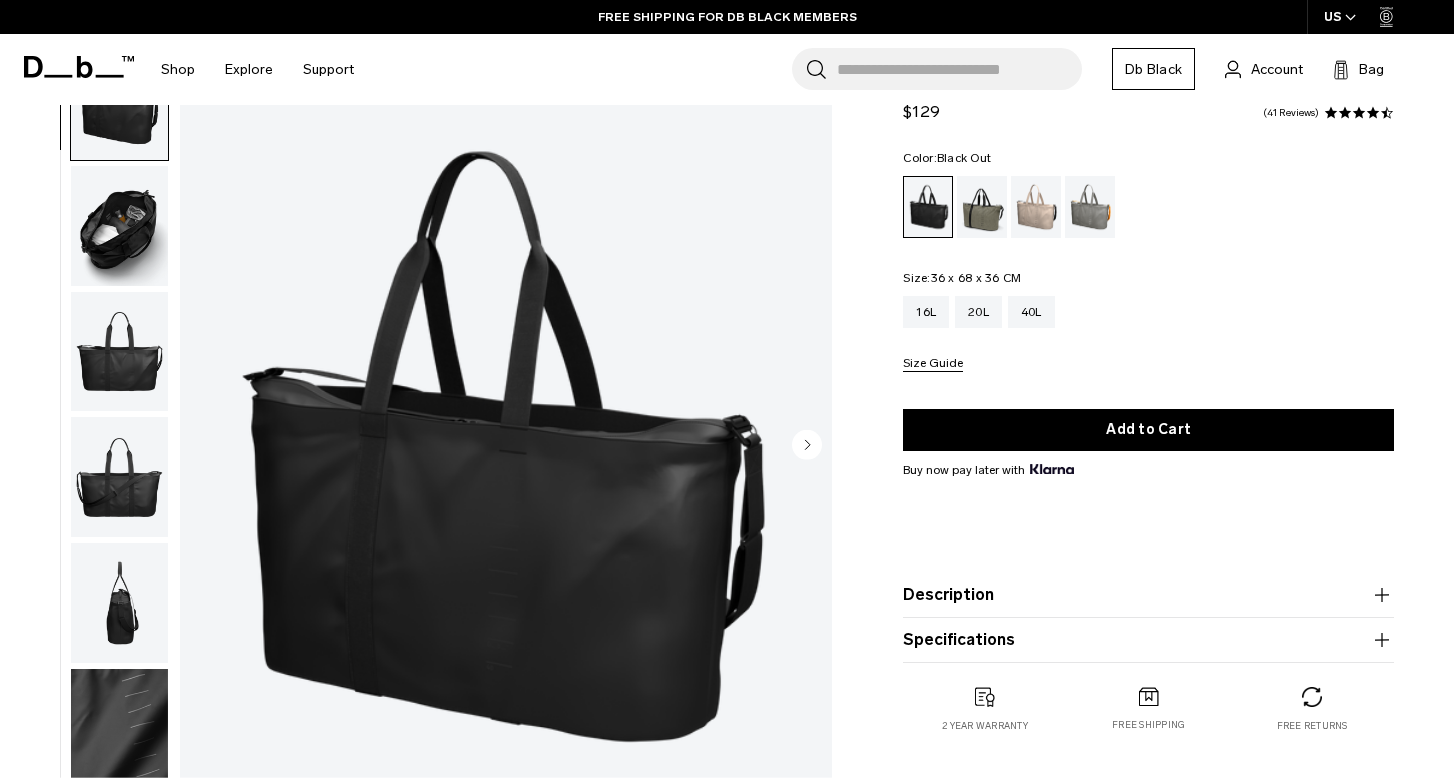 click at bounding box center (119, 226) 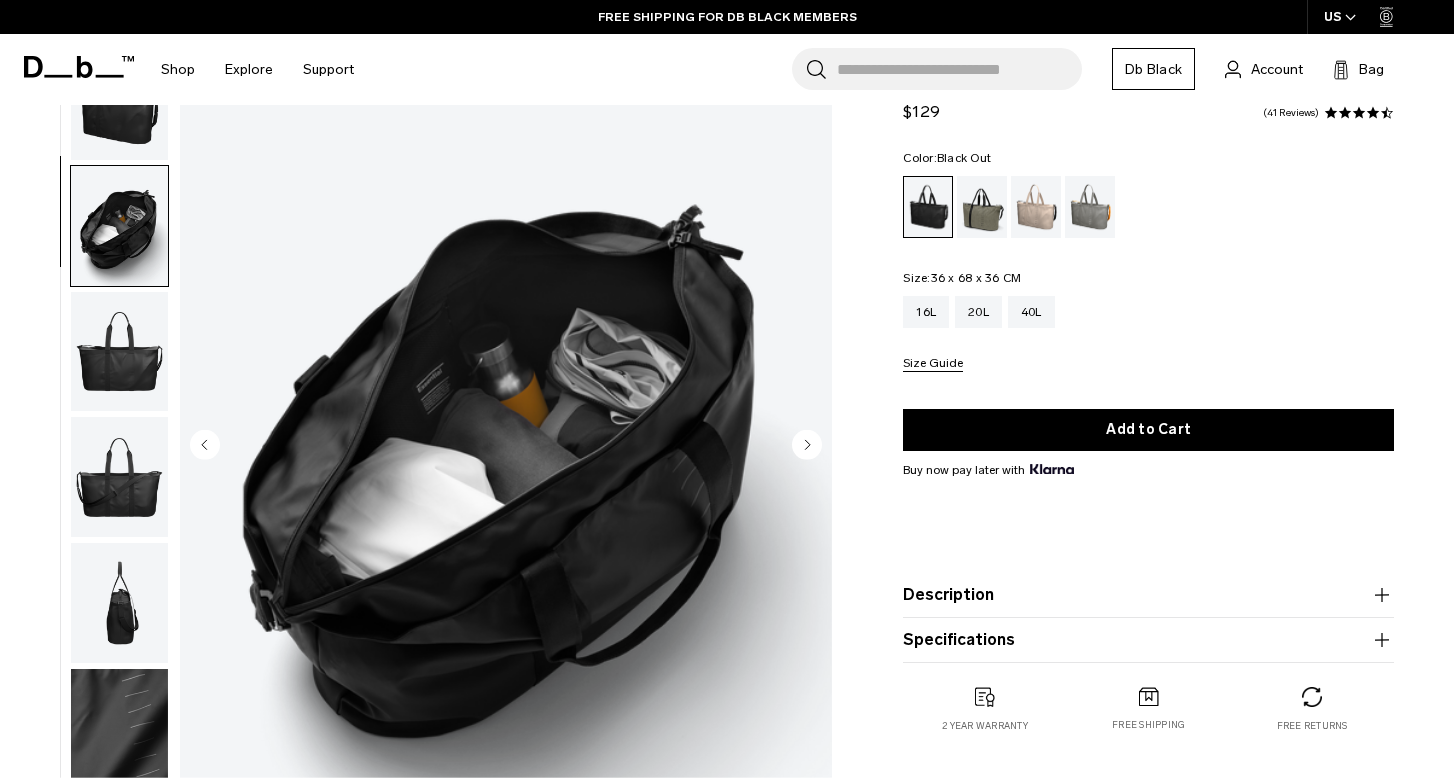 scroll, scrollTop: 72, scrollLeft: 0, axis: vertical 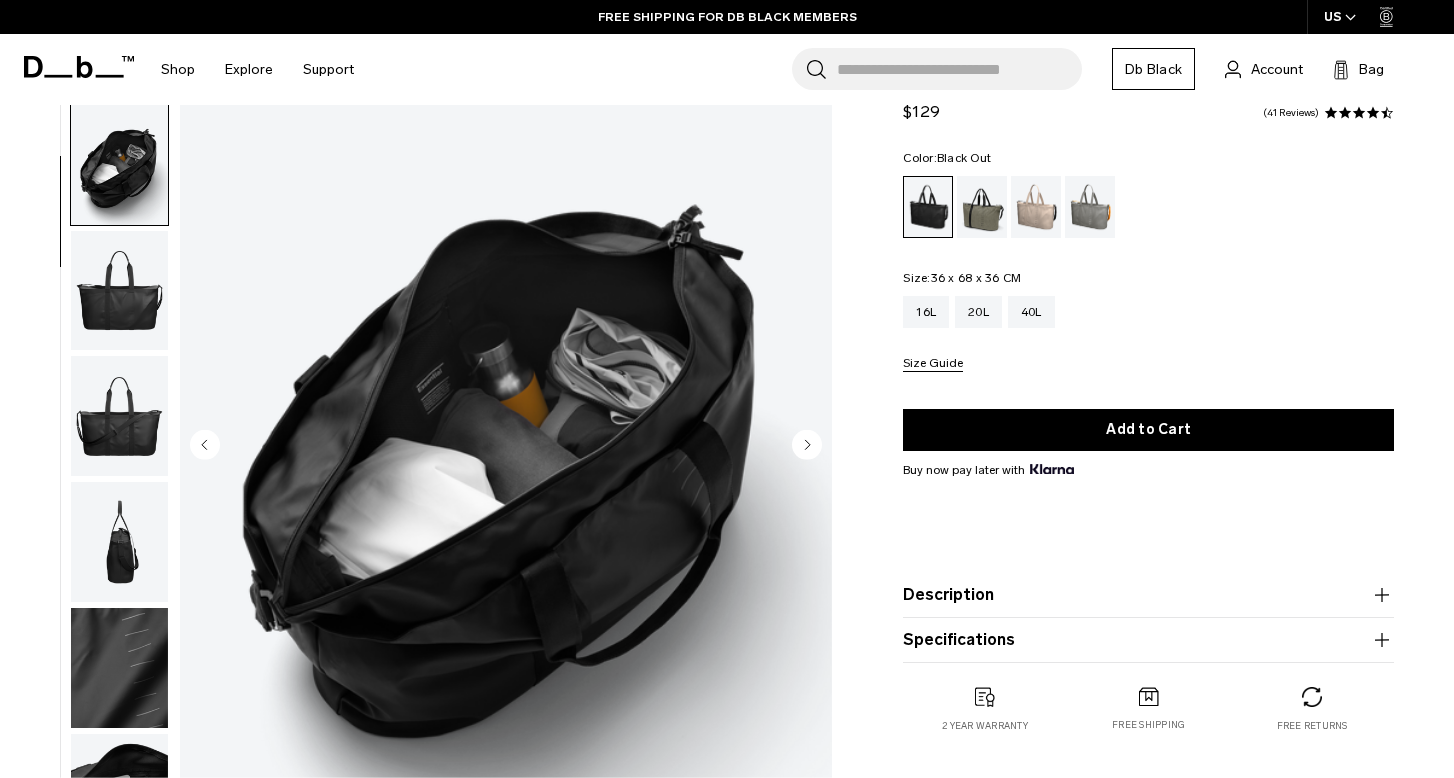 click at bounding box center [119, 291] 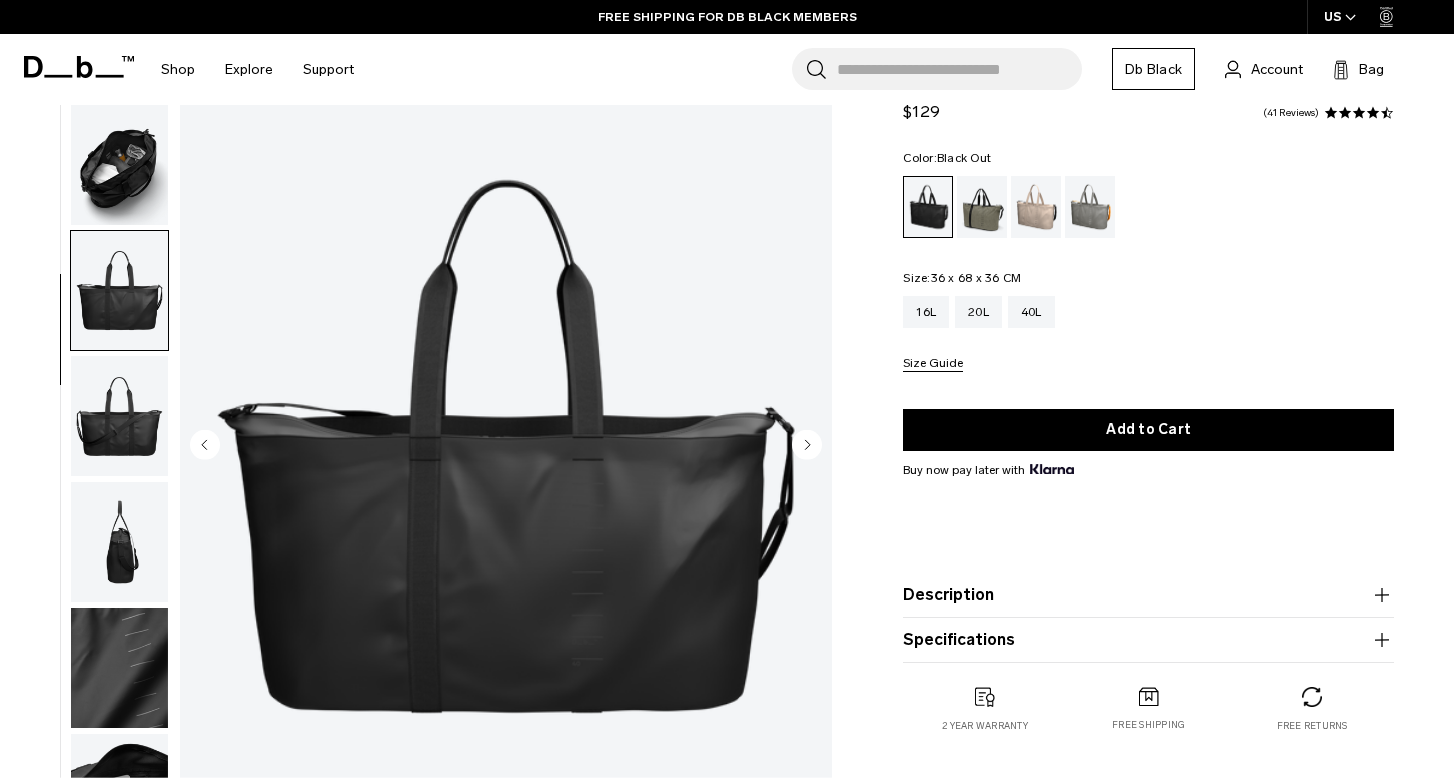 click at bounding box center (119, 416) 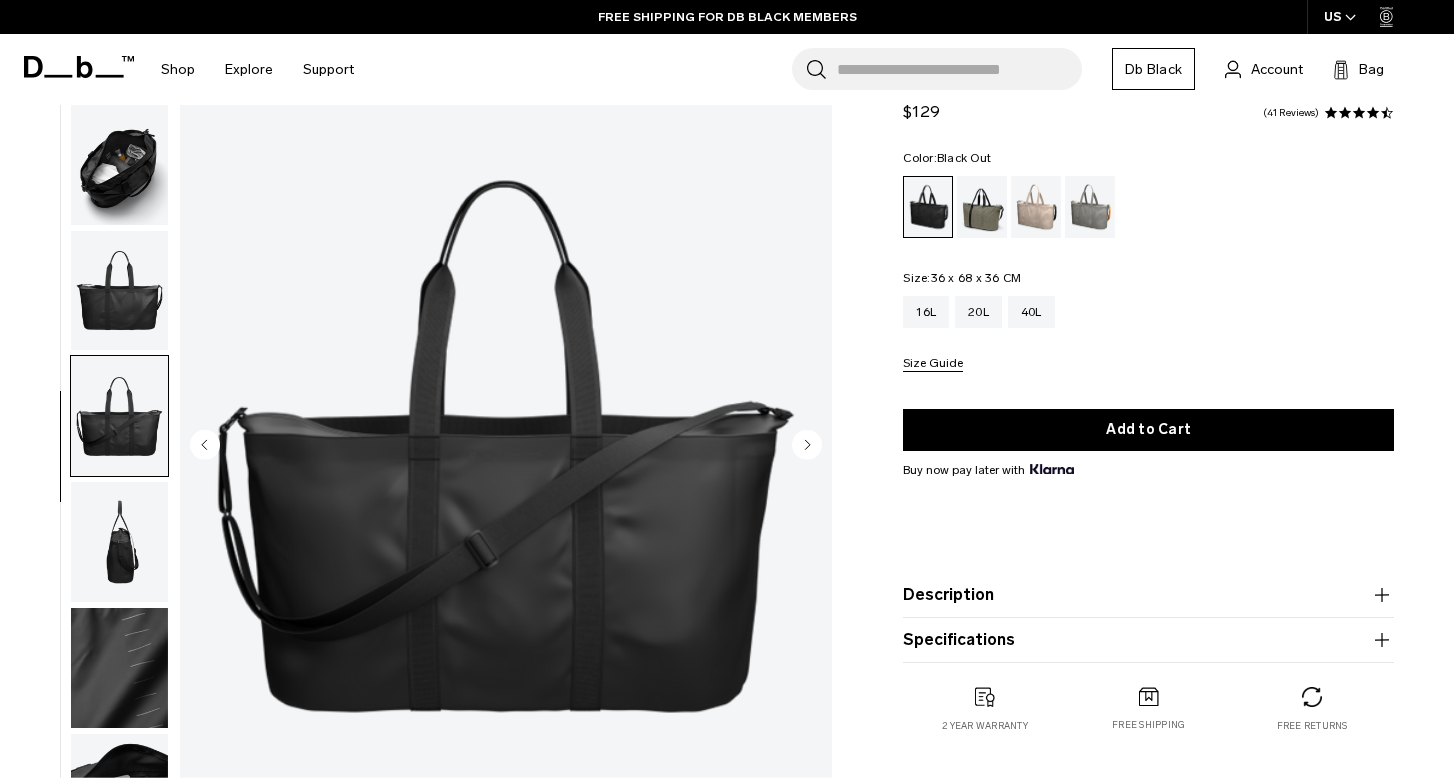 click at bounding box center [119, 542] 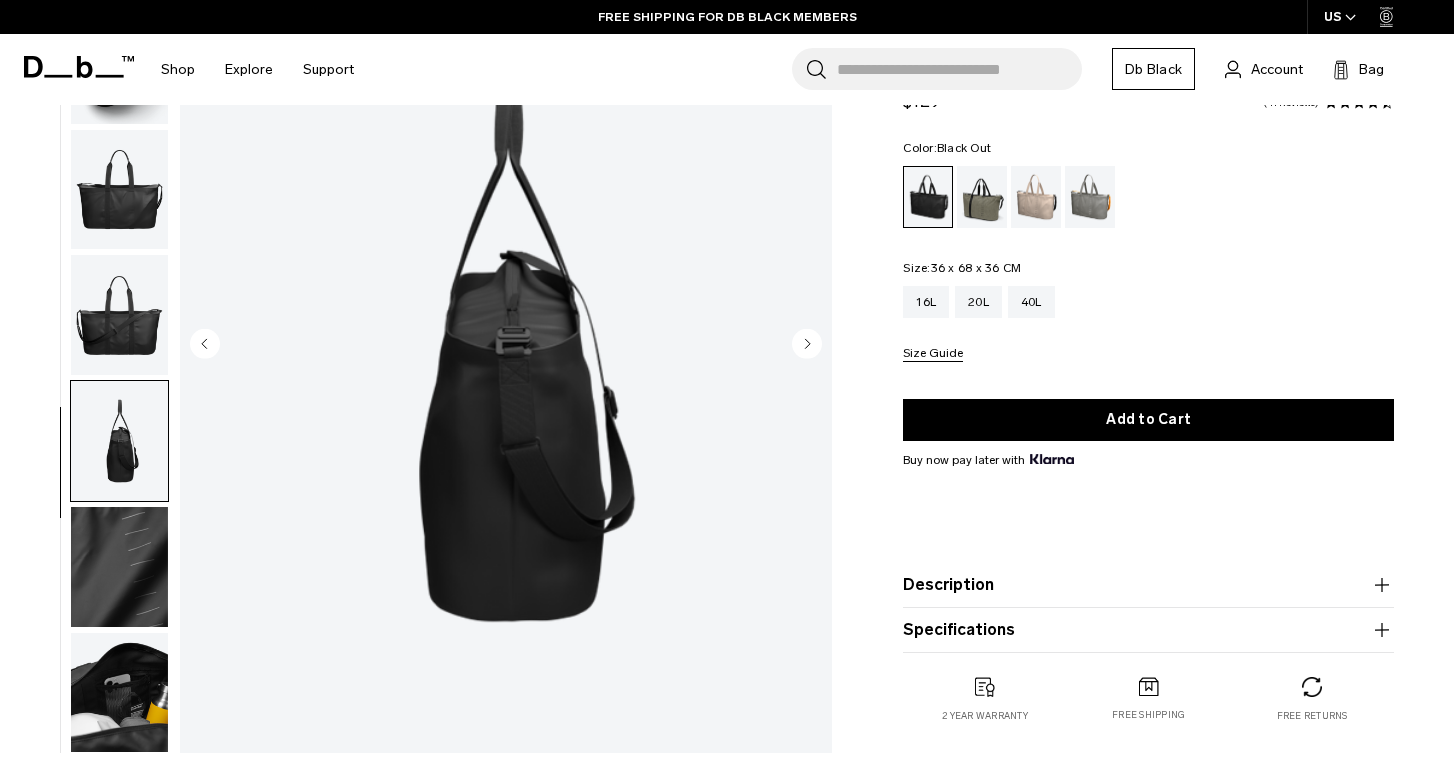 click at bounding box center (119, 567) 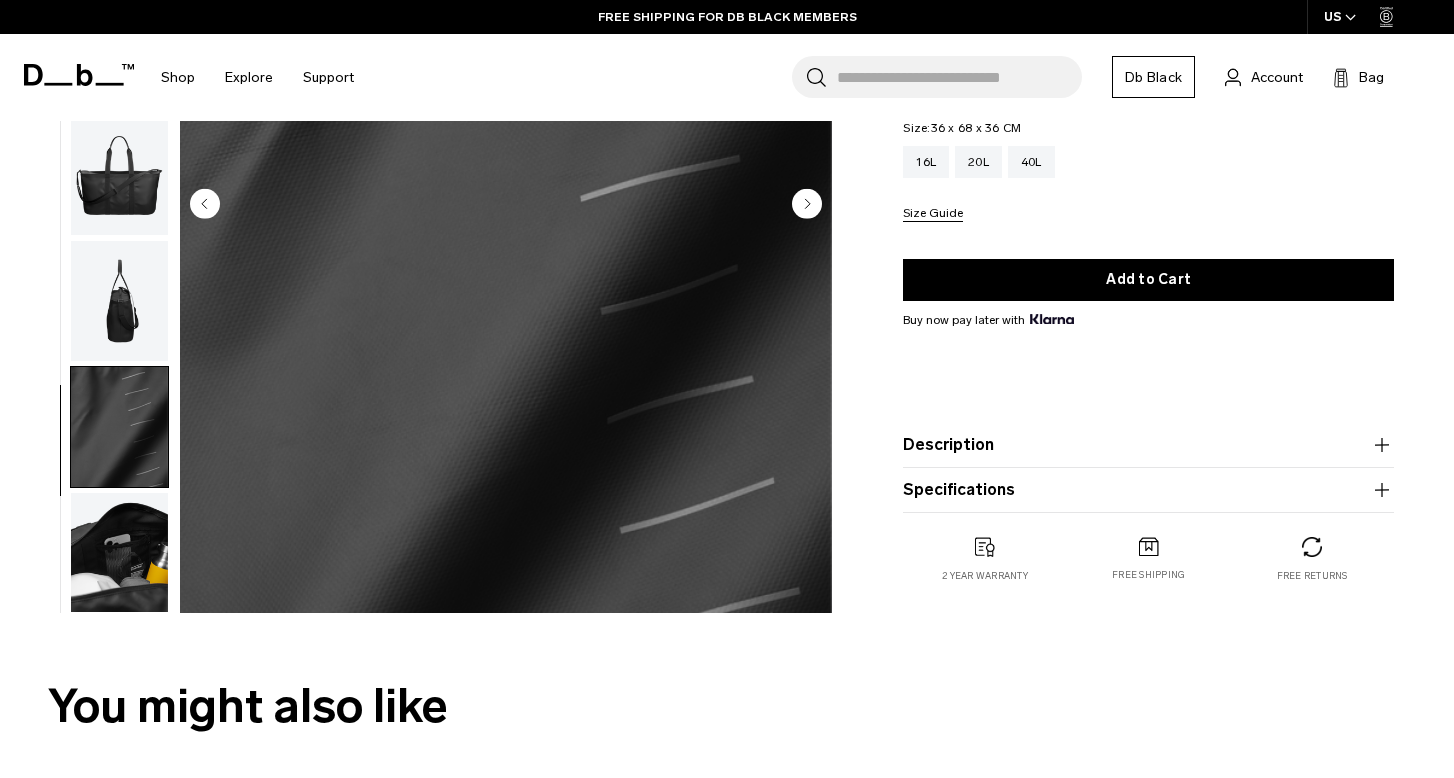 scroll, scrollTop: 339, scrollLeft: 0, axis: vertical 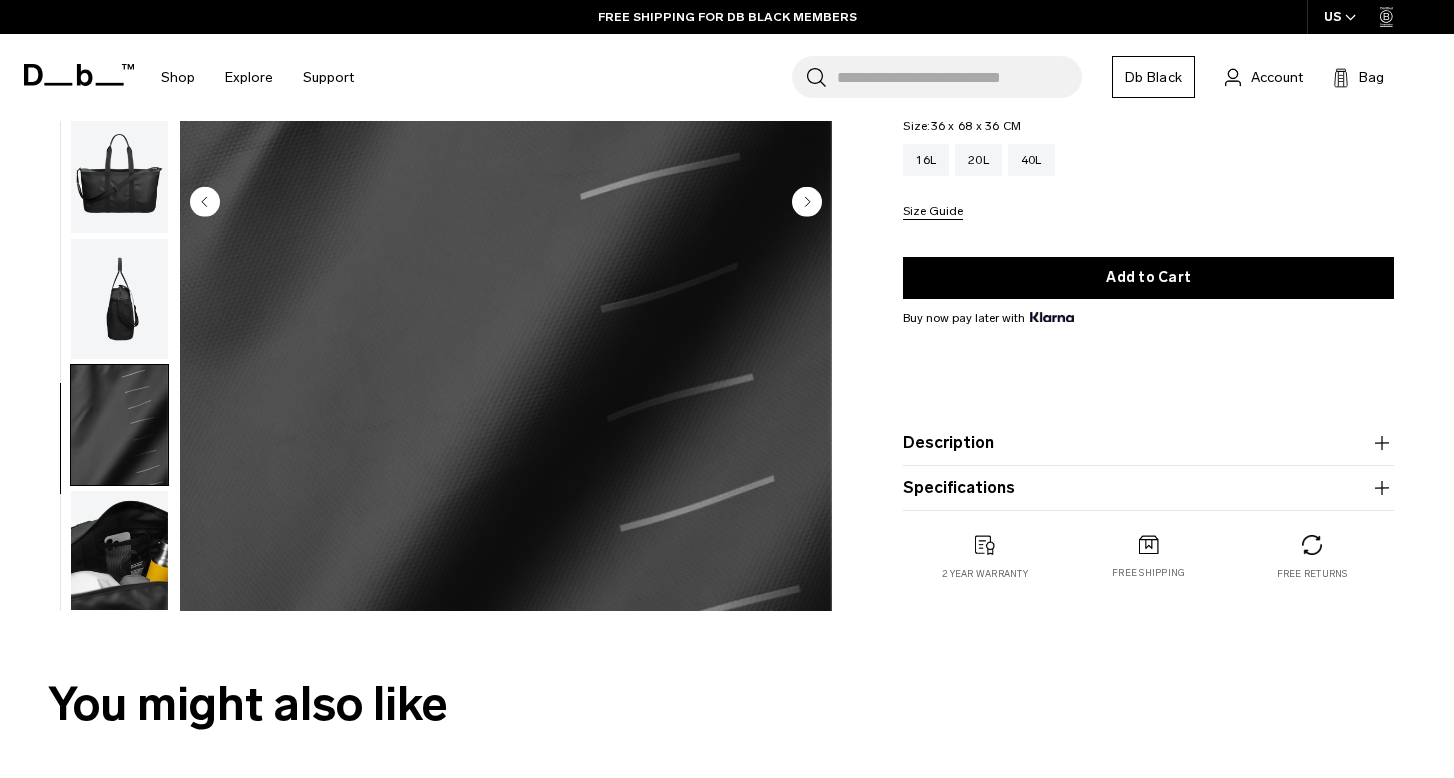 click at bounding box center (119, 551) 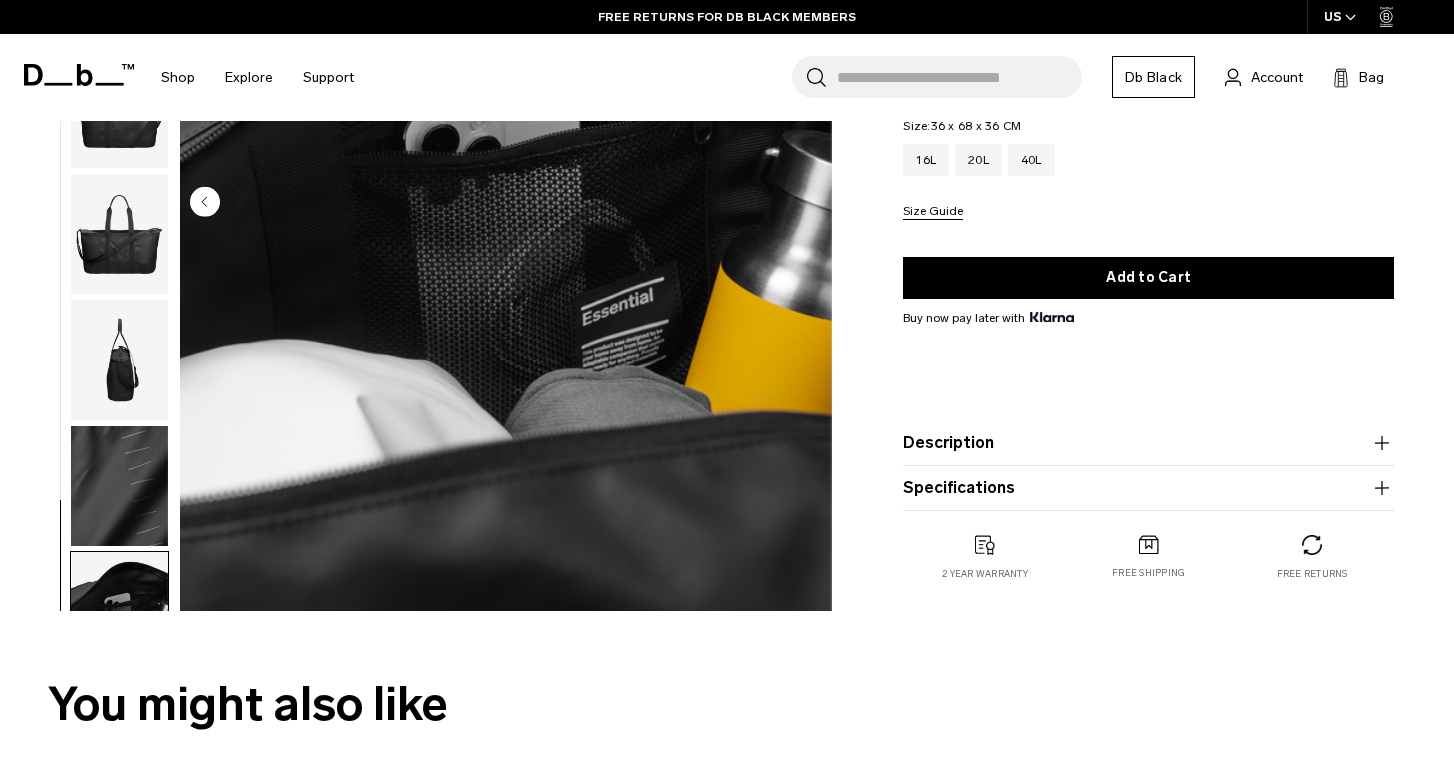 scroll, scrollTop: 0, scrollLeft: 0, axis: both 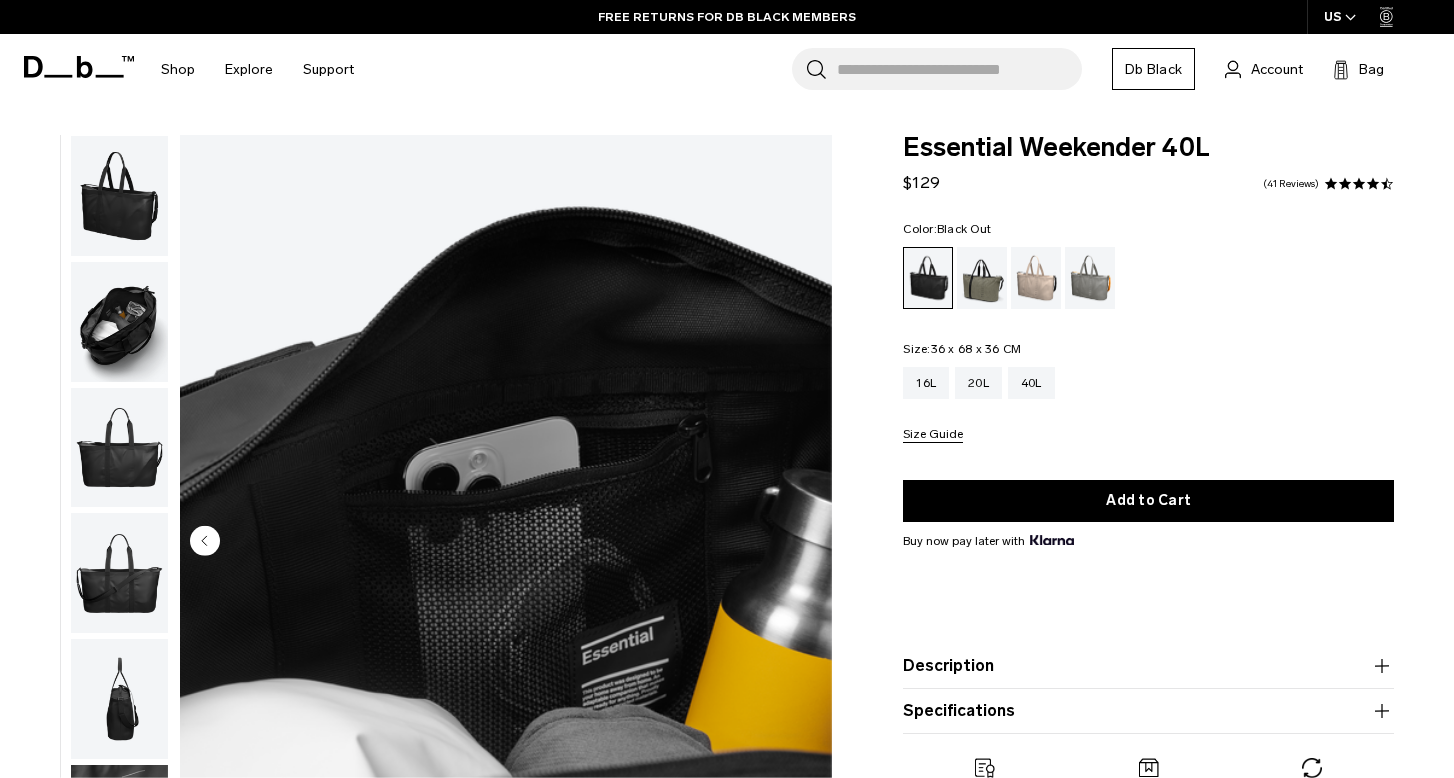 click at bounding box center [119, 196] 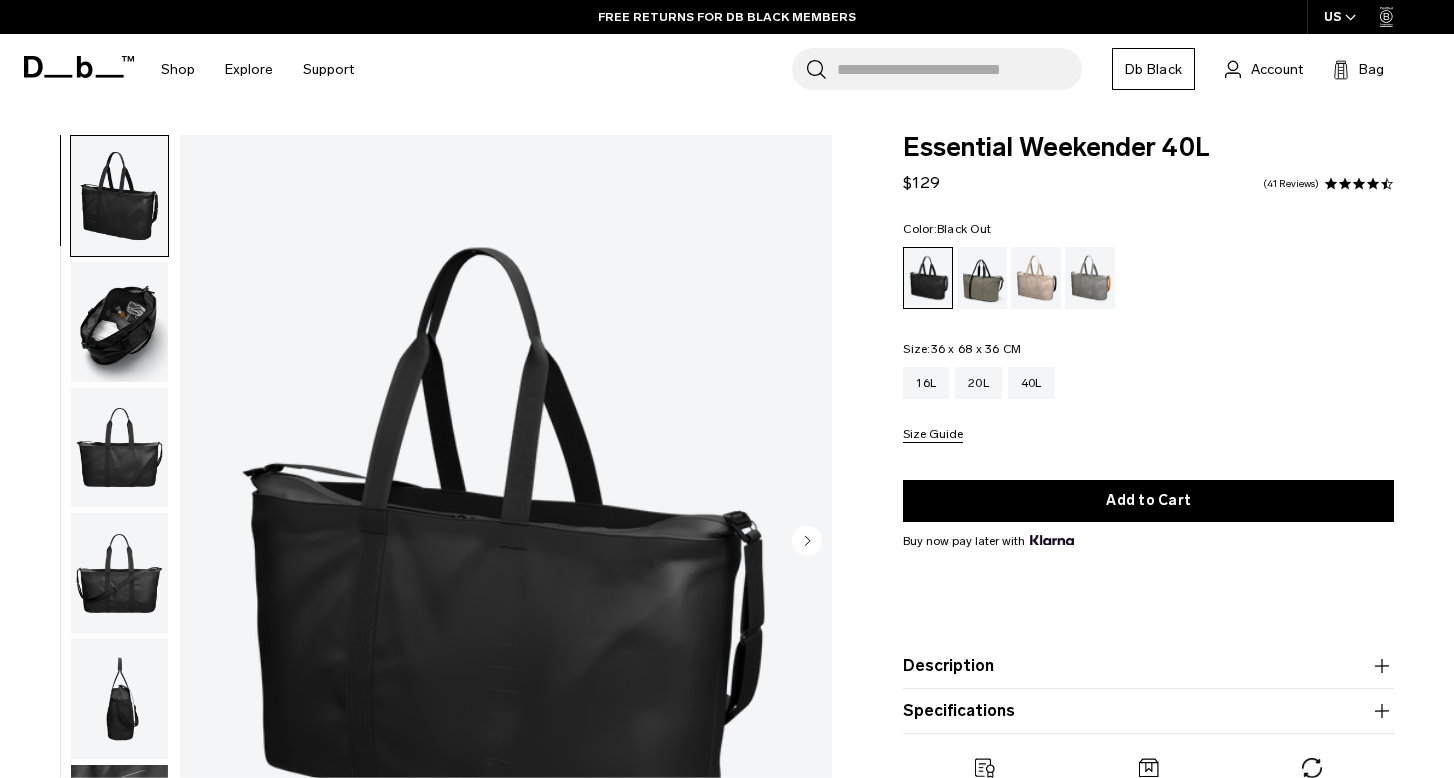 scroll, scrollTop: 0, scrollLeft: 0, axis: both 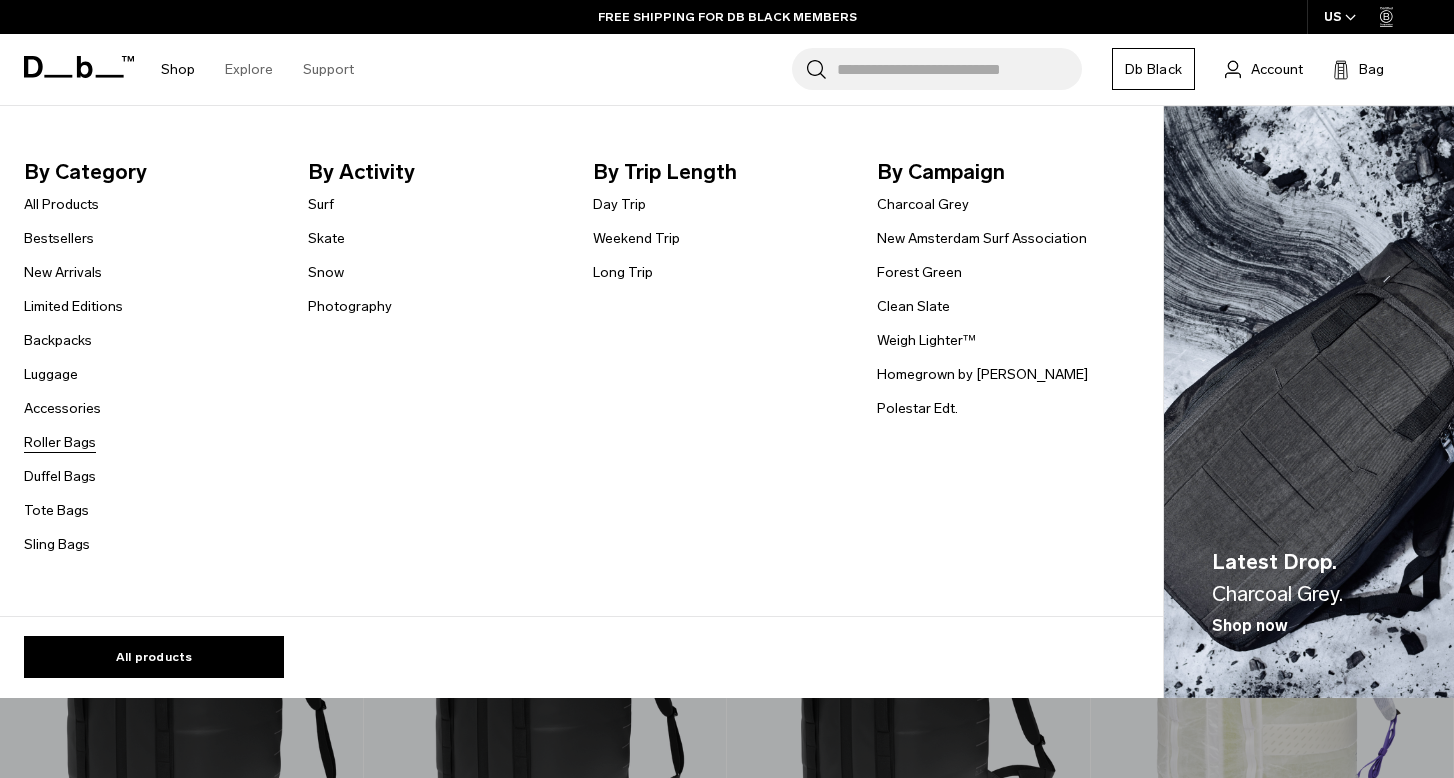 click on "Roller Bags" at bounding box center (60, 442) 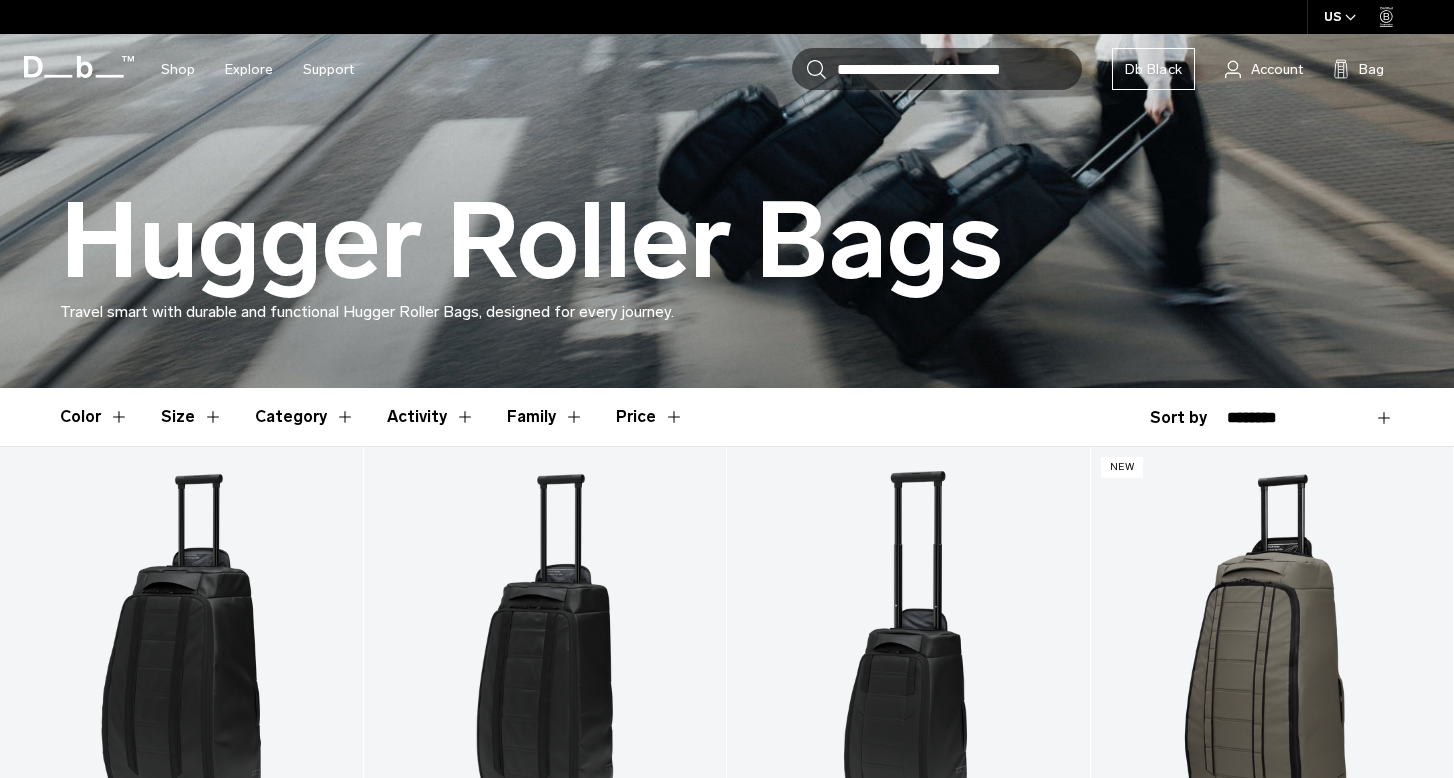 scroll, scrollTop: 0, scrollLeft: 0, axis: both 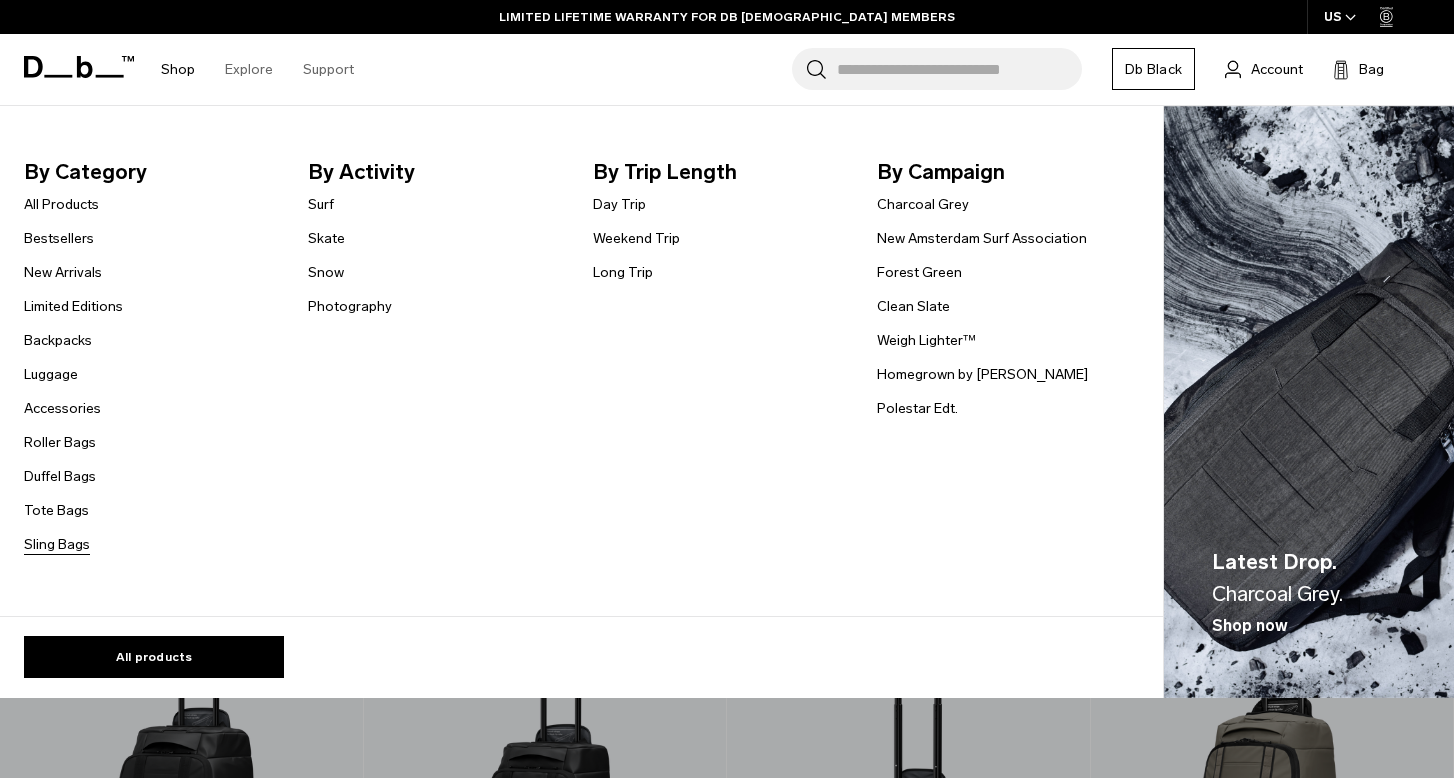 click on "Sling Bags" at bounding box center [57, 544] 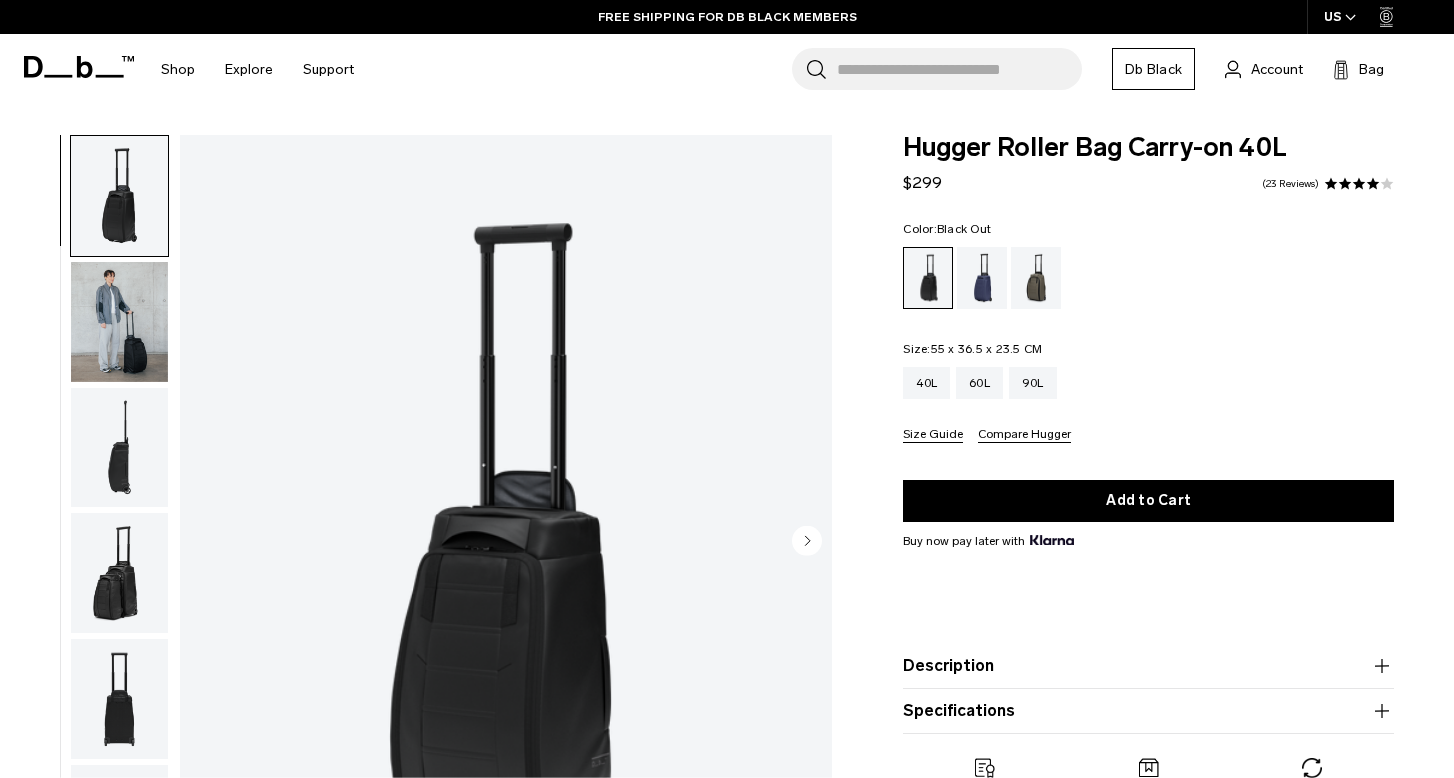 scroll, scrollTop: 0, scrollLeft: 0, axis: both 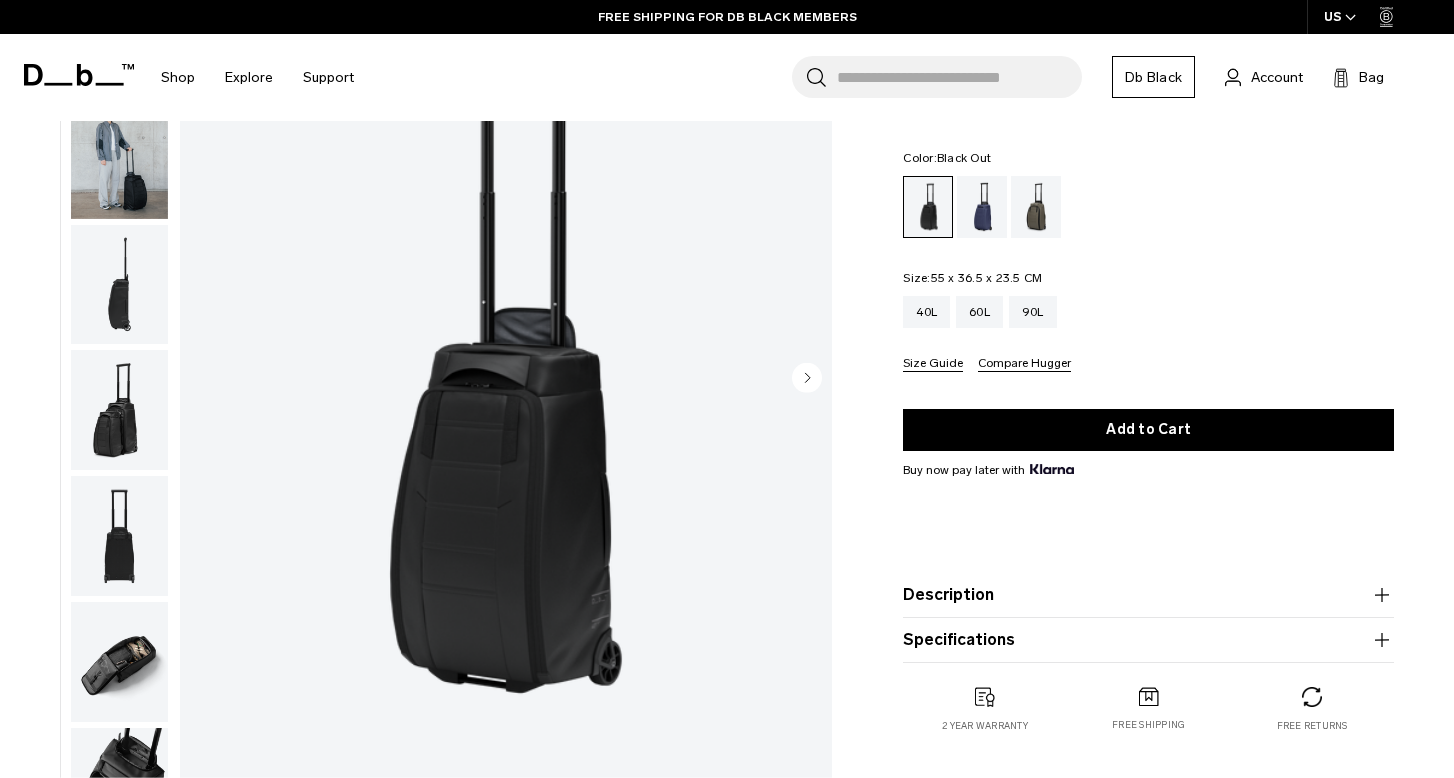 click at bounding box center (119, 285) 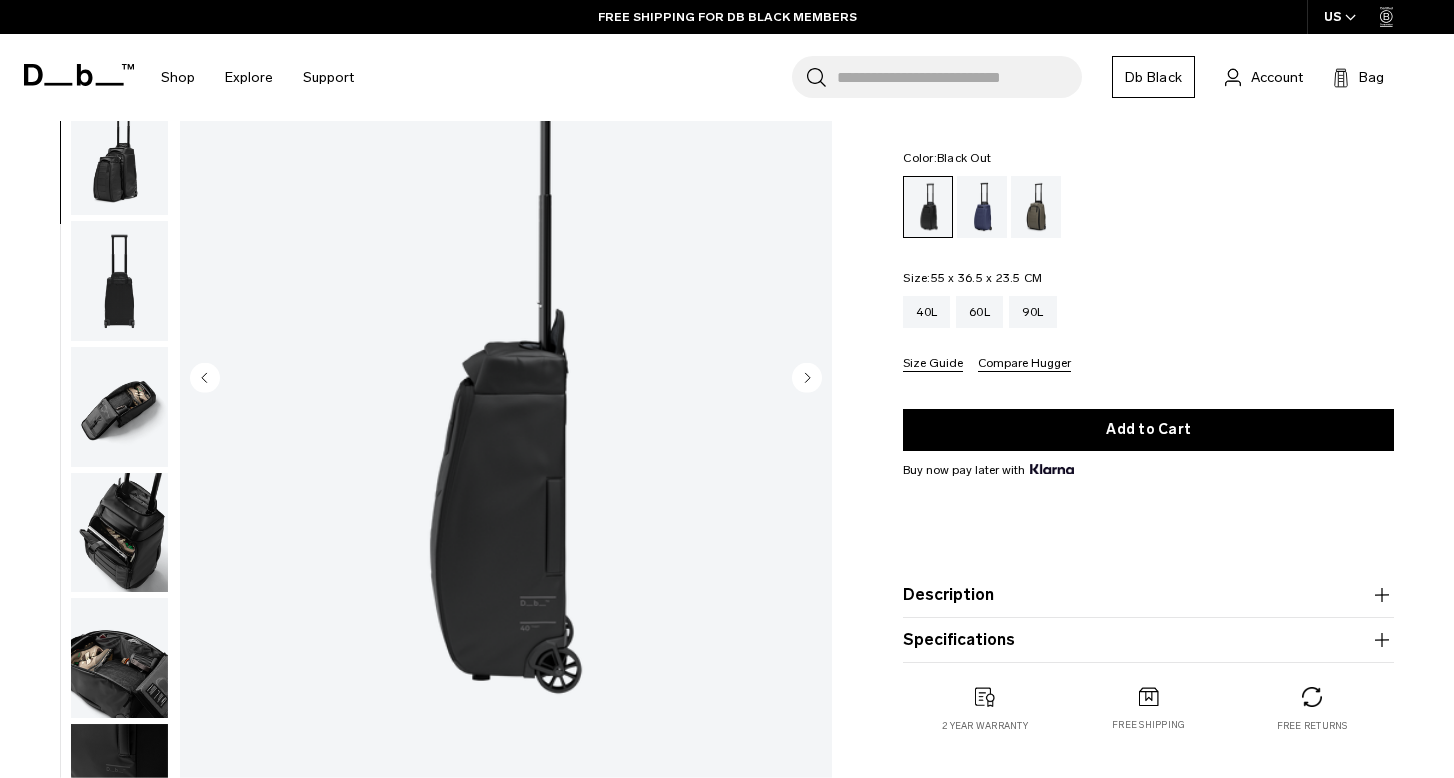 click at bounding box center [119, 407] 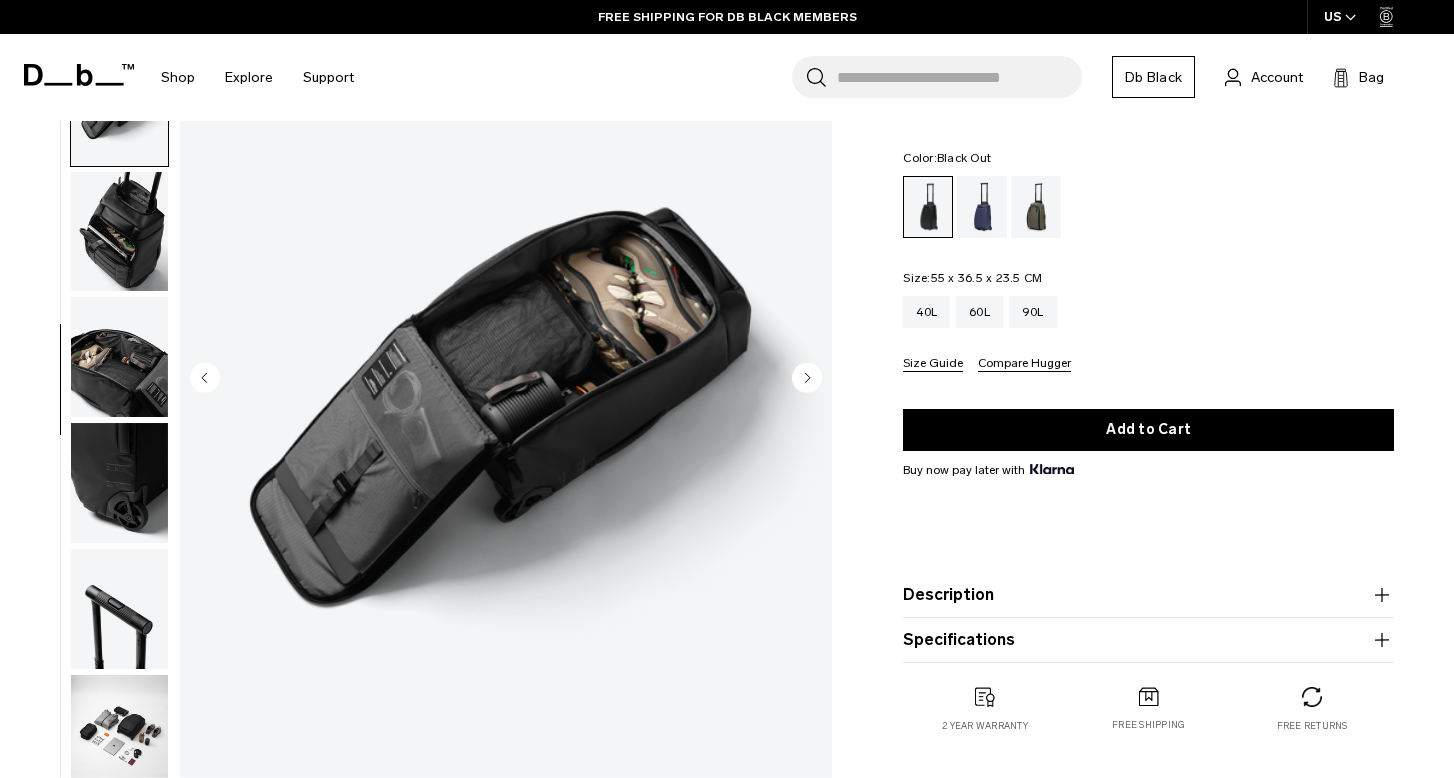 scroll, scrollTop: 581, scrollLeft: 0, axis: vertical 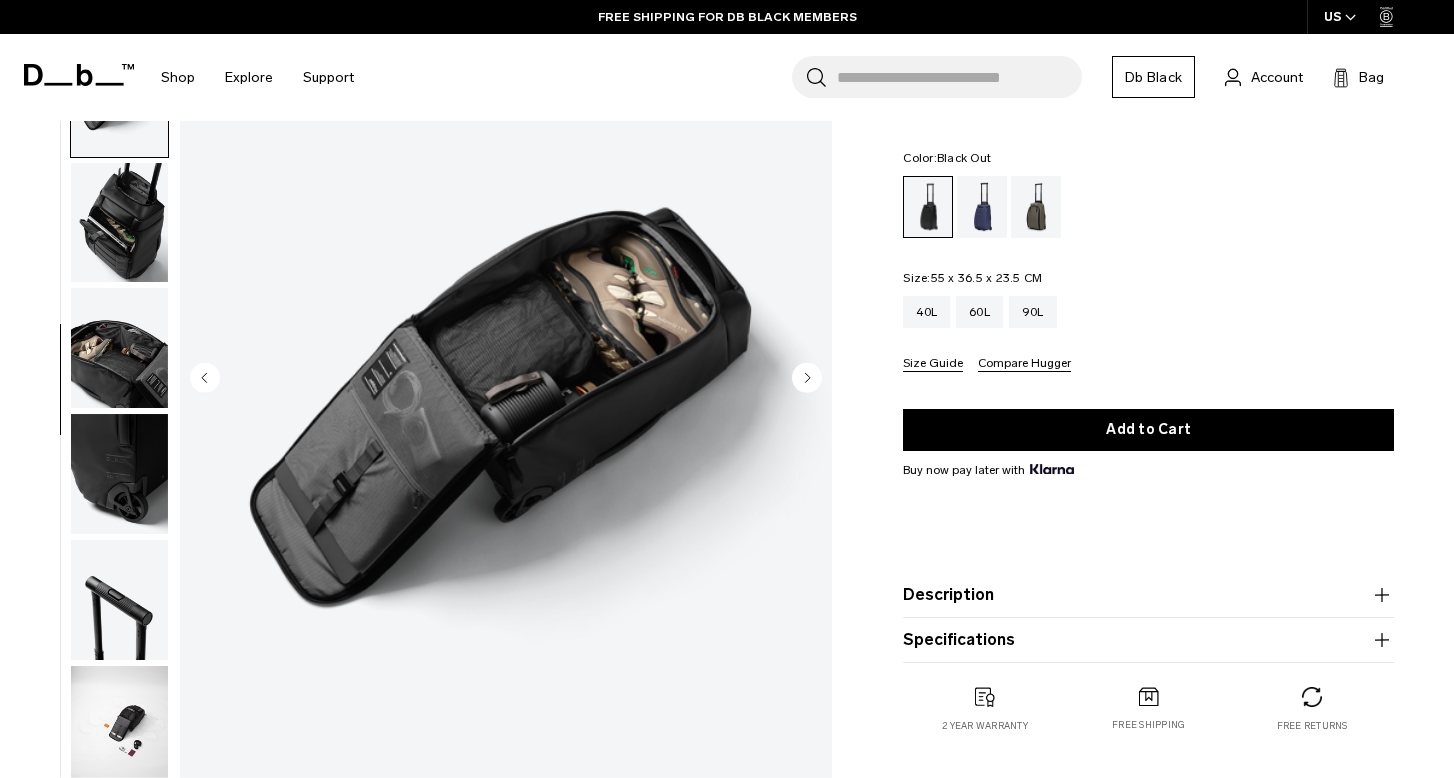 click at bounding box center (119, 474) 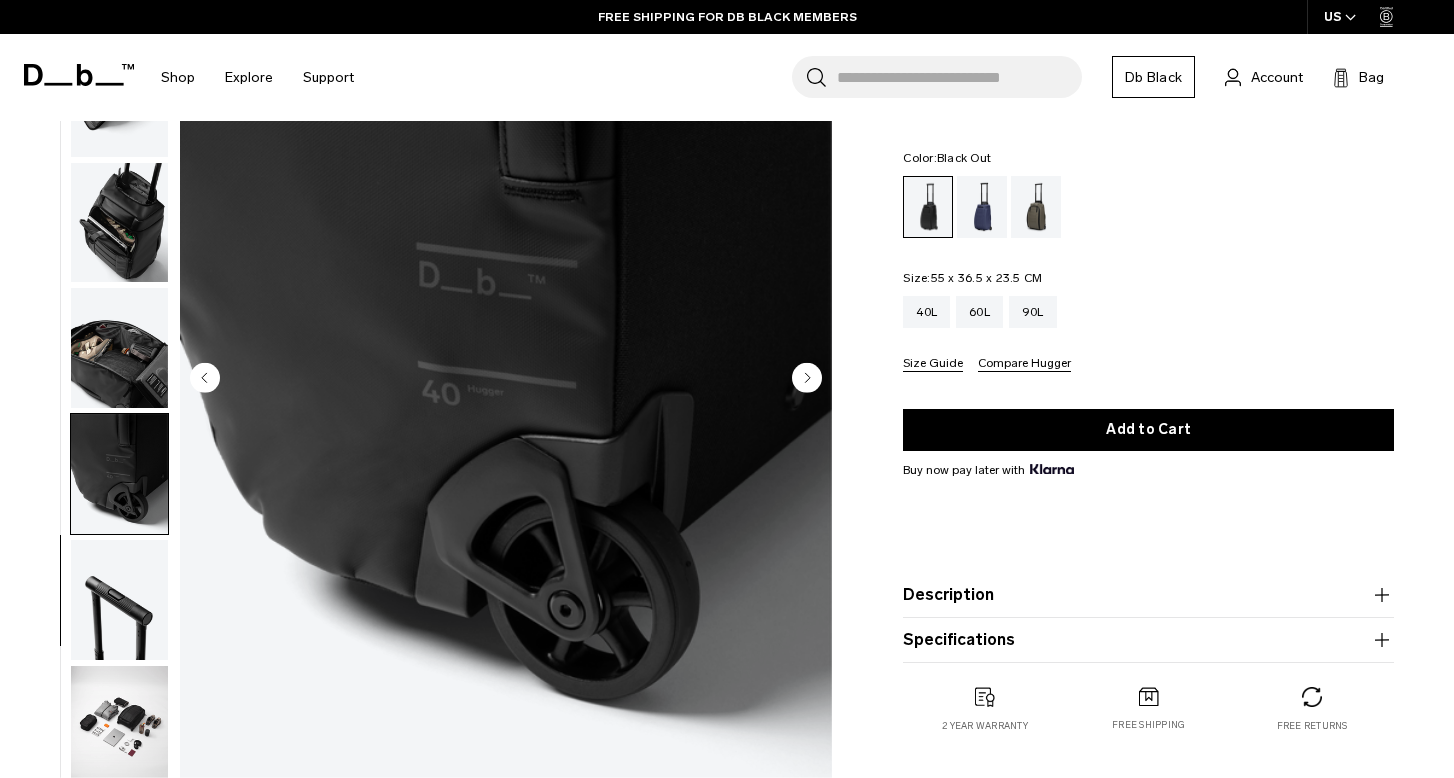 click at bounding box center (119, 474) 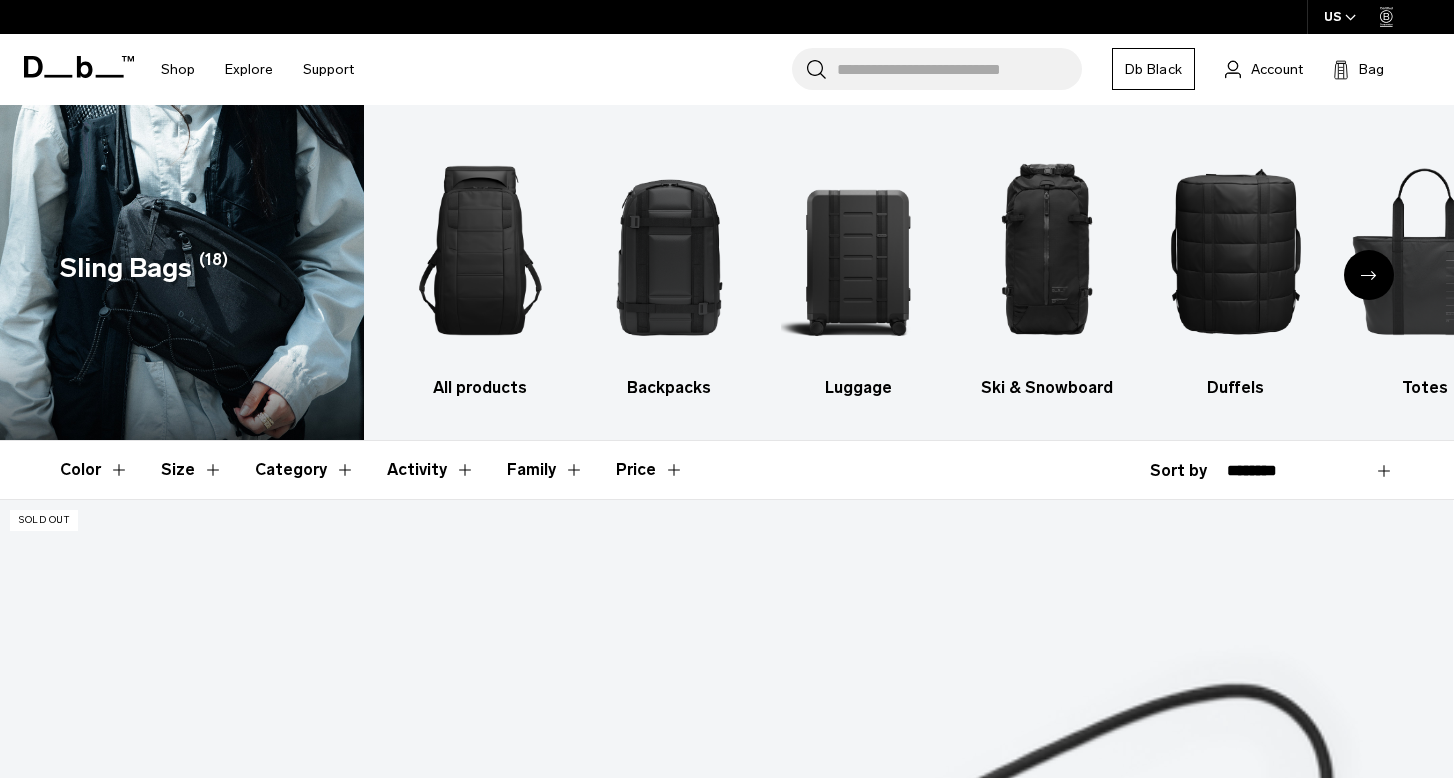 scroll, scrollTop: 690, scrollLeft: 1, axis: both 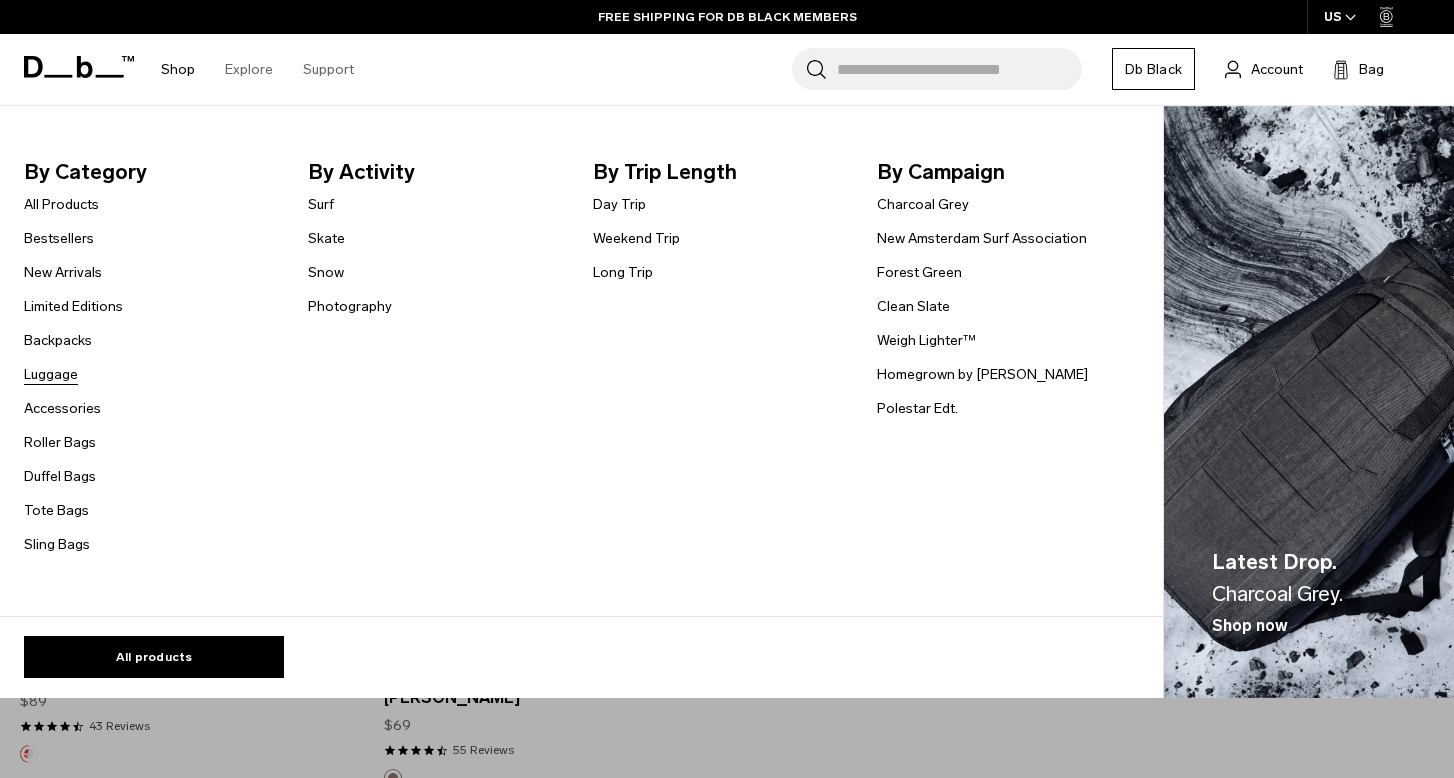 click on "Luggage" at bounding box center [51, 374] 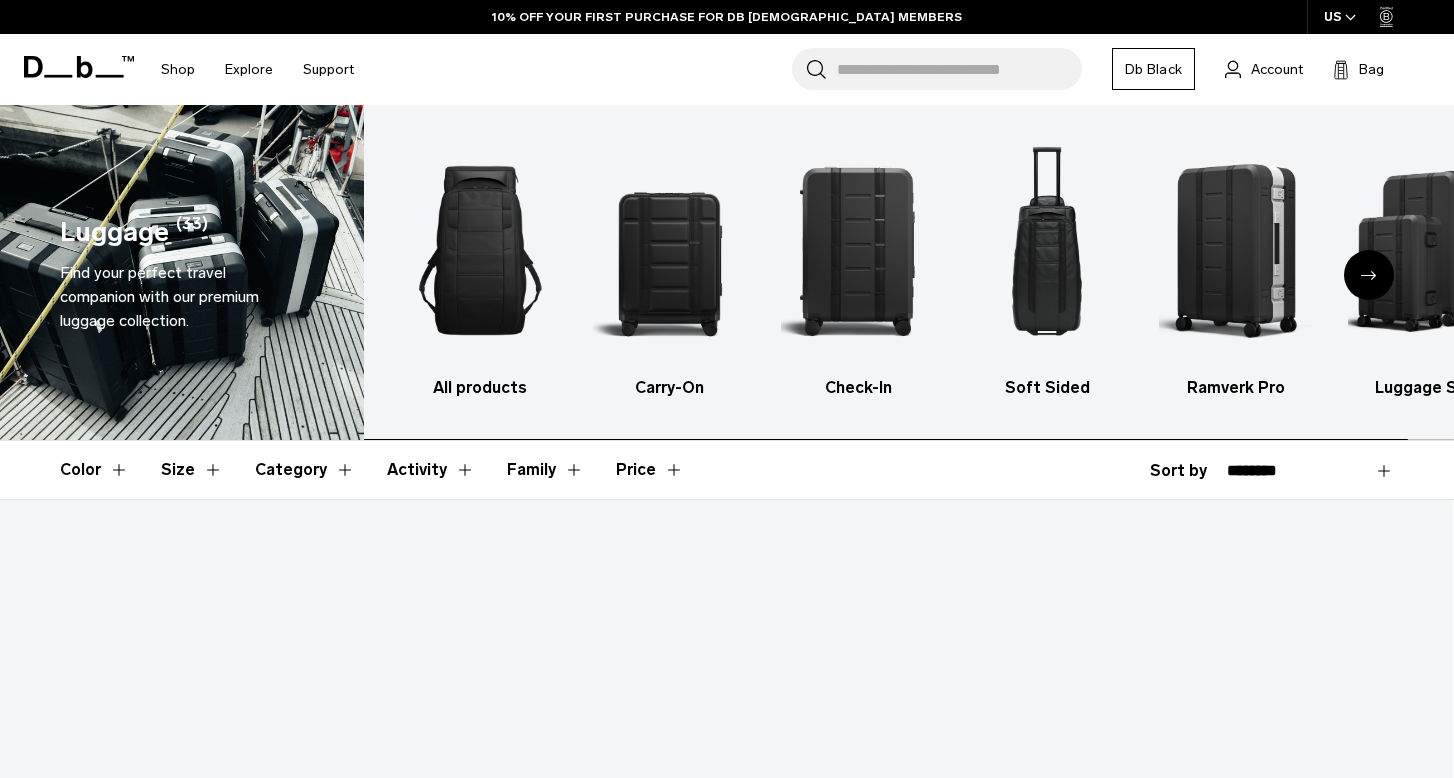 scroll, scrollTop: 0, scrollLeft: 0, axis: both 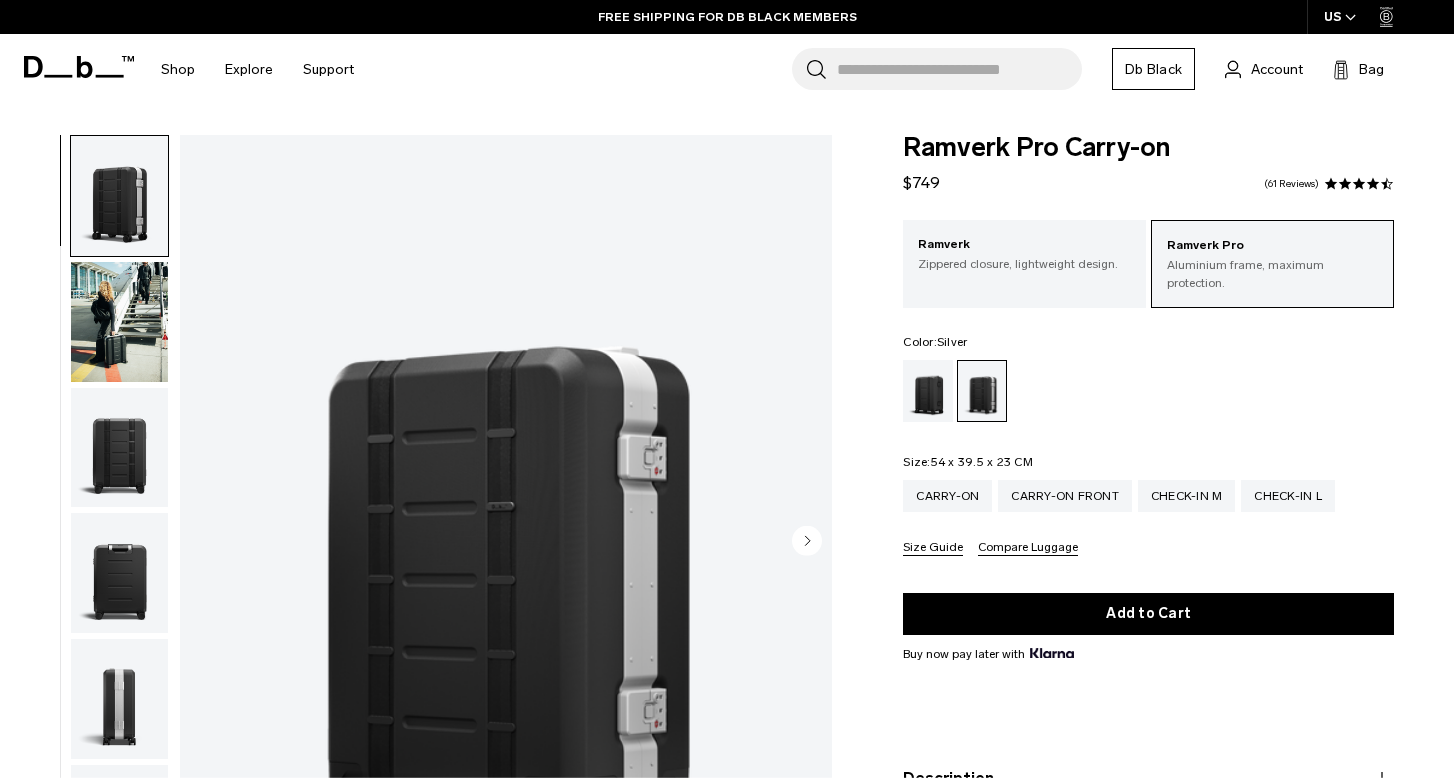 click at bounding box center (119, 322) 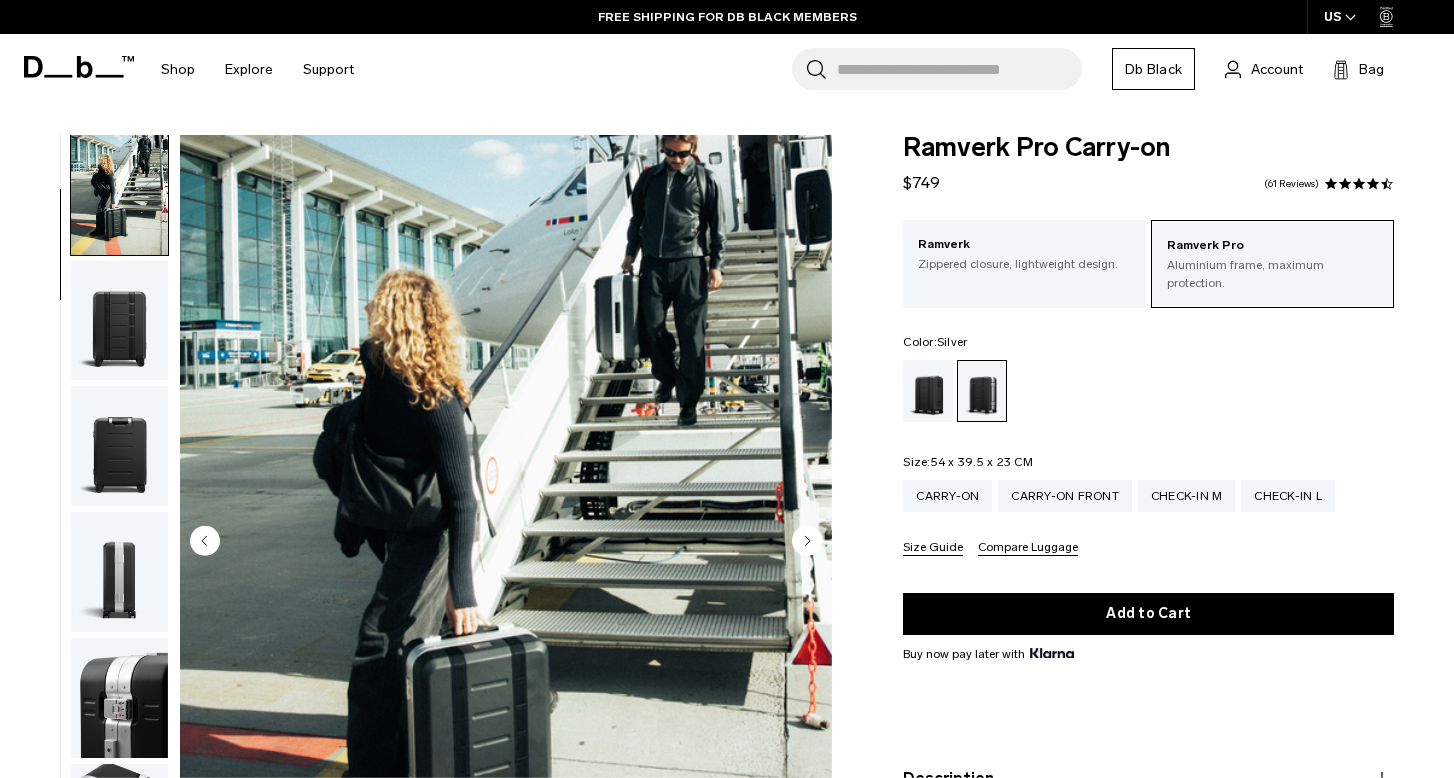 click at bounding box center (119, 542) 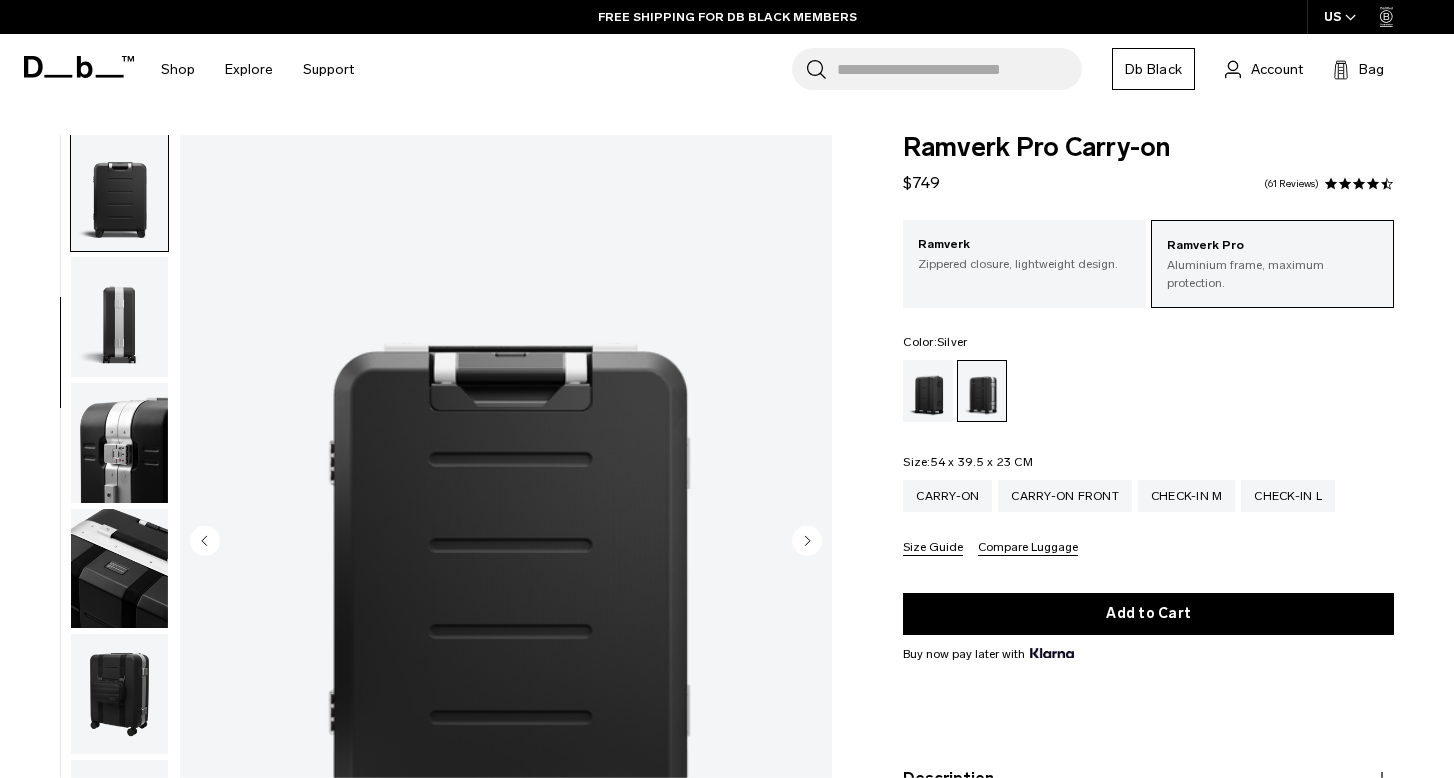 click at bounding box center (119, 569) 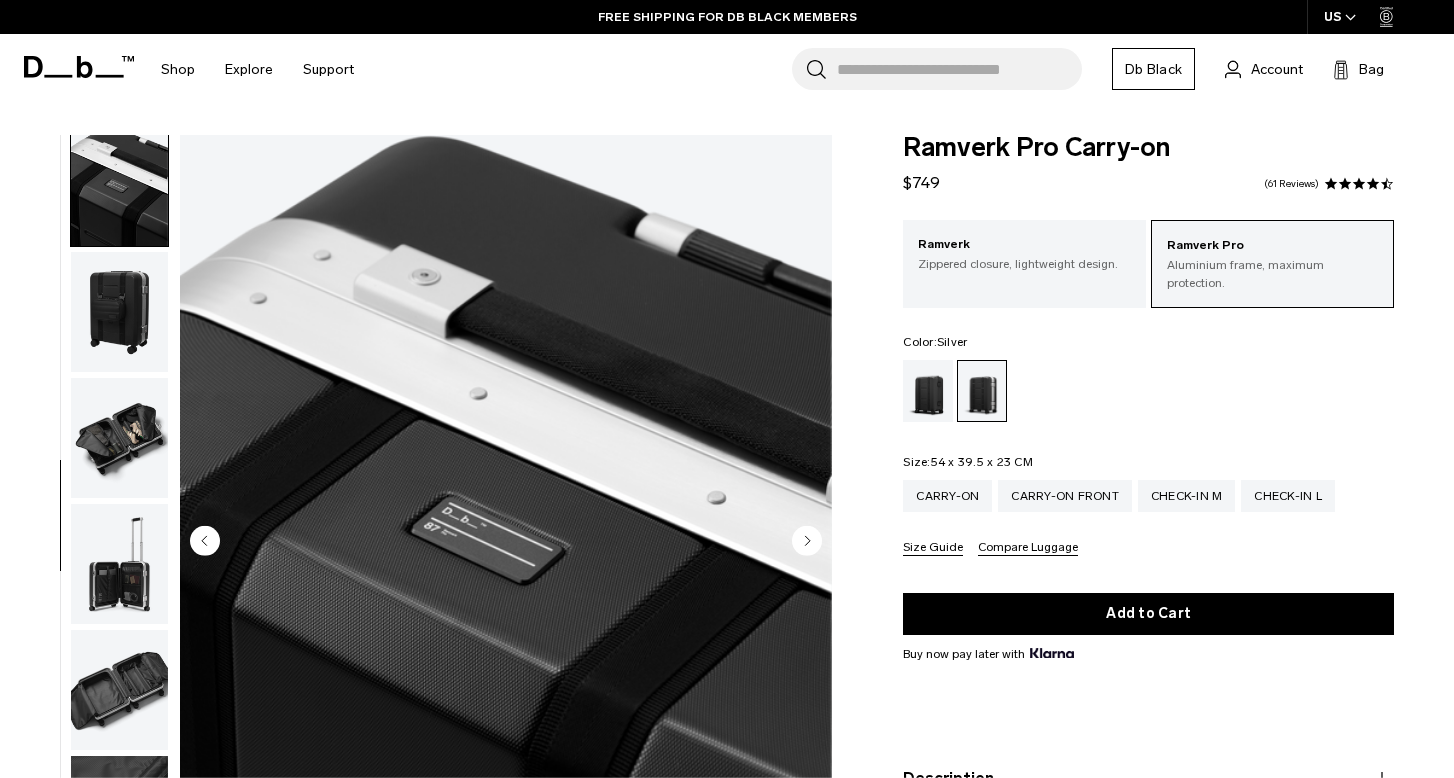 click at bounding box center (119, 564) 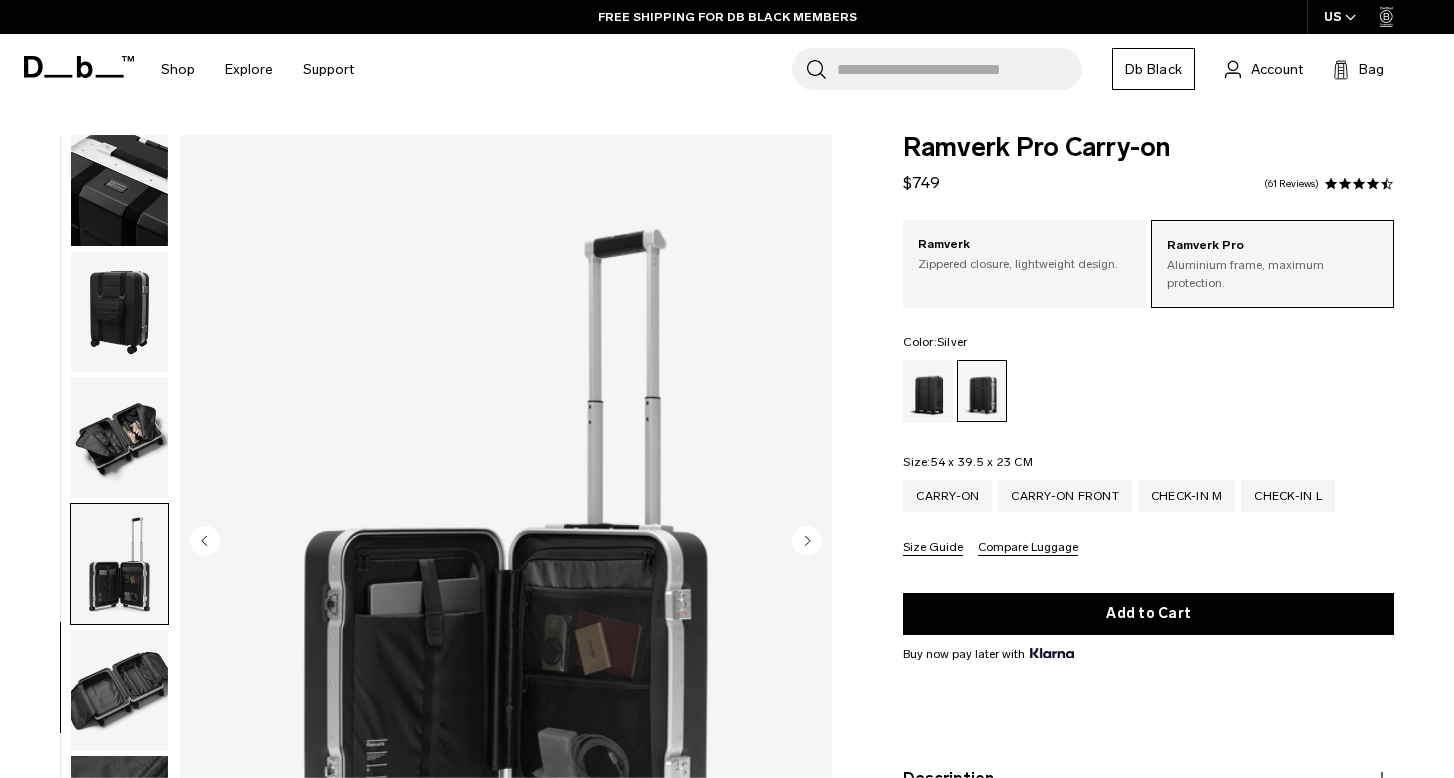 scroll, scrollTop: 963, scrollLeft: 0, axis: vertical 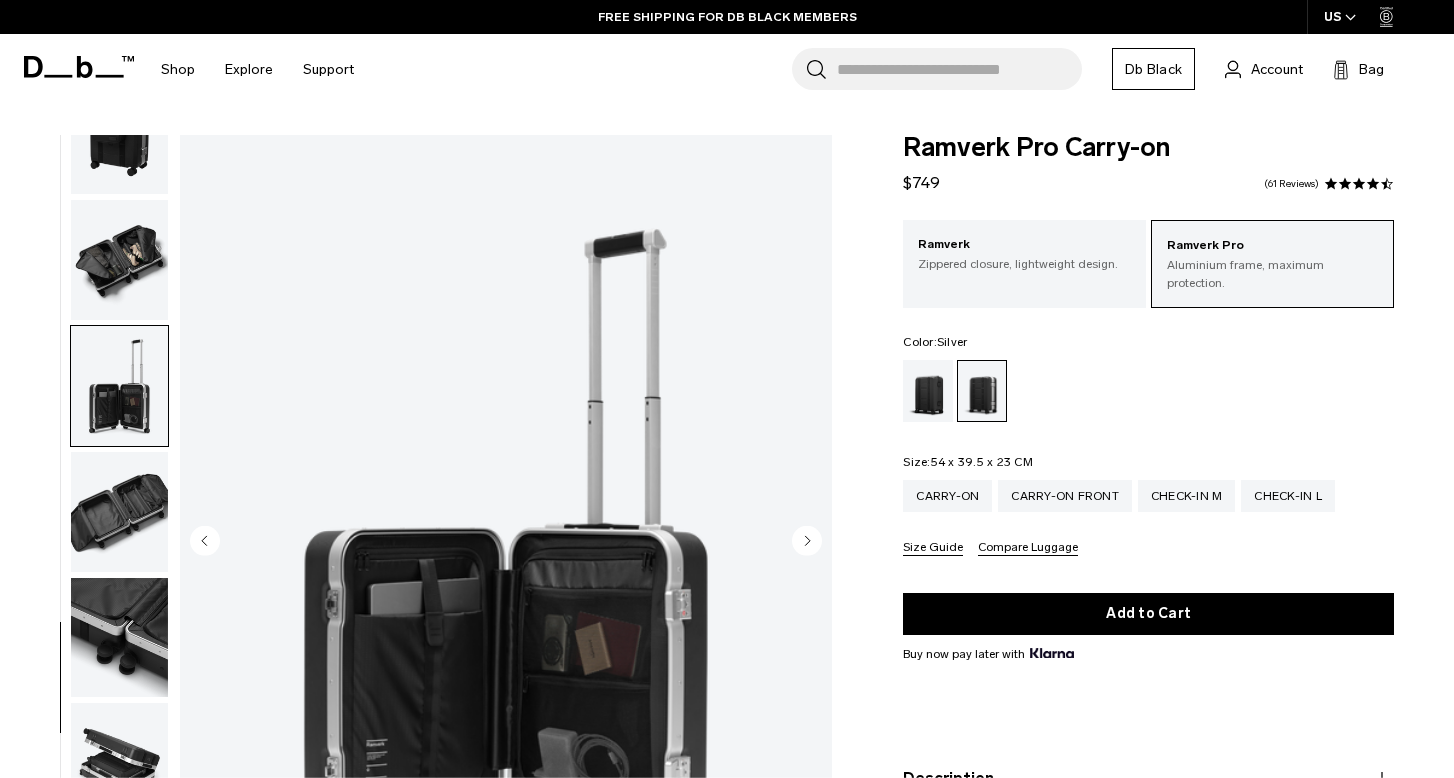 click at bounding box center (119, 638) 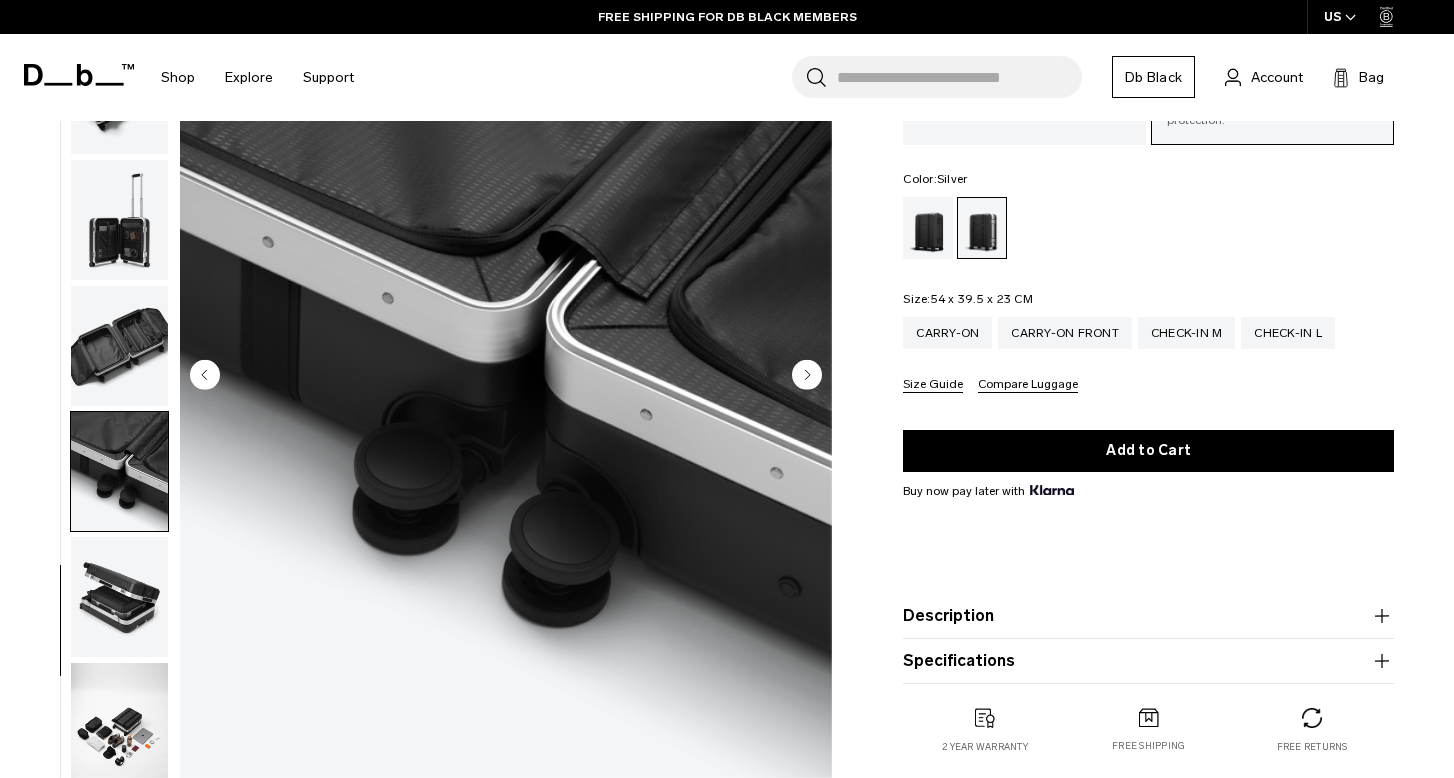 scroll, scrollTop: 166, scrollLeft: 0, axis: vertical 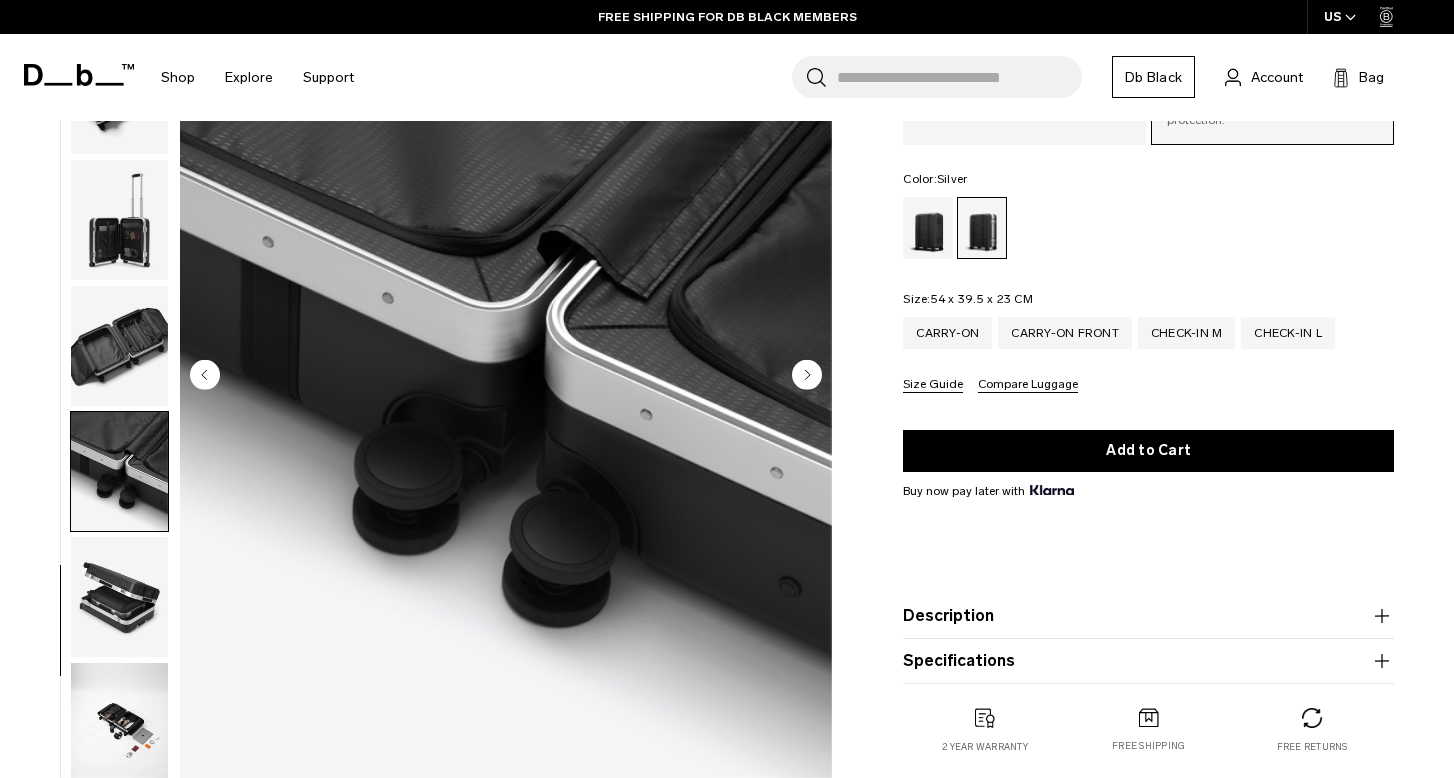 click at bounding box center [119, 597] 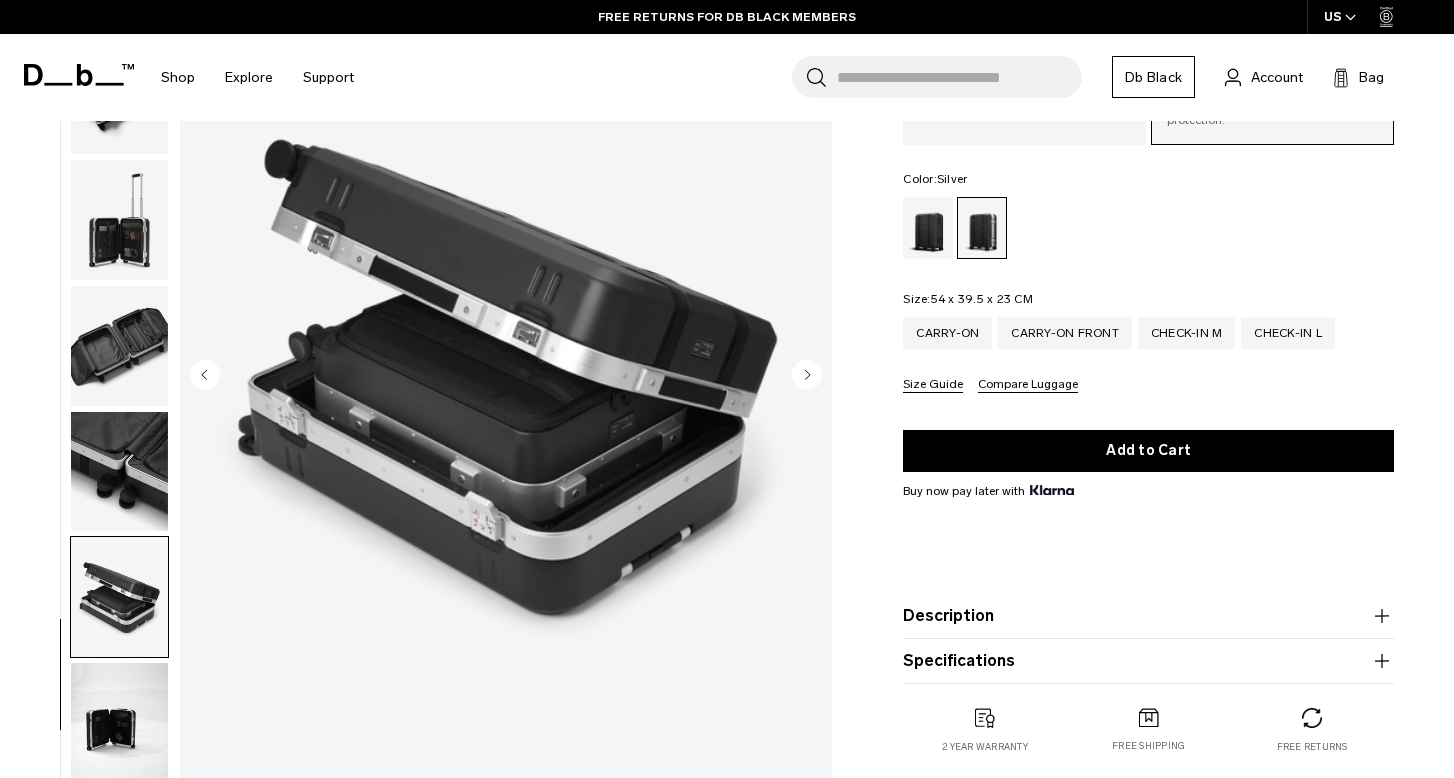 click on "FREE RETURNS FOR DB BLACK MEMBERS" at bounding box center [727, 17] 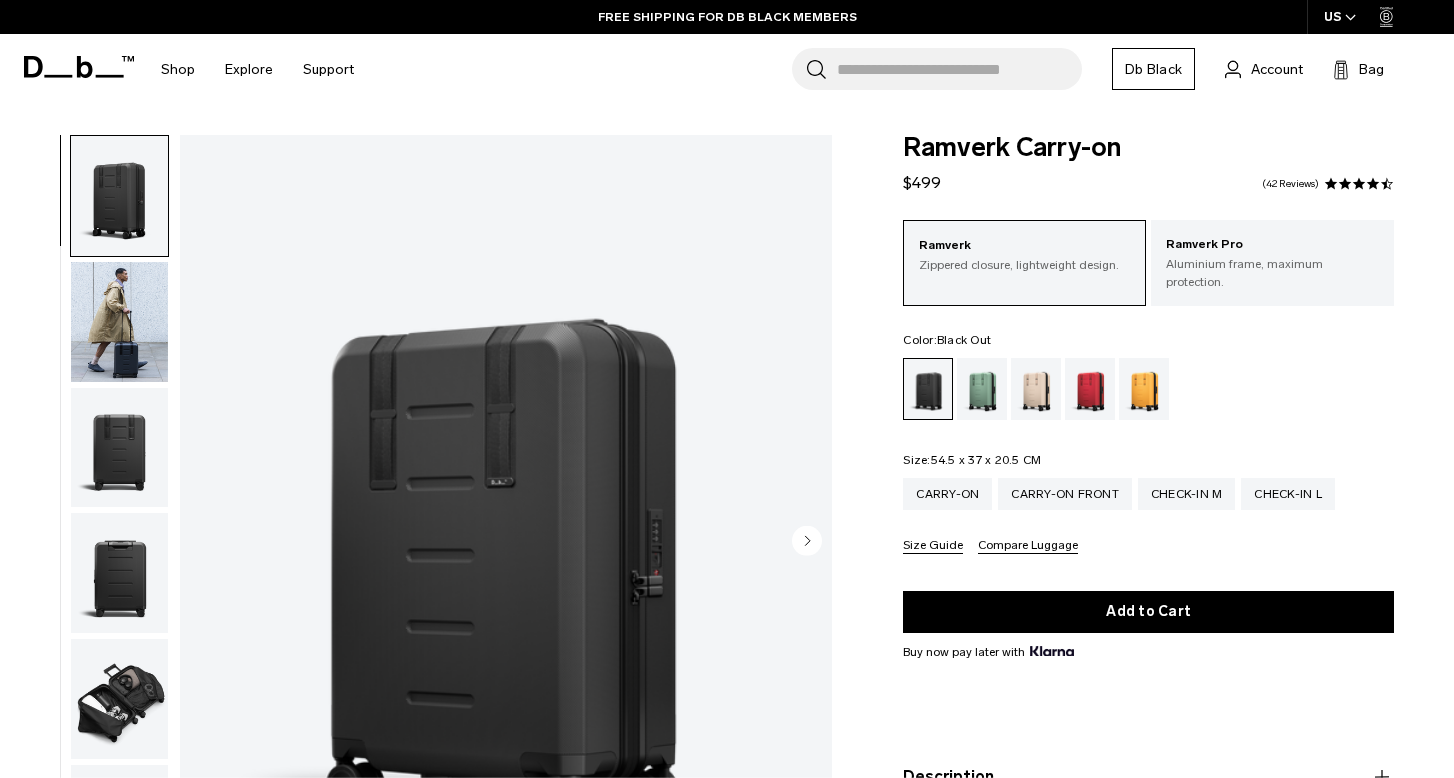 scroll, scrollTop: 0, scrollLeft: 0, axis: both 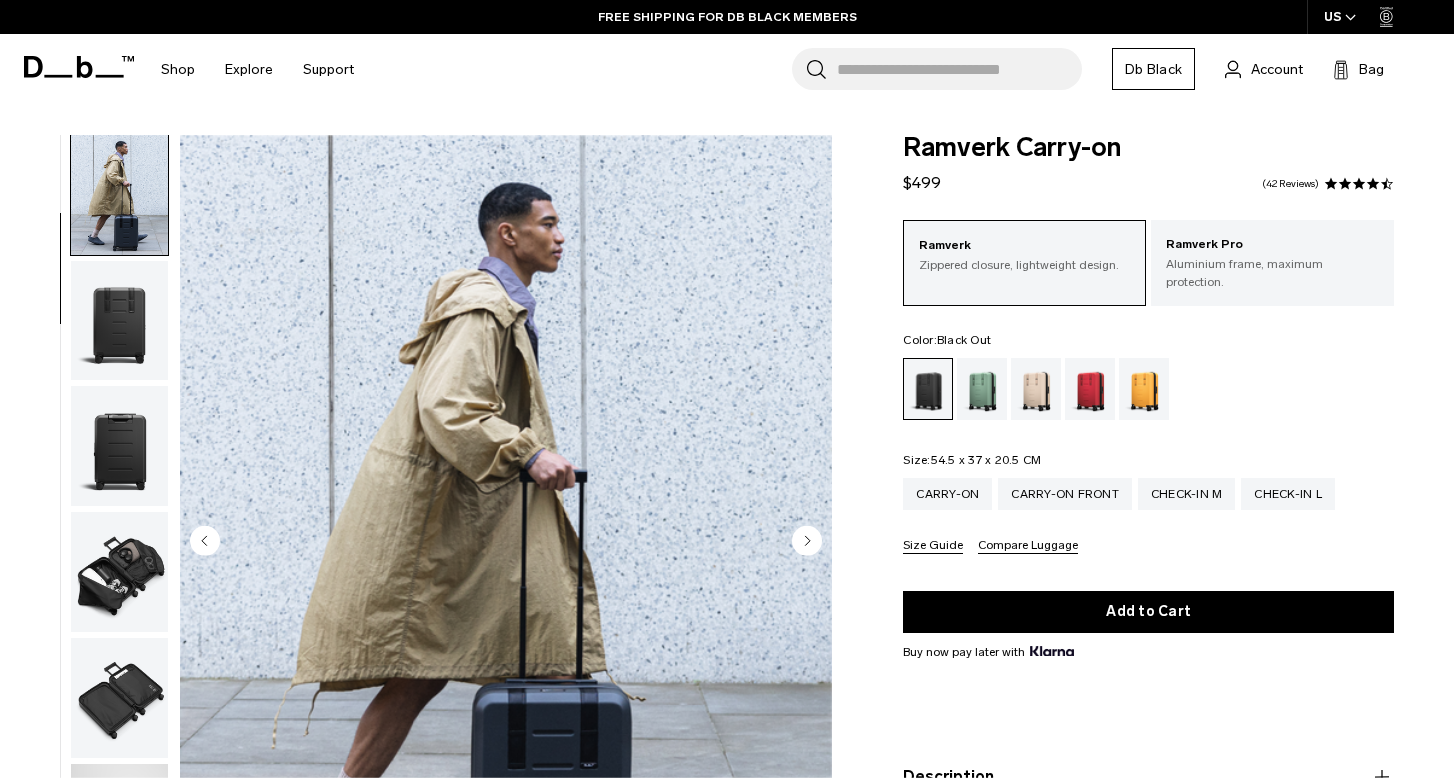 click at bounding box center (119, 321) 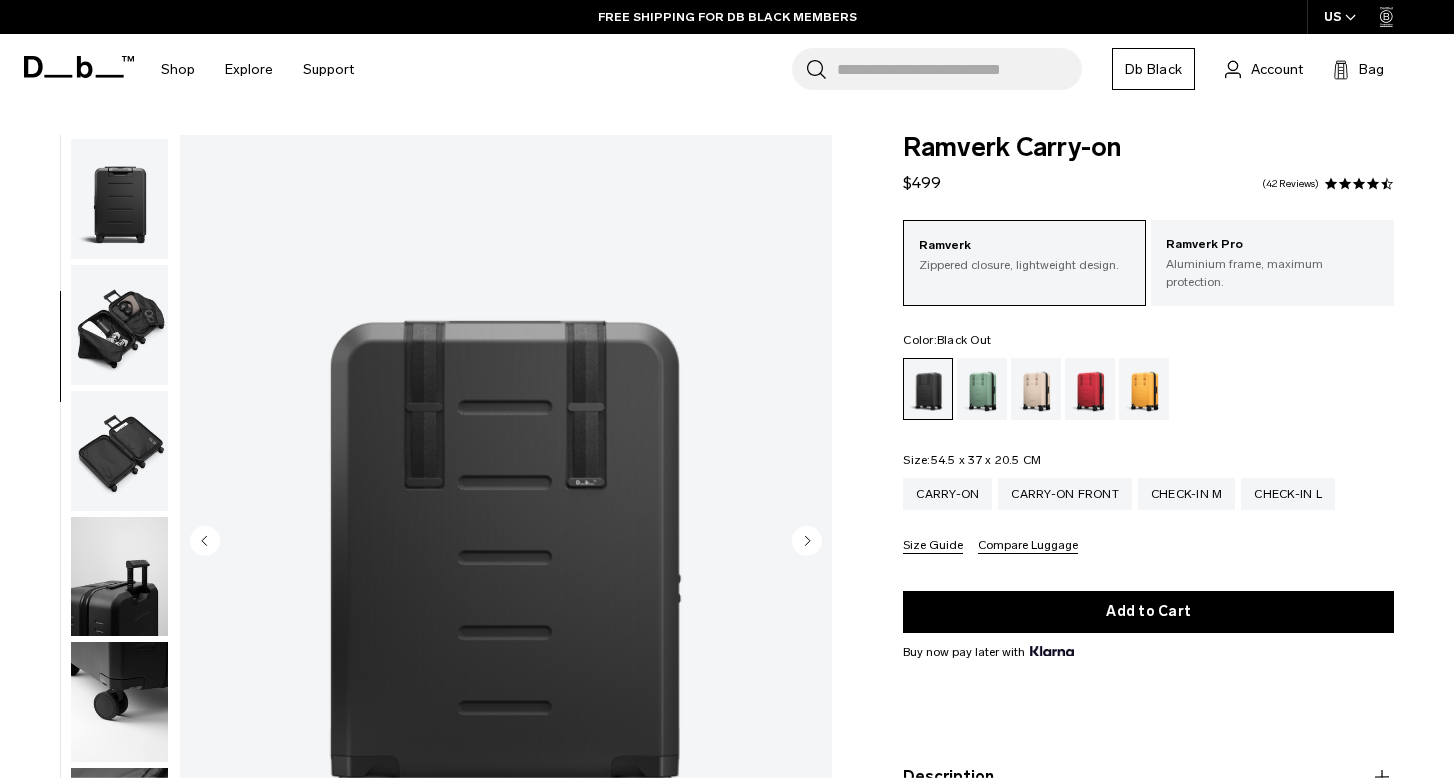 click at bounding box center [119, 325] 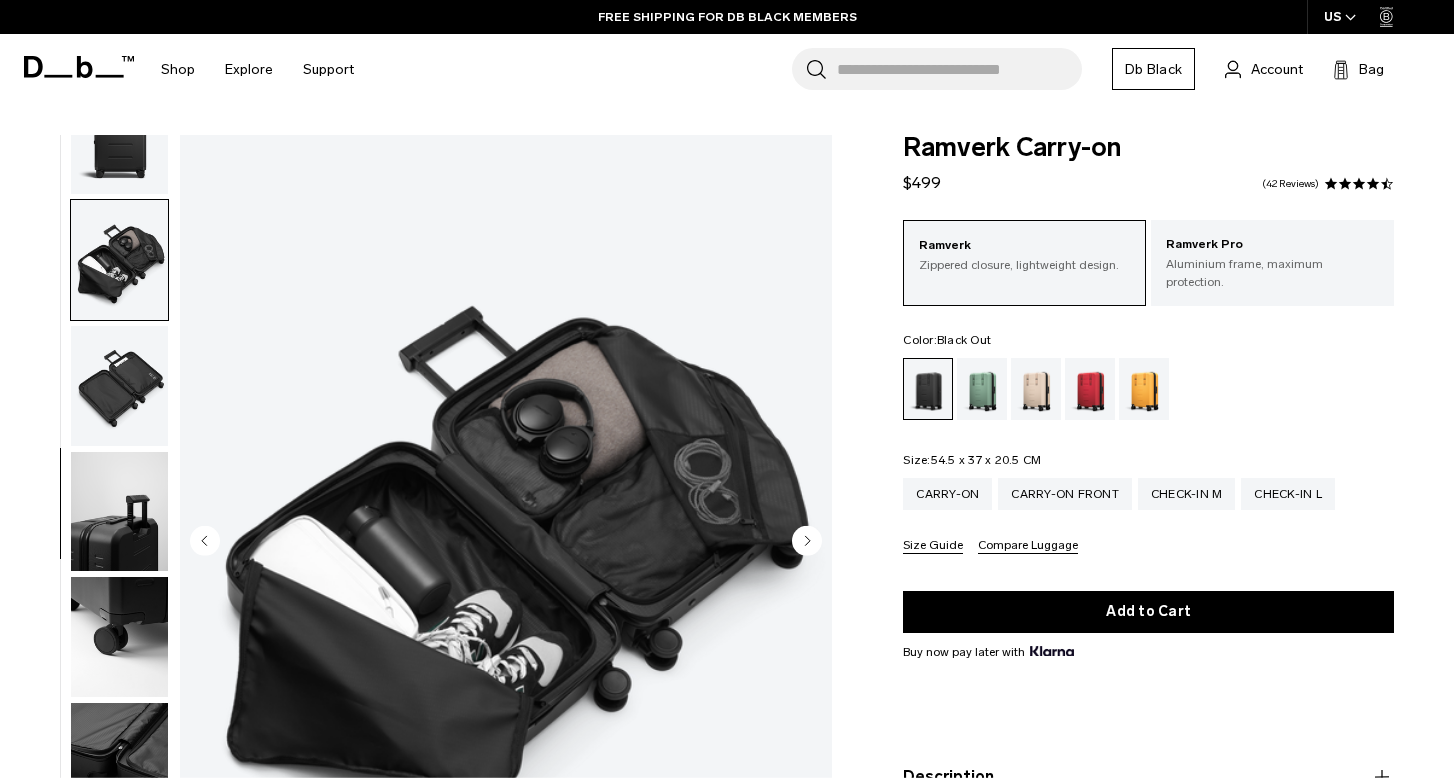 click at bounding box center [119, 386] 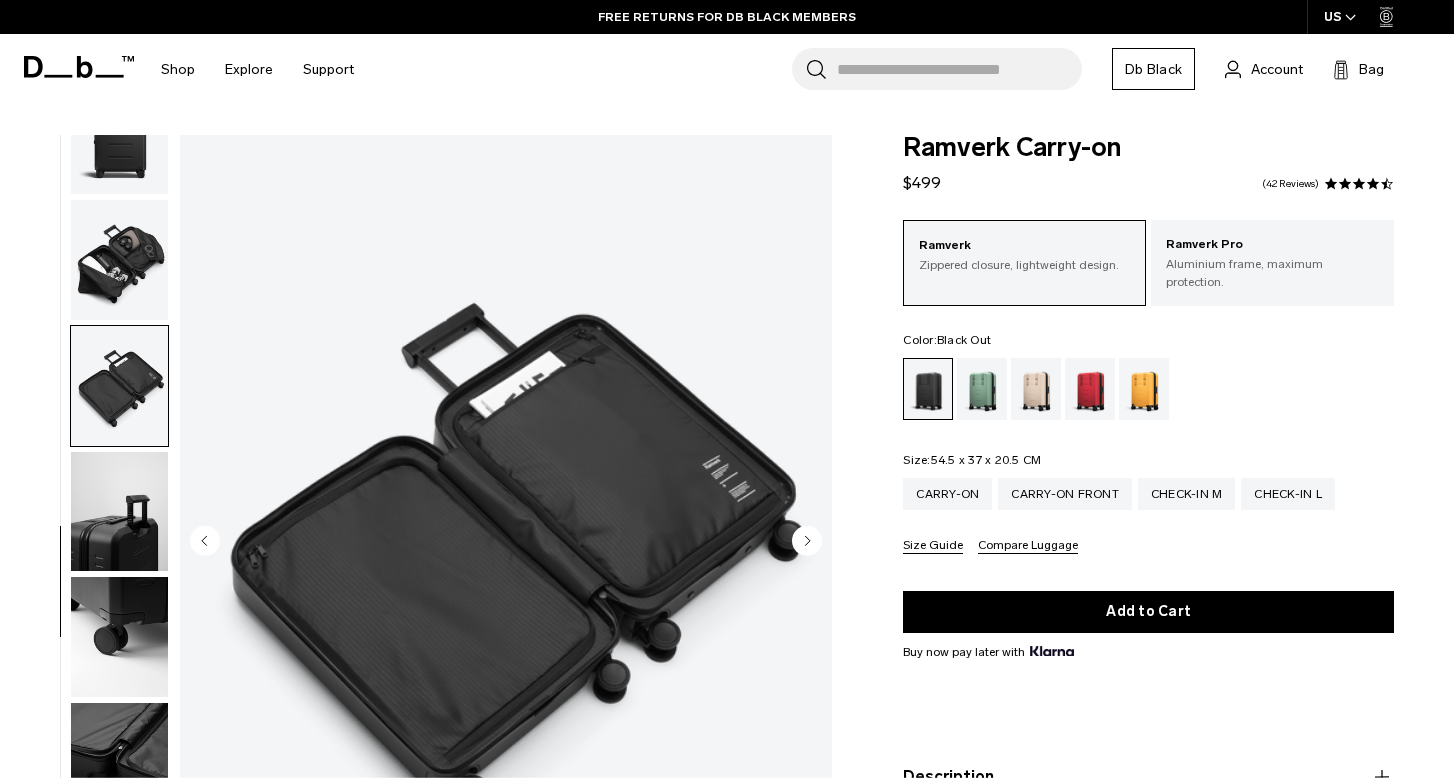 click at bounding box center (119, 386) 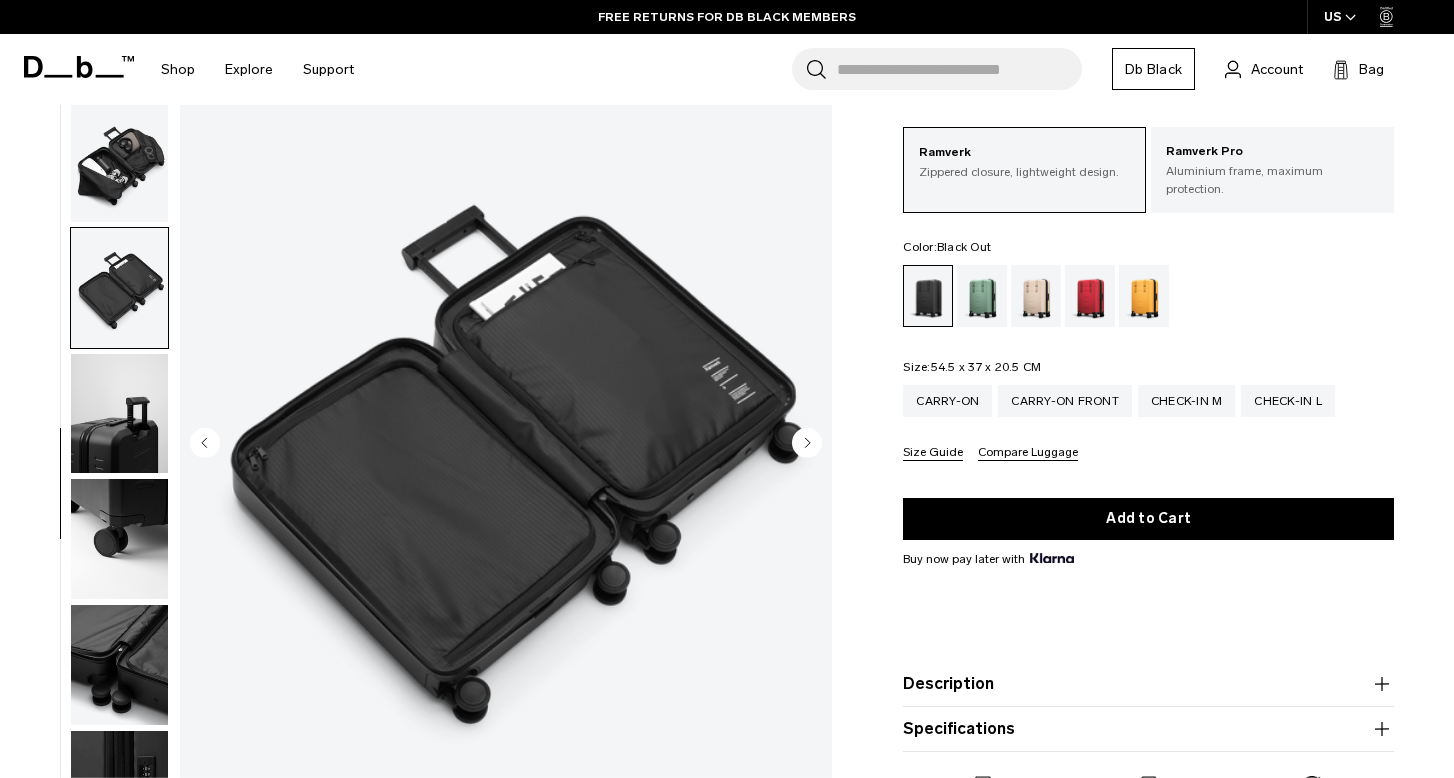 scroll, scrollTop: 99, scrollLeft: 0, axis: vertical 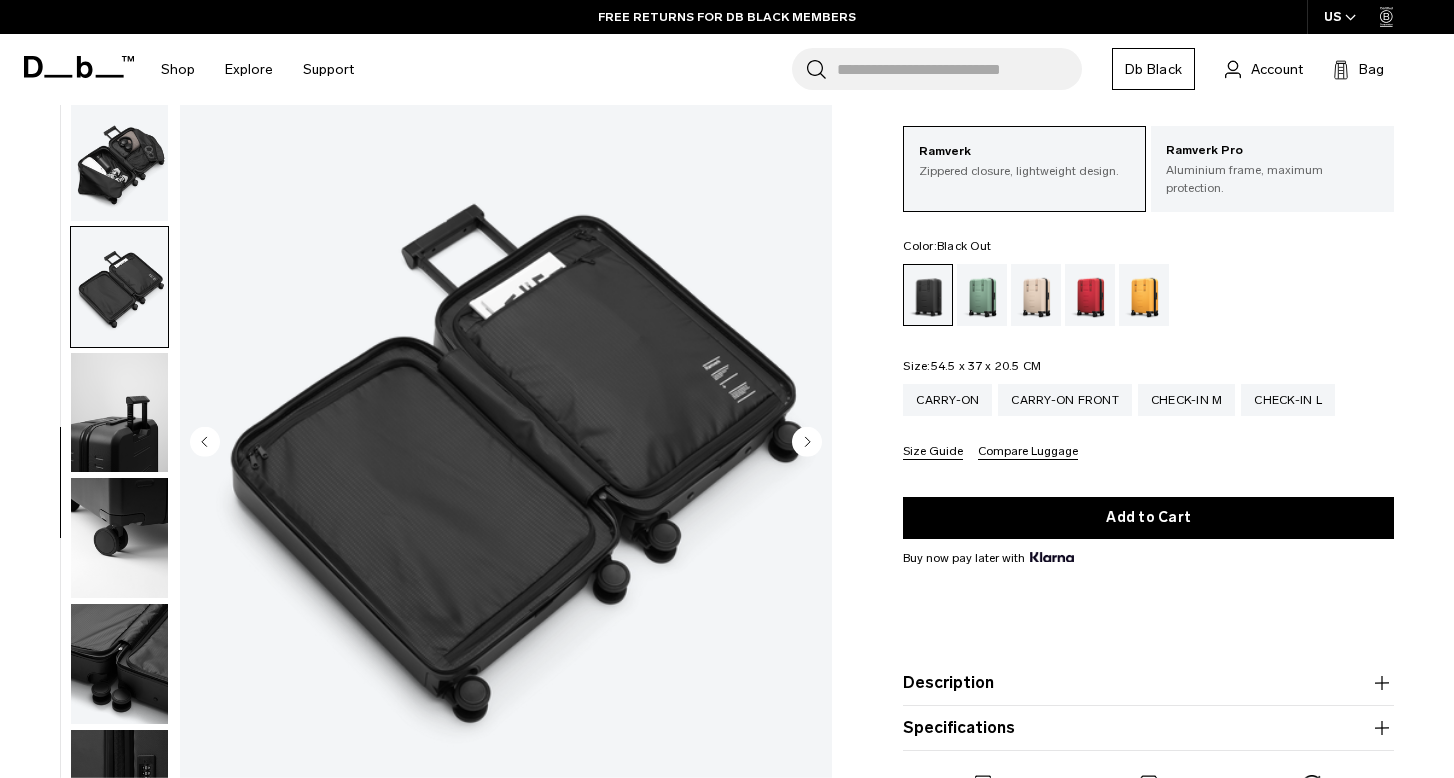click at bounding box center [119, 413] 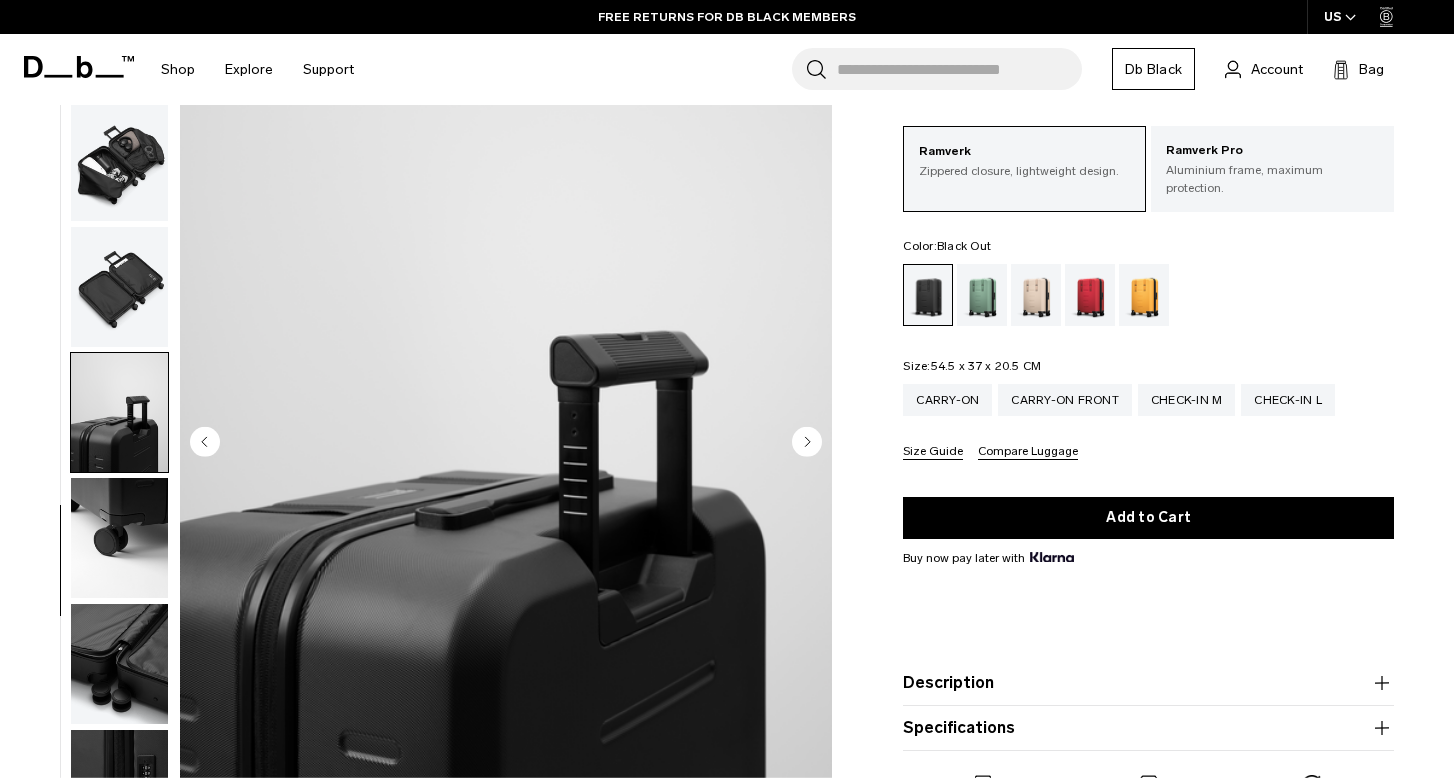 click at bounding box center (119, 538) 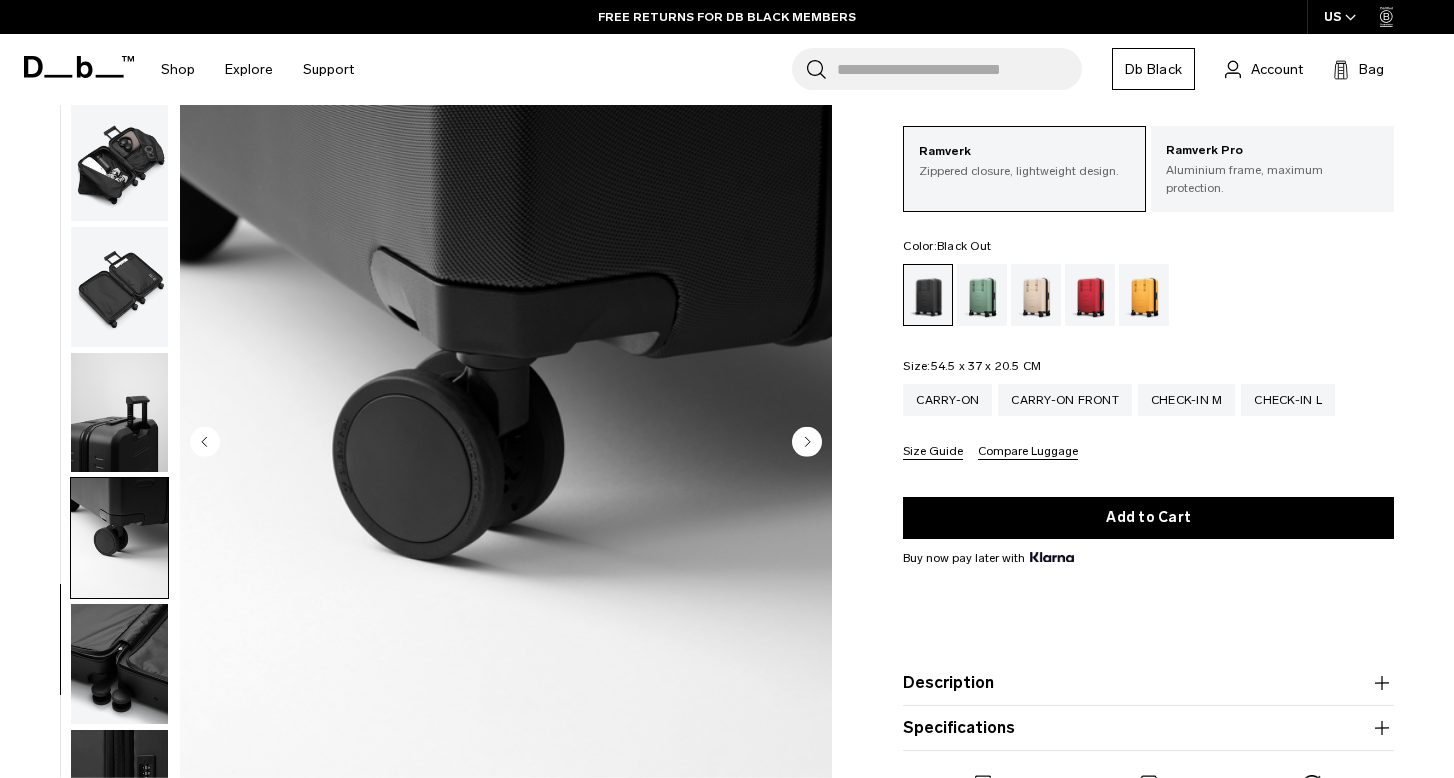 click at bounding box center (119, 538) 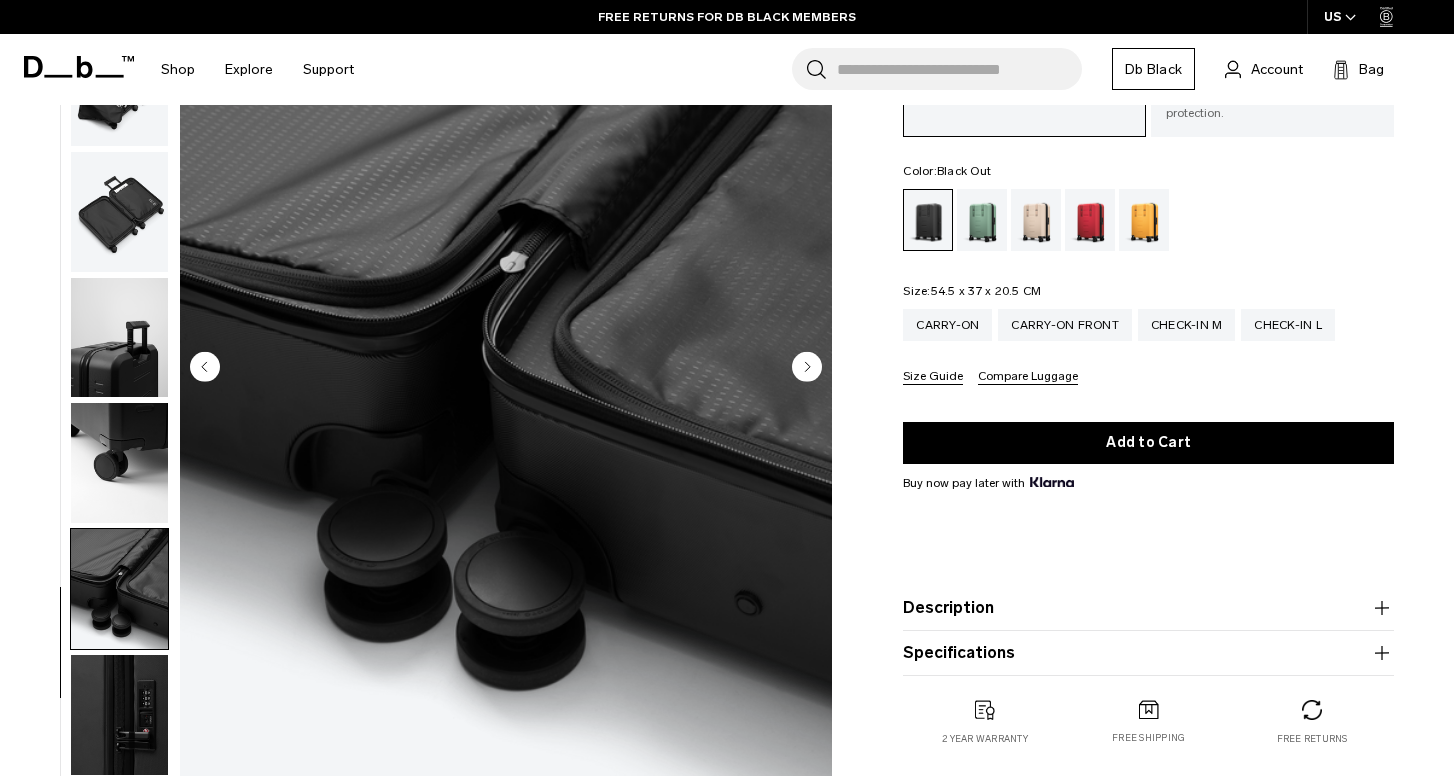 scroll, scrollTop: 194, scrollLeft: 1, axis: both 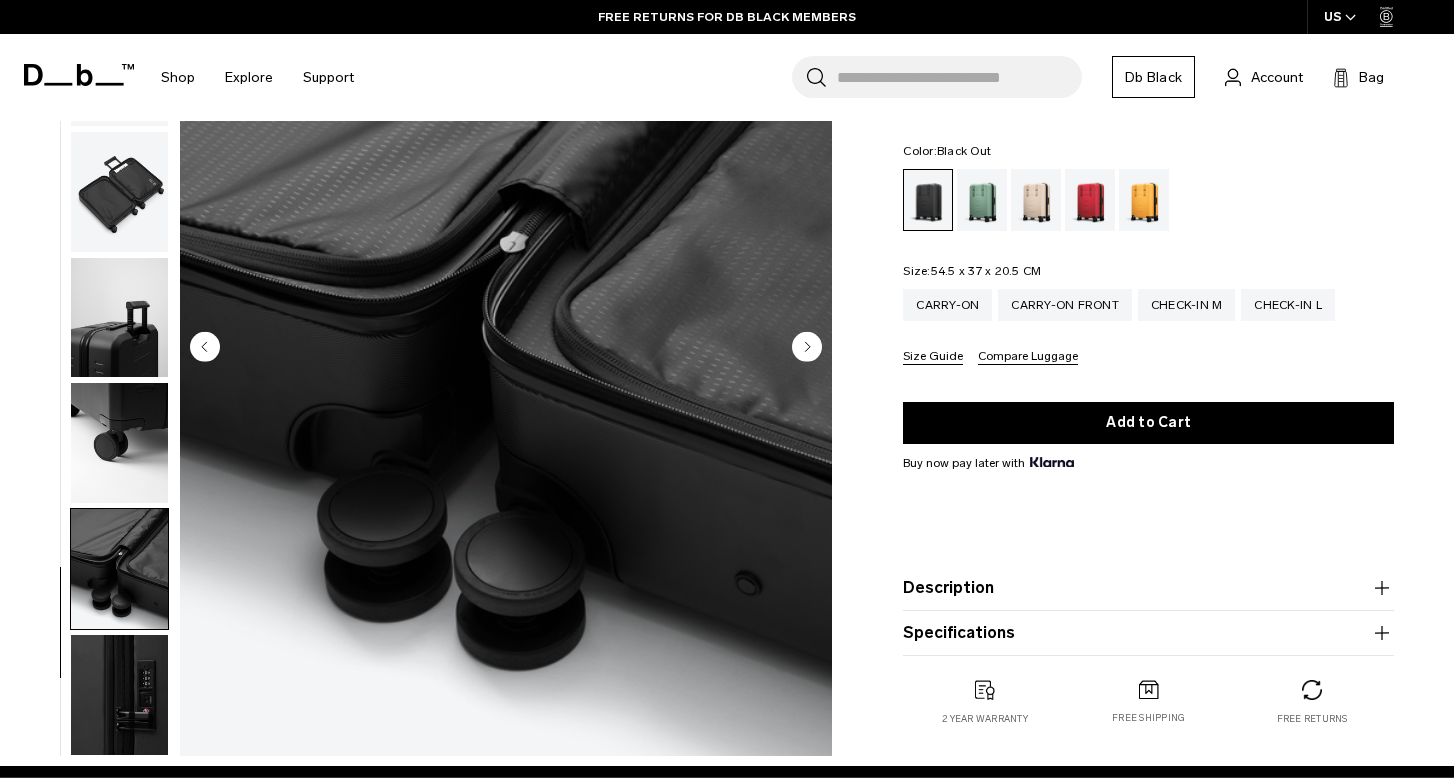 click at bounding box center [119, 695] 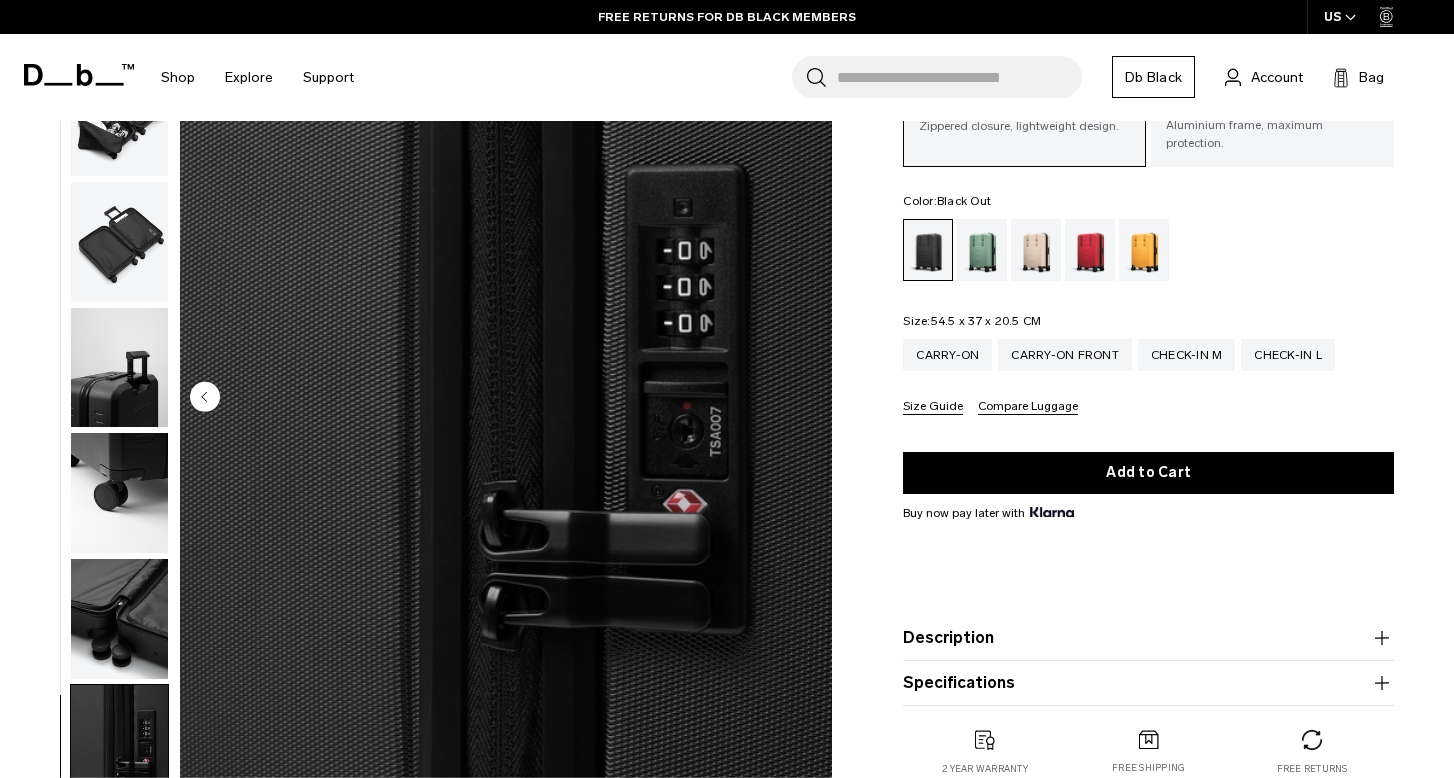 scroll, scrollTop: 122, scrollLeft: 0, axis: vertical 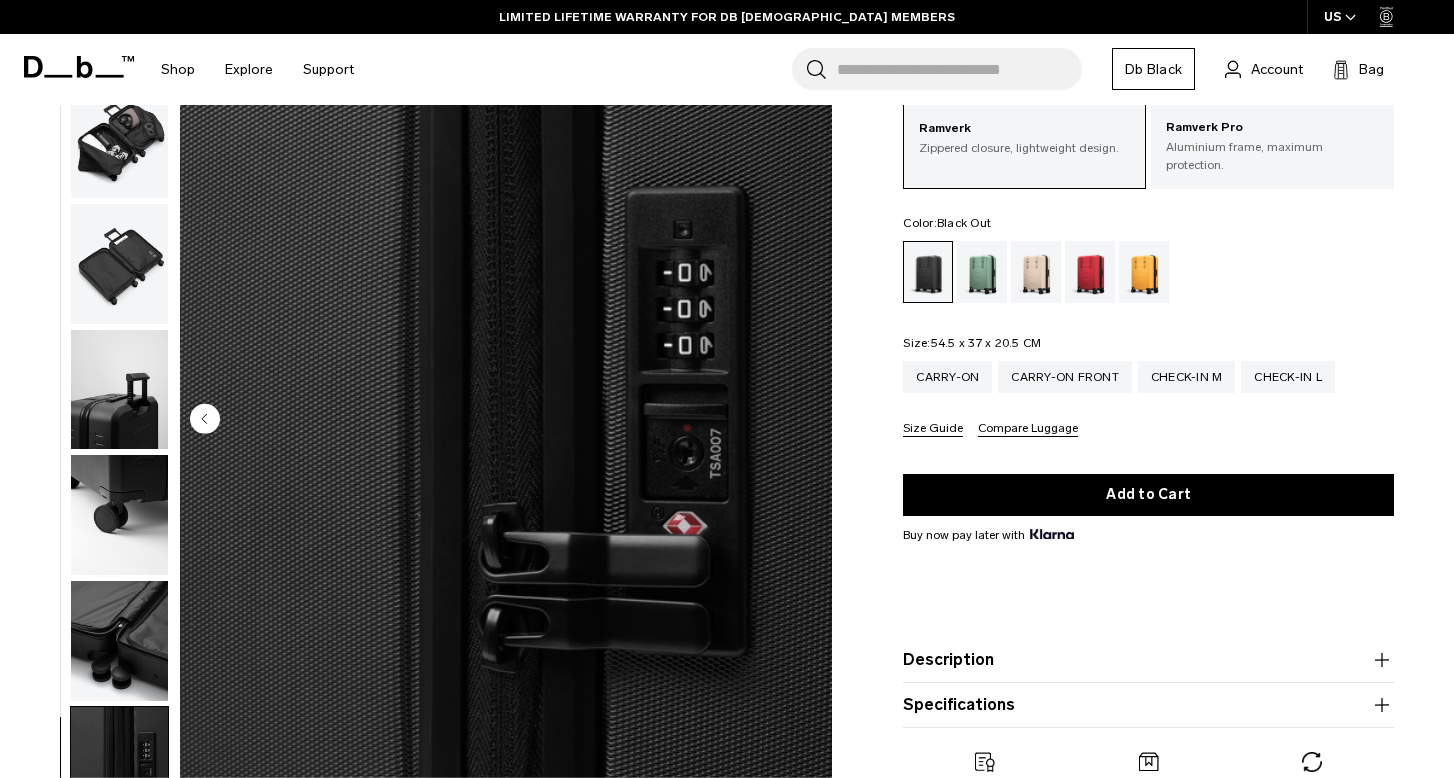 click on "Description
Designed for one to two night getaways, this is the lightest and most compact suitcase in our Luggage family. With luxury features inspired by our Pro range like the custom telescopic trolley handle and 360° ultra silent Japanese Hinomoto wheels, get ready to elevate your travel experience.  ✓ Double interior divider system for privacy  ✓ Custom built telescopic trolley handle  ✓ Numerical TSA approved locks for added security   ✓ 16” Laptop compartment ✓ Ultra silent Japanese Hinomoto 360° wheels" at bounding box center (1148, 660) 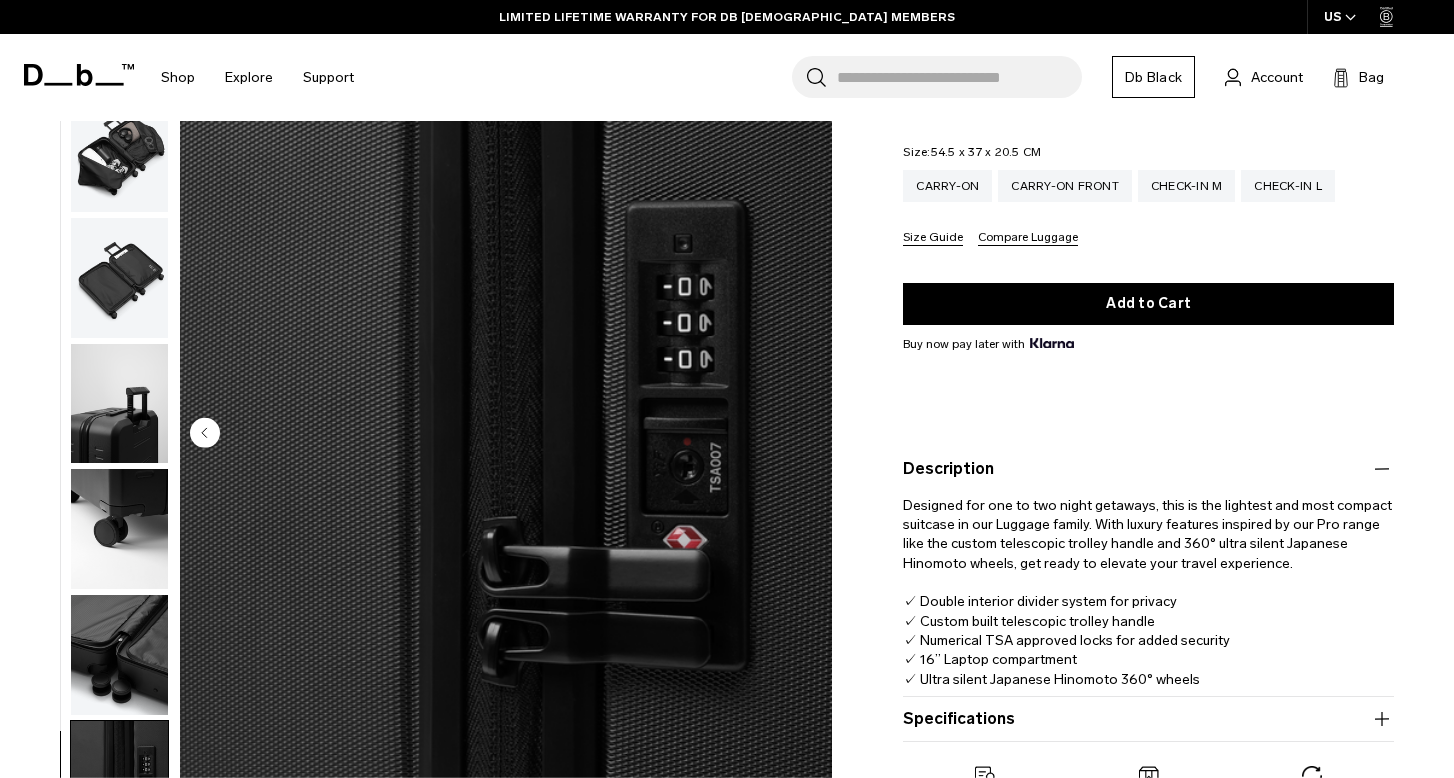 scroll, scrollTop: 309, scrollLeft: 0, axis: vertical 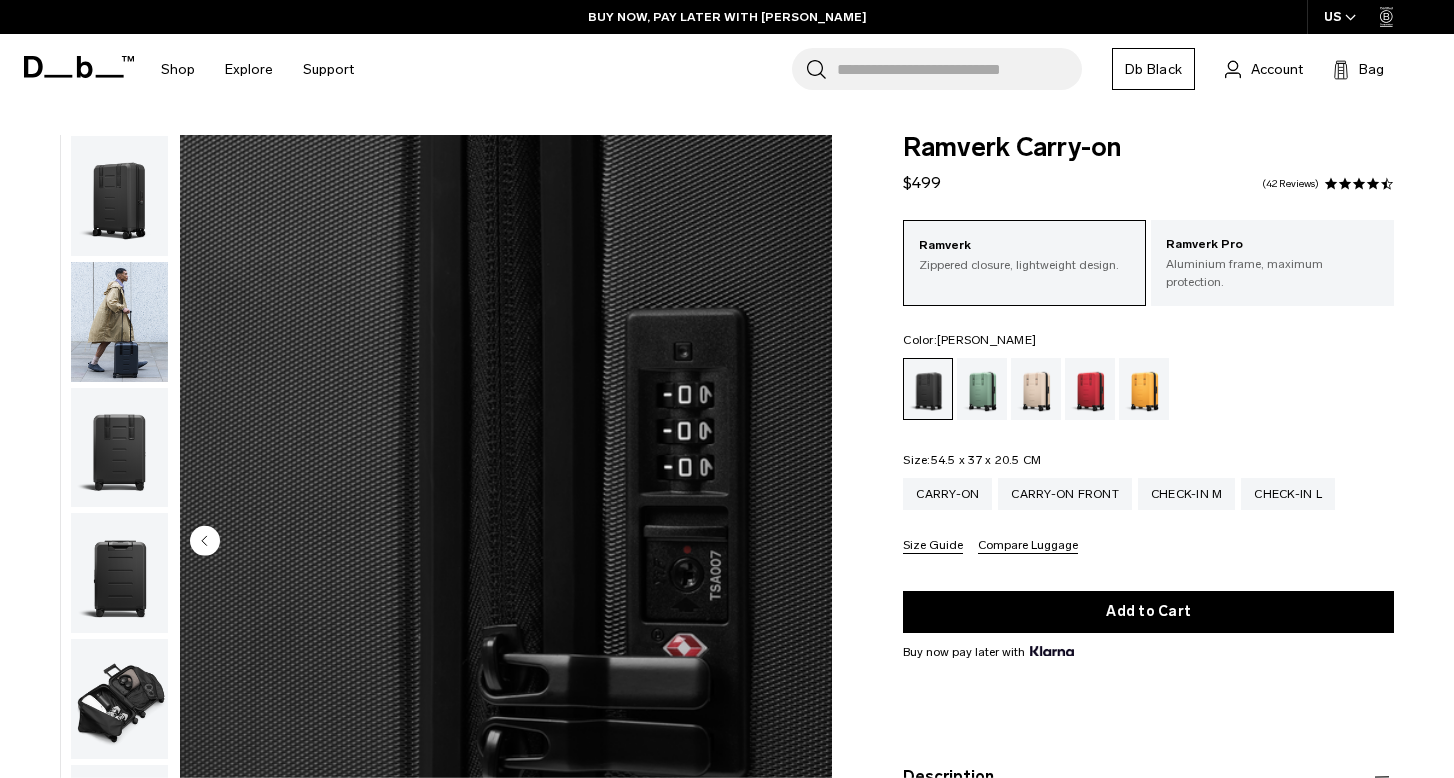 click at bounding box center [982, 389] 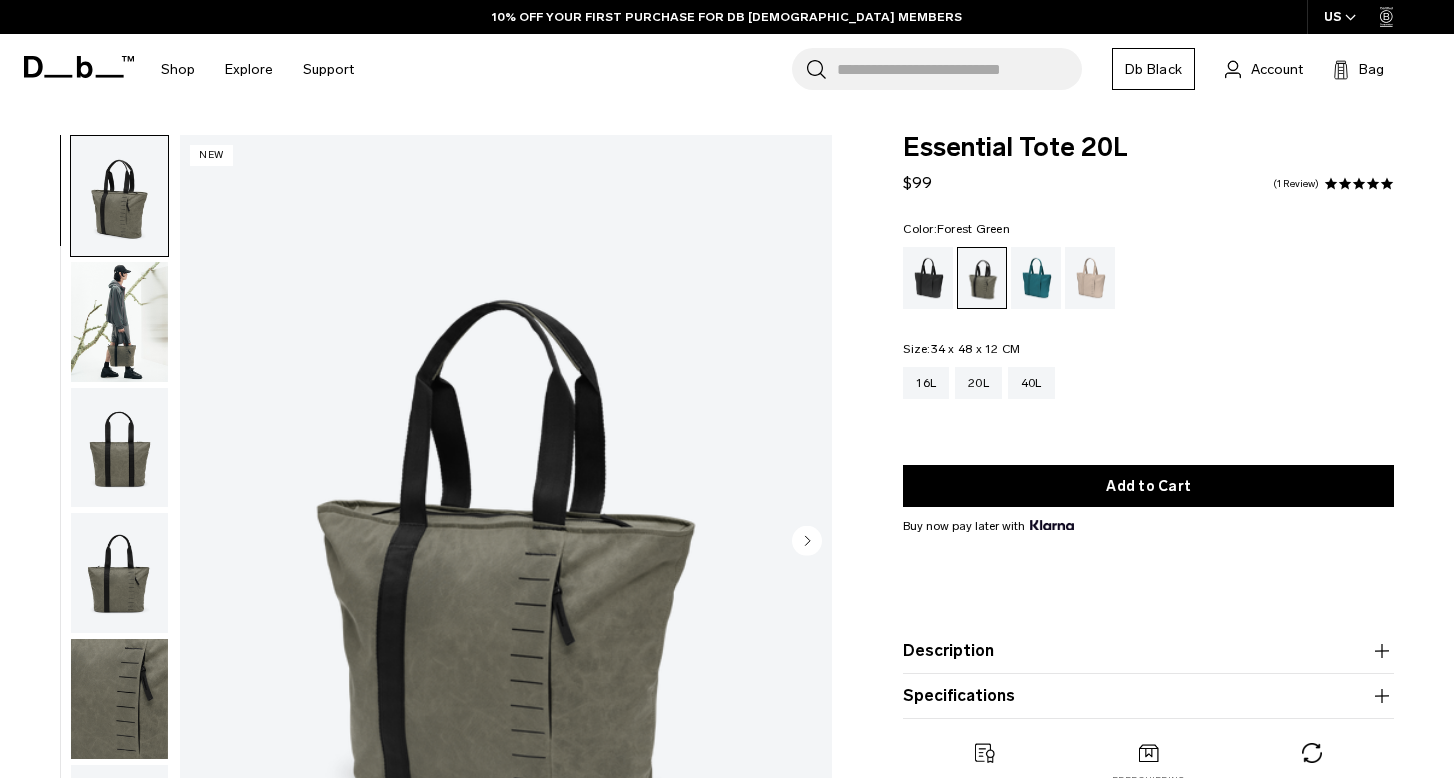 scroll, scrollTop: 0, scrollLeft: 0, axis: both 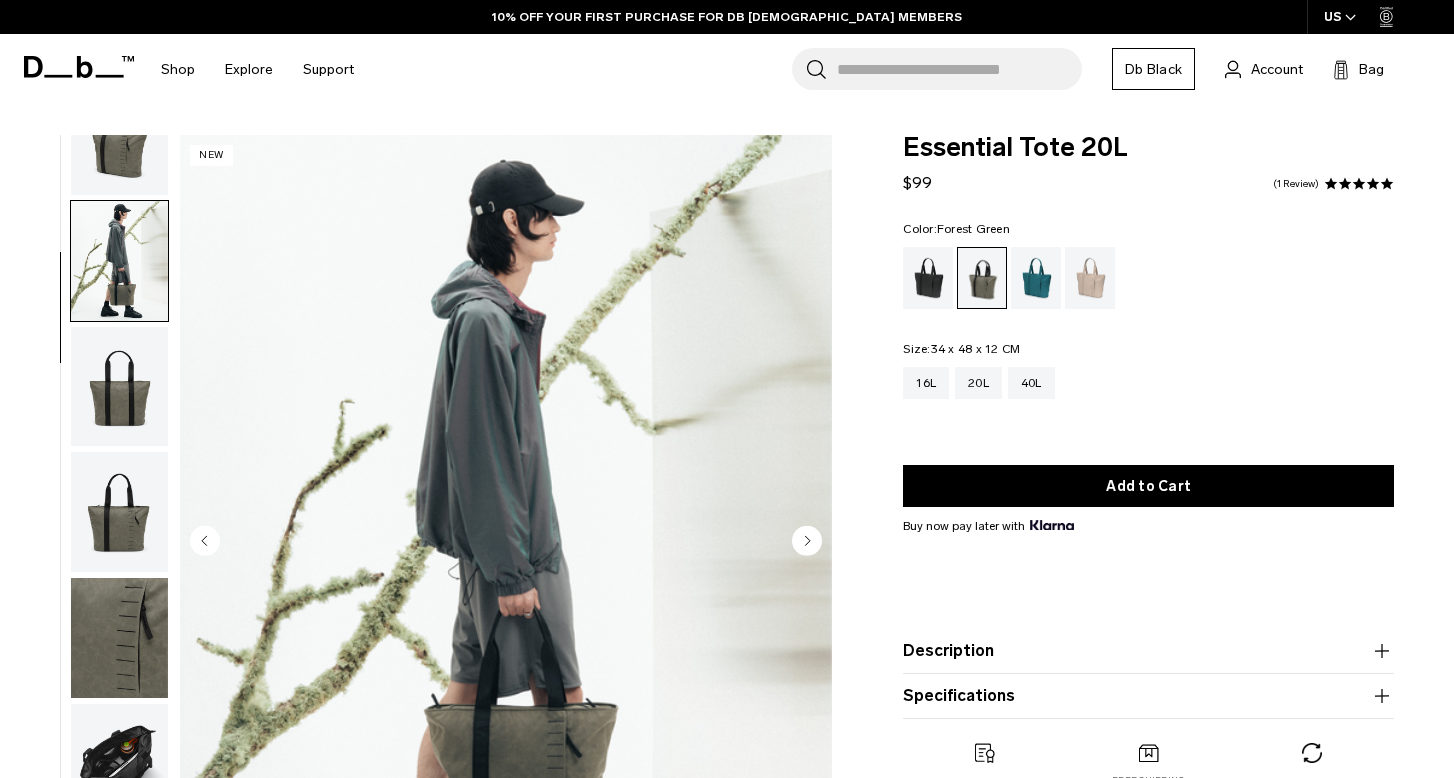 click at bounding box center [119, 512] 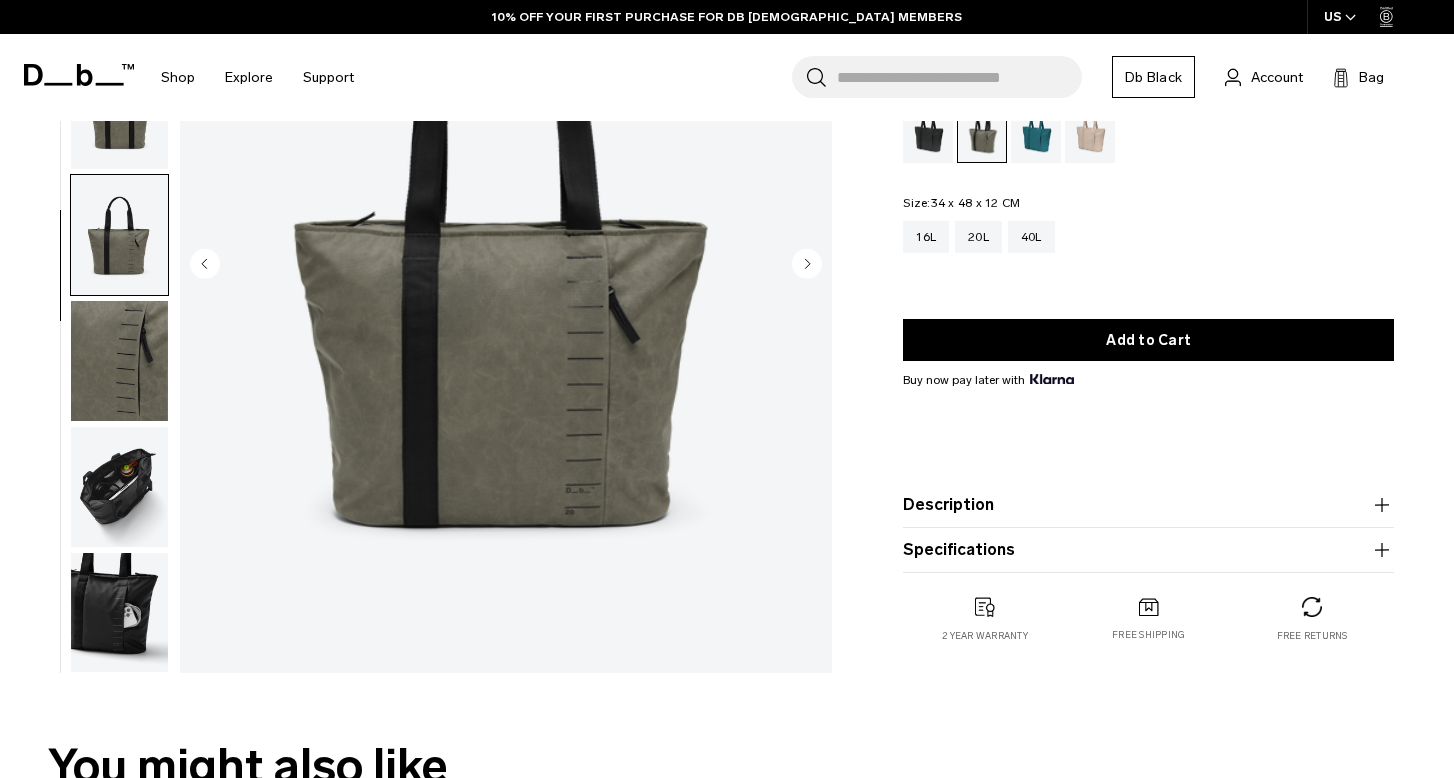 click at bounding box center (119, 487) 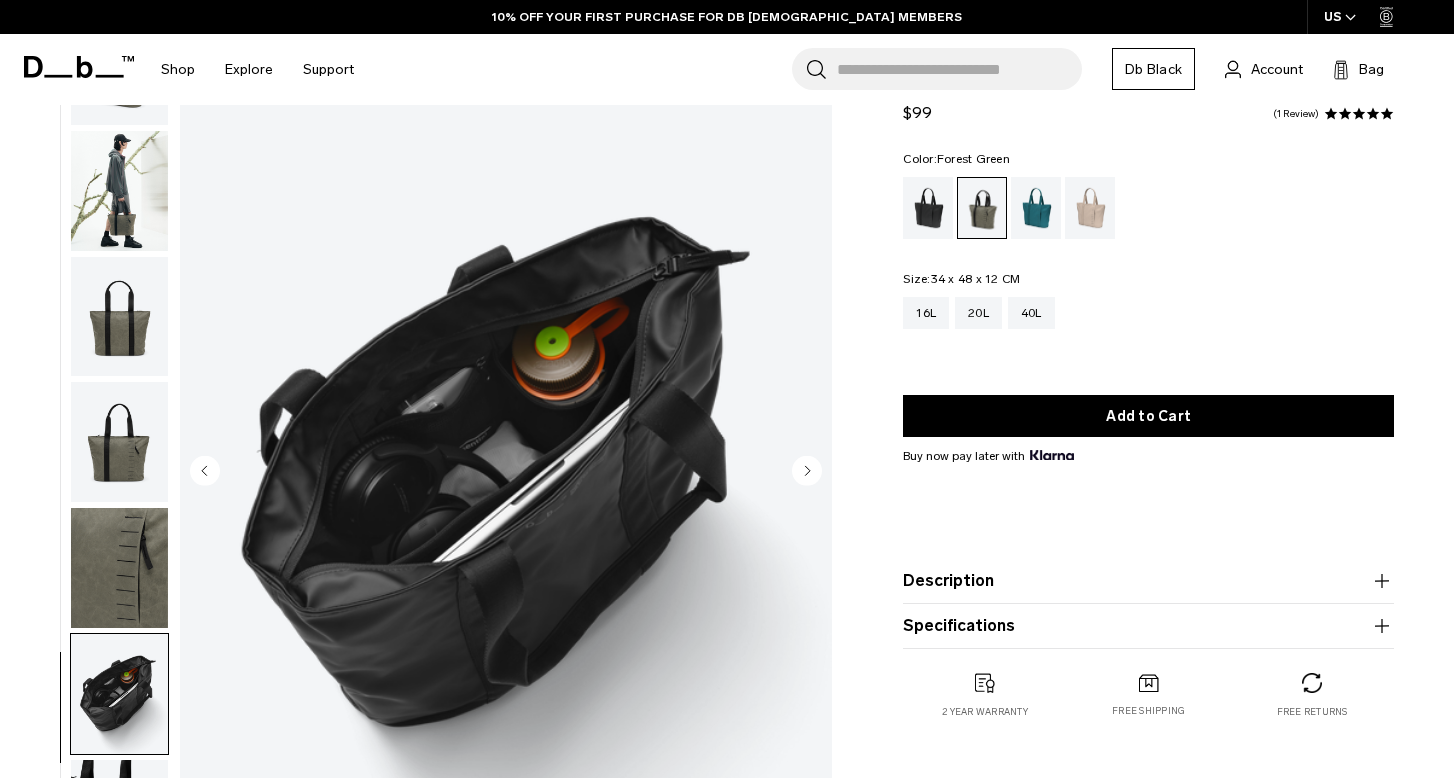 scroll, scrollTop: 22, scrollLeft: 0, axis: vertical 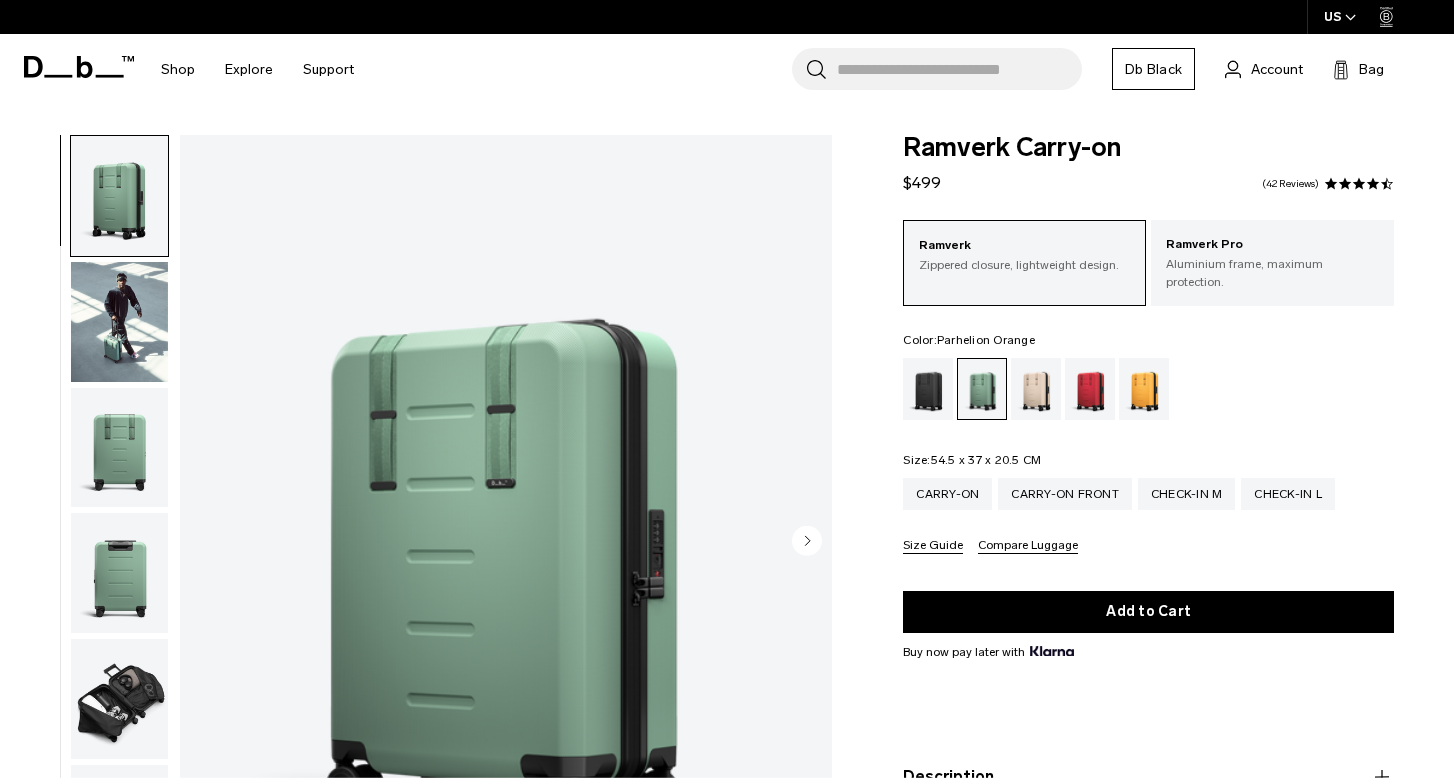 click at bounding box center (1144, 389) 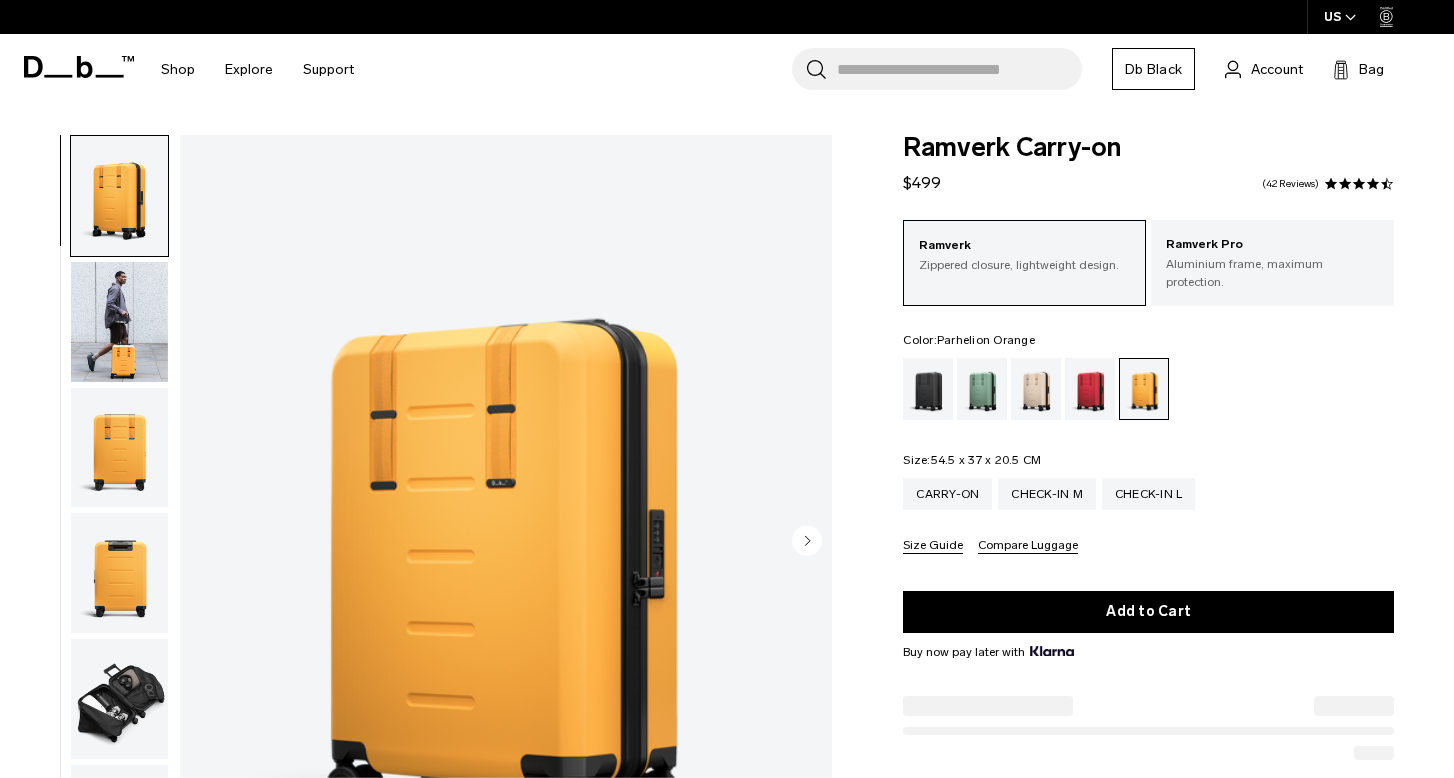 scroll, scrollTop: 0, scrollLeft: 0, axis: both 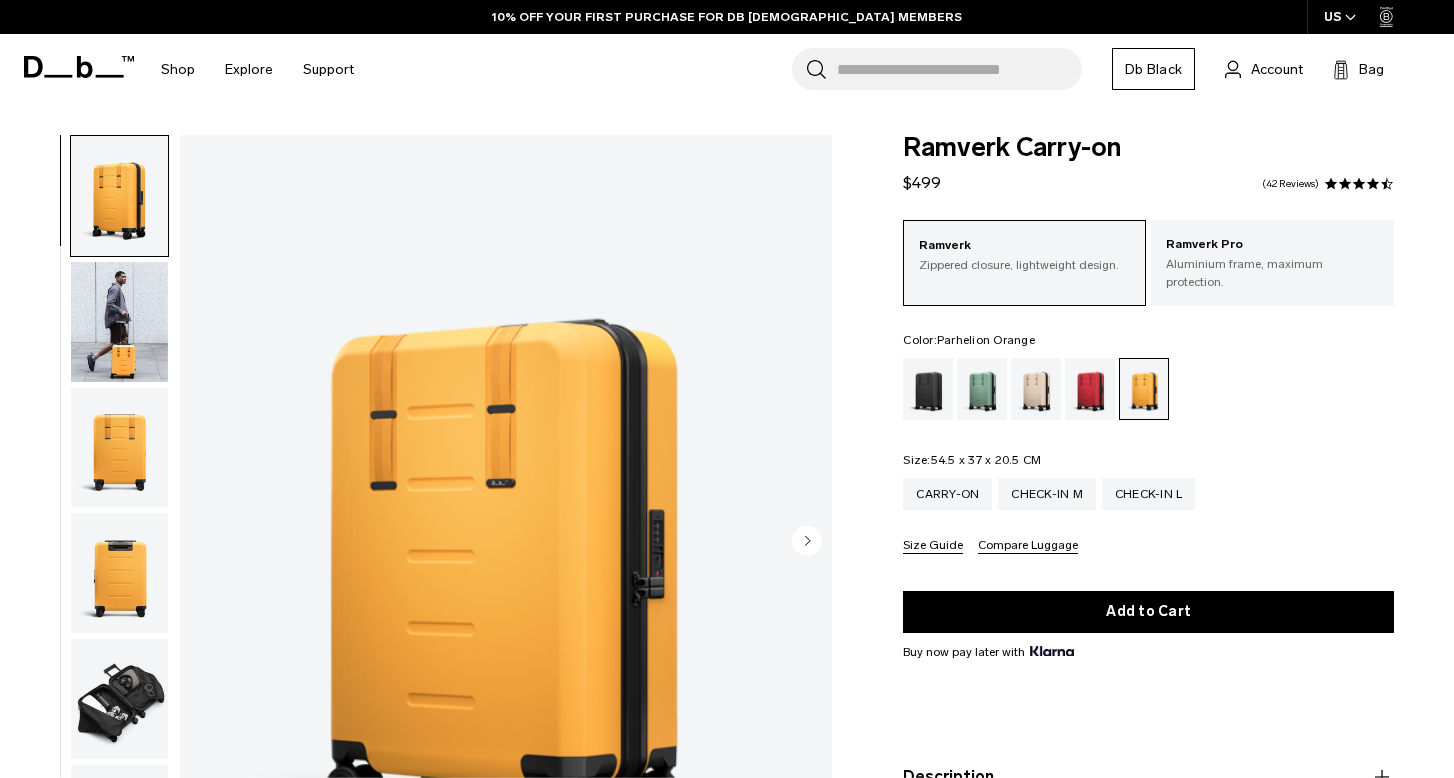 click at bounding box center [119, 322] 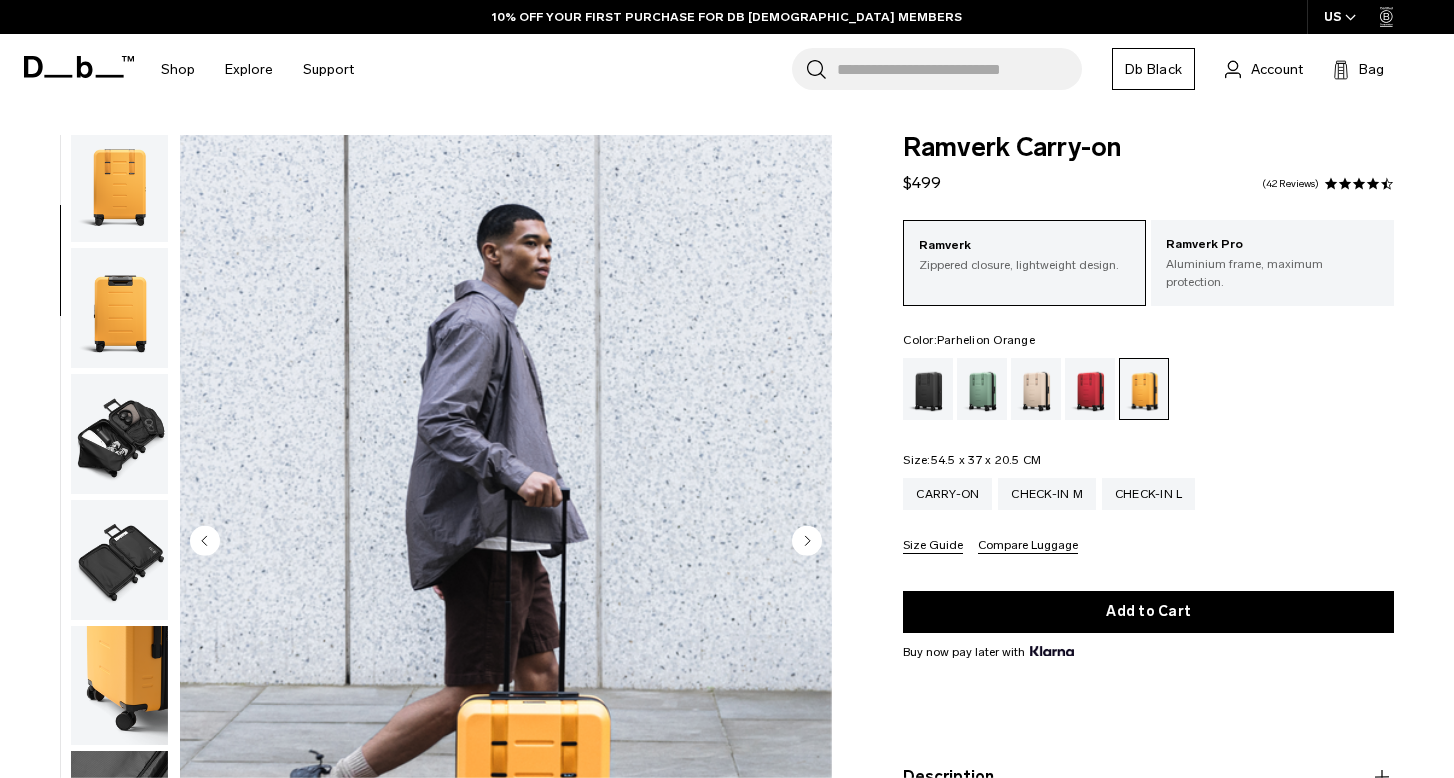 click at bounding box center (119, 308) 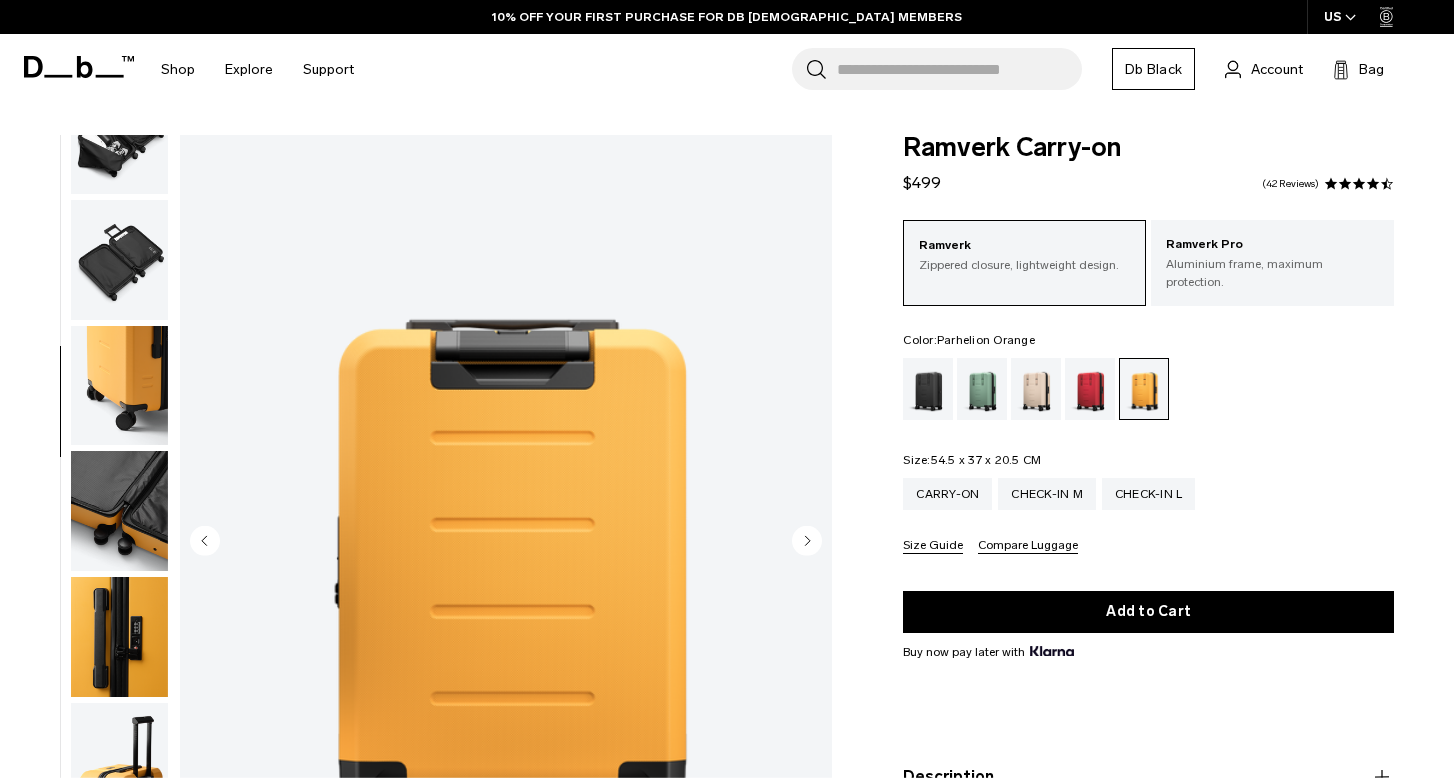 click at bounding box center (119, 386) 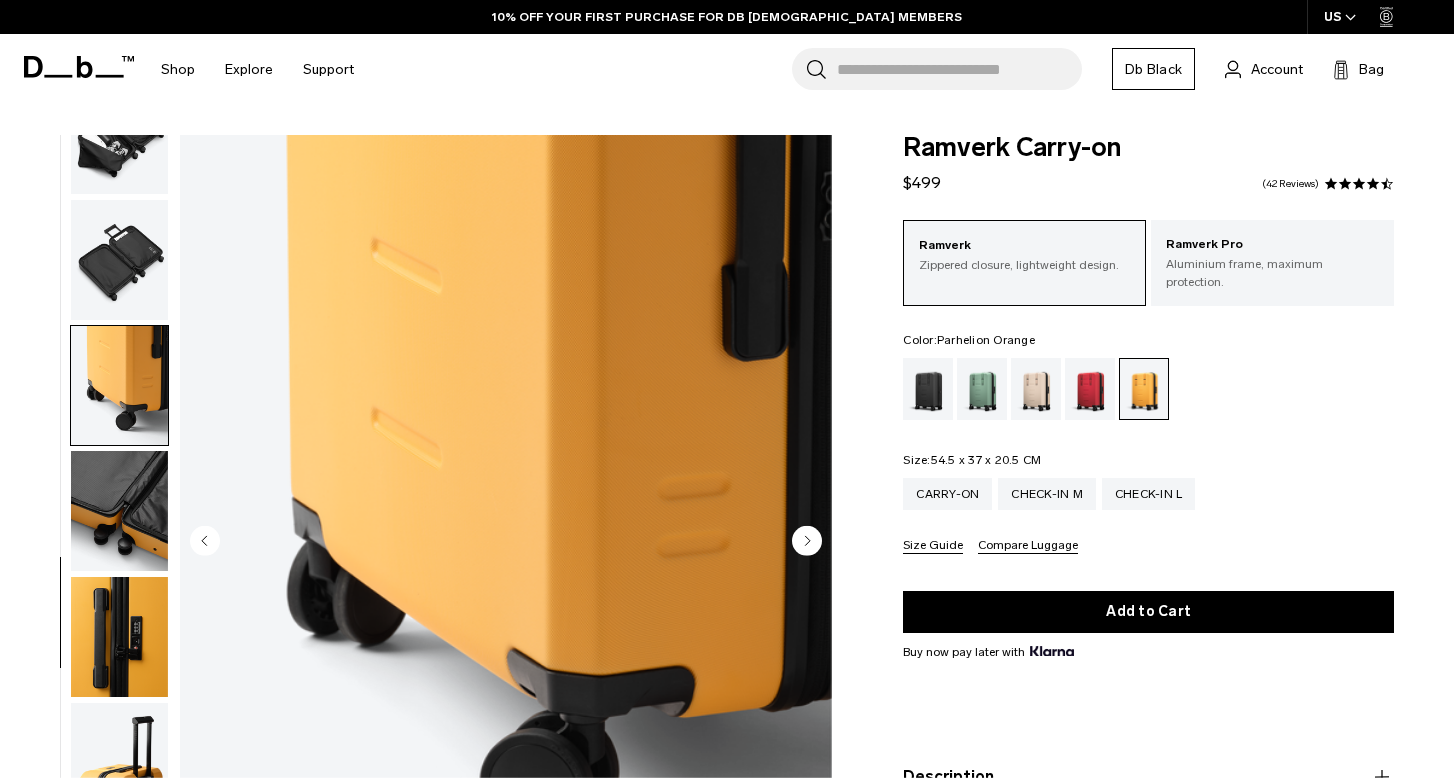 scroll, scrollTop: 581, scrollLeft: 0, axis: vertical 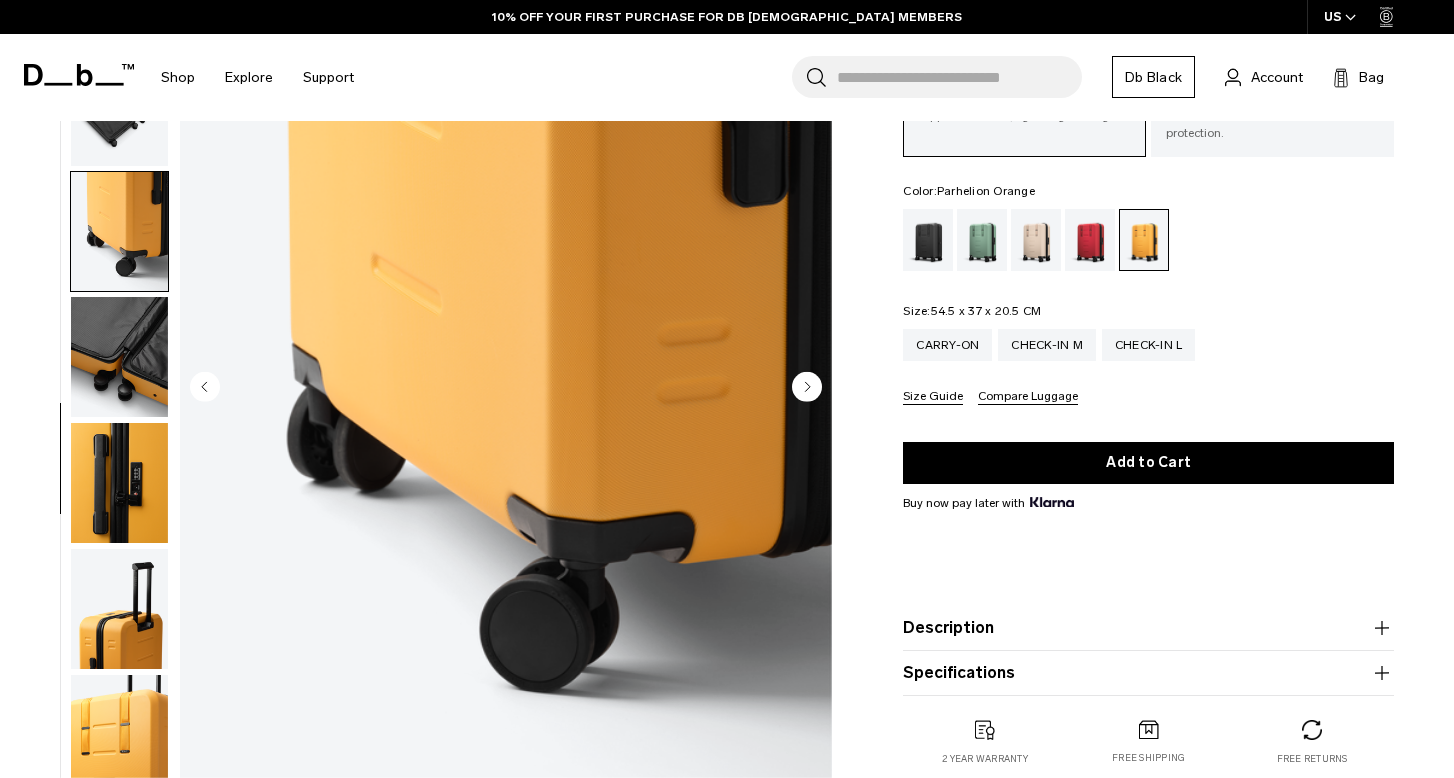 click at bounding box center (119, 483) 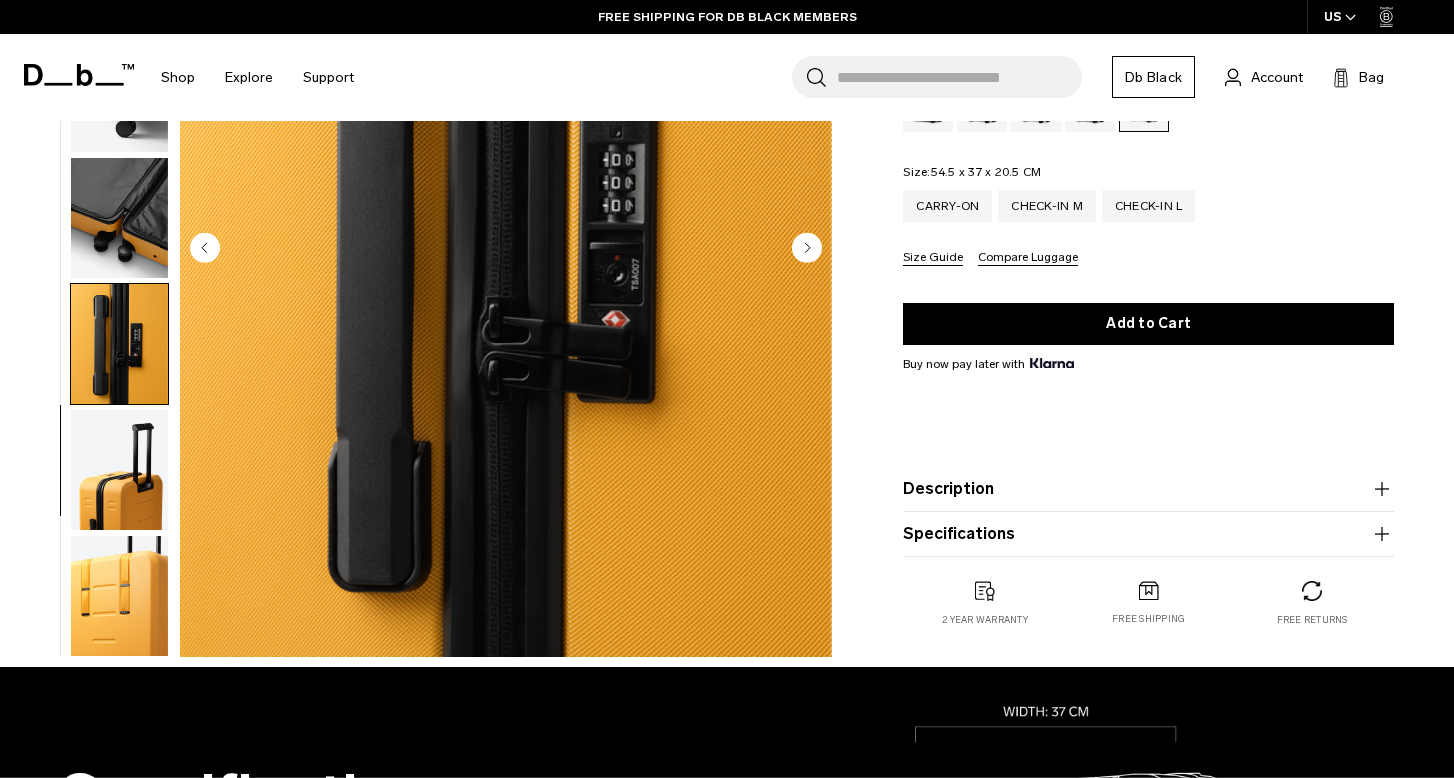 scroll, scrollTop: 311, scrollLeft: 0, axis: vertical 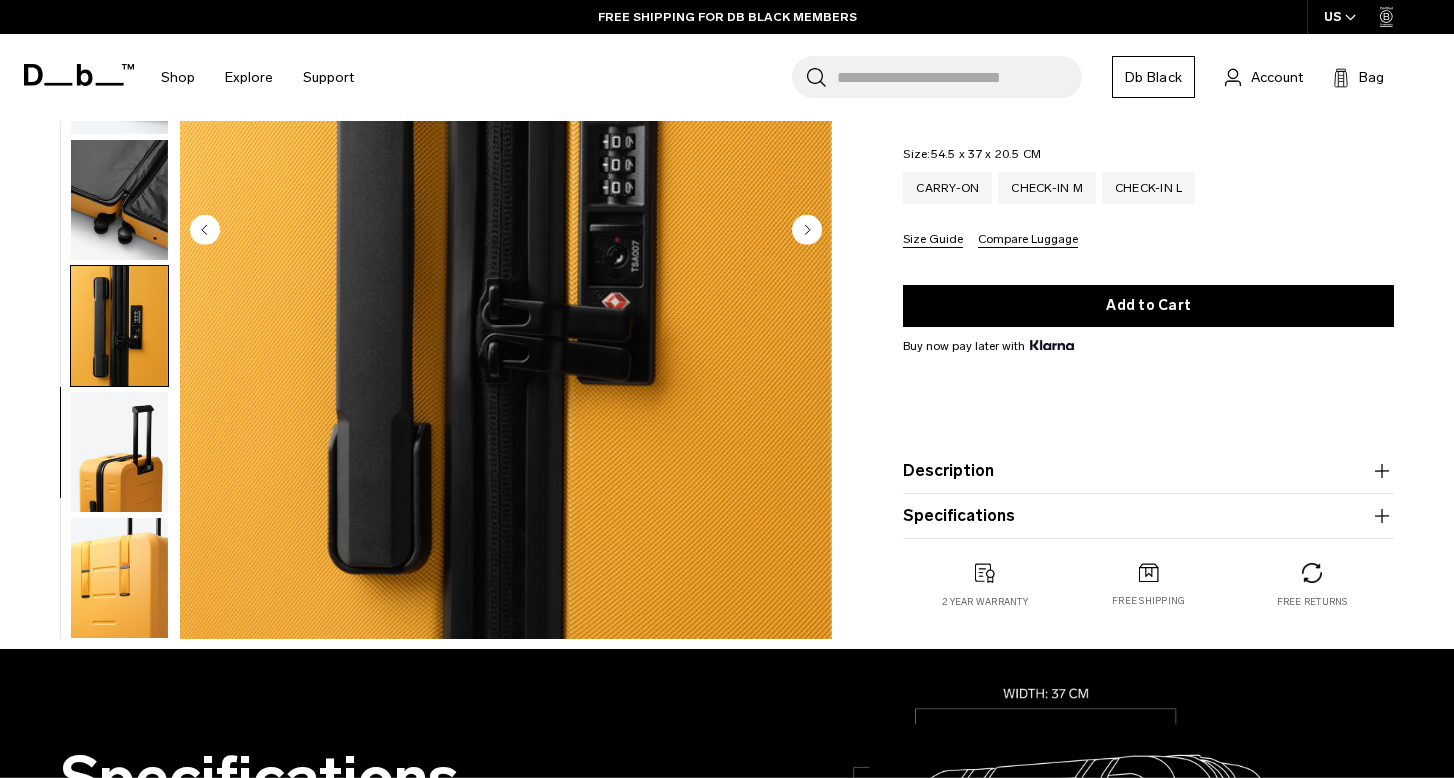click at bounding box center (119, 452) 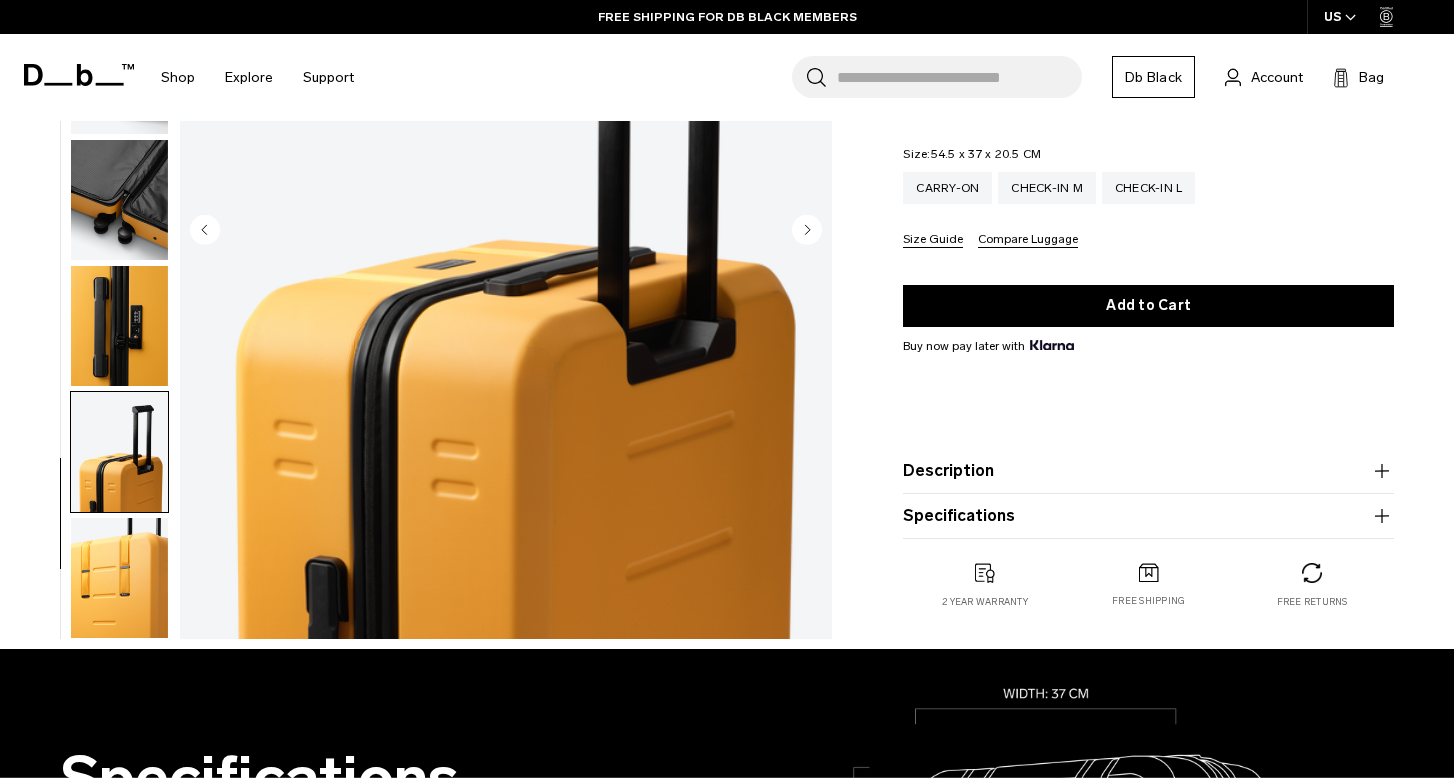 click at bounding box center [119, 578] 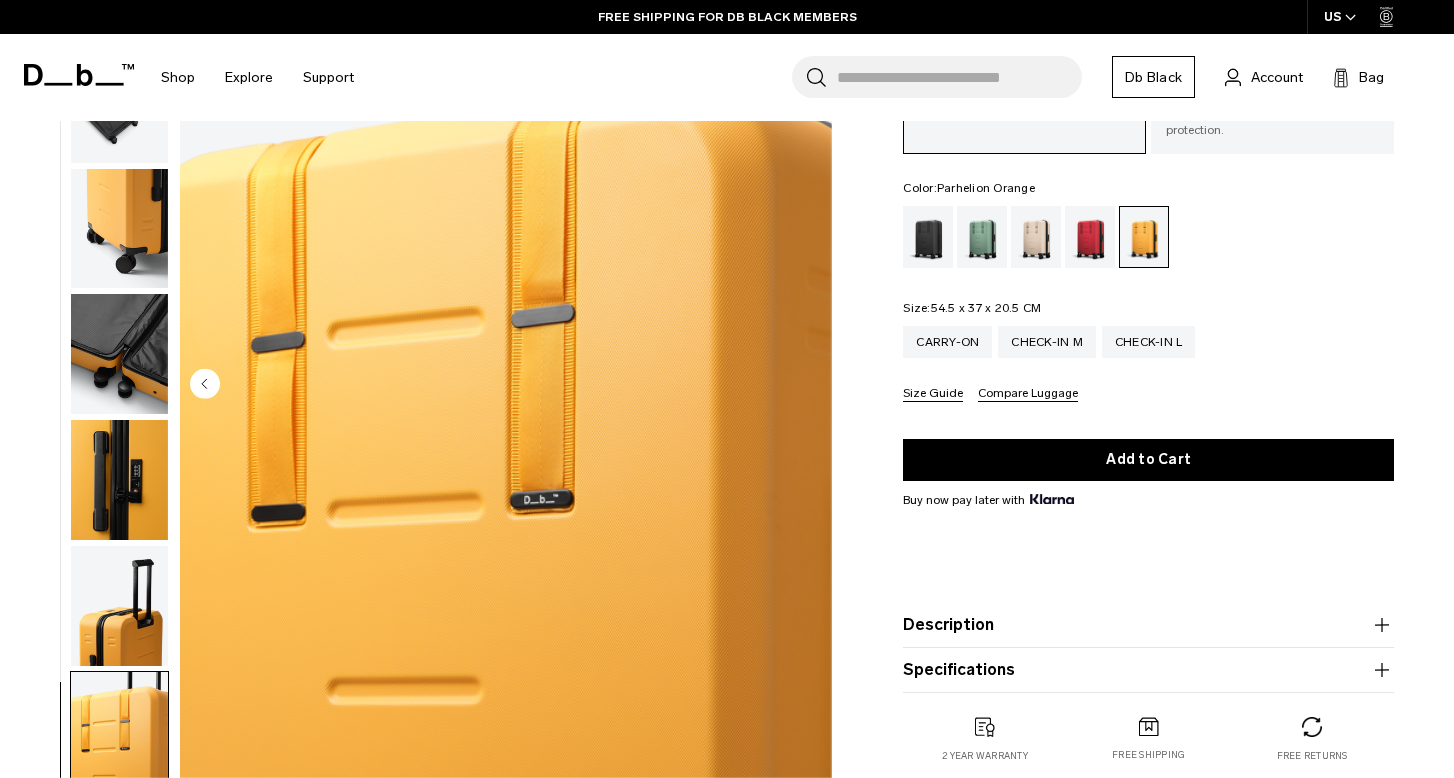 scroll, scrollTop: 27, scrollLeft: 0, axis: vertical 